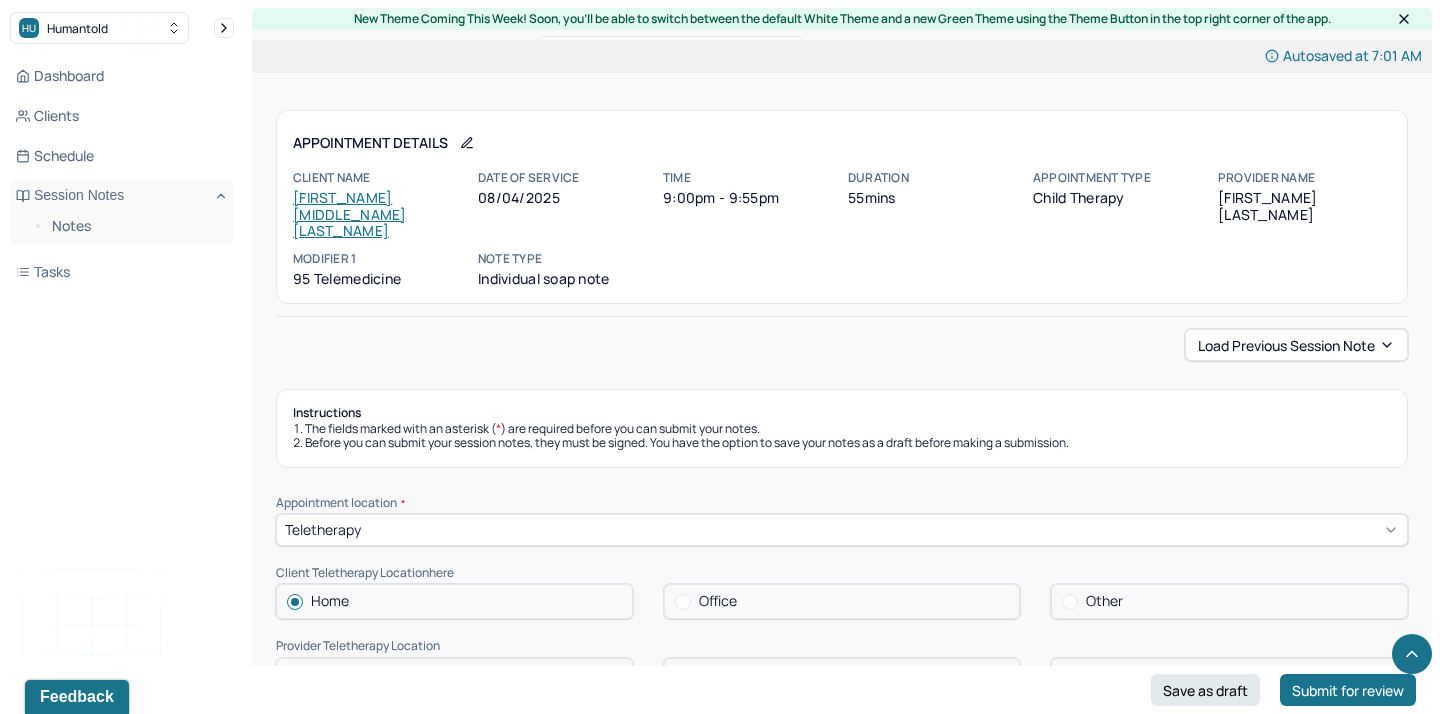 scroll, scrollTop: 982, scrollLeft: 0, axis: vertical 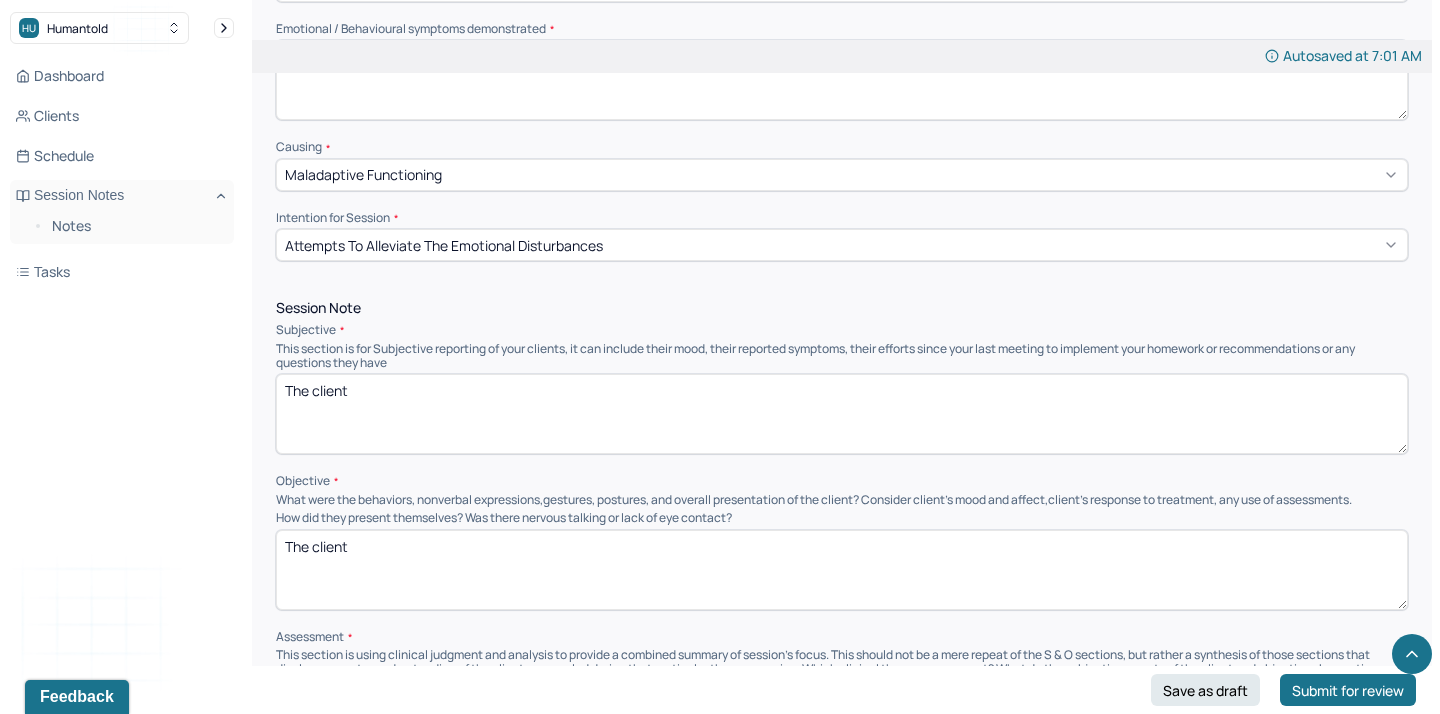 click on "The client" at bounding box center [842, 414] 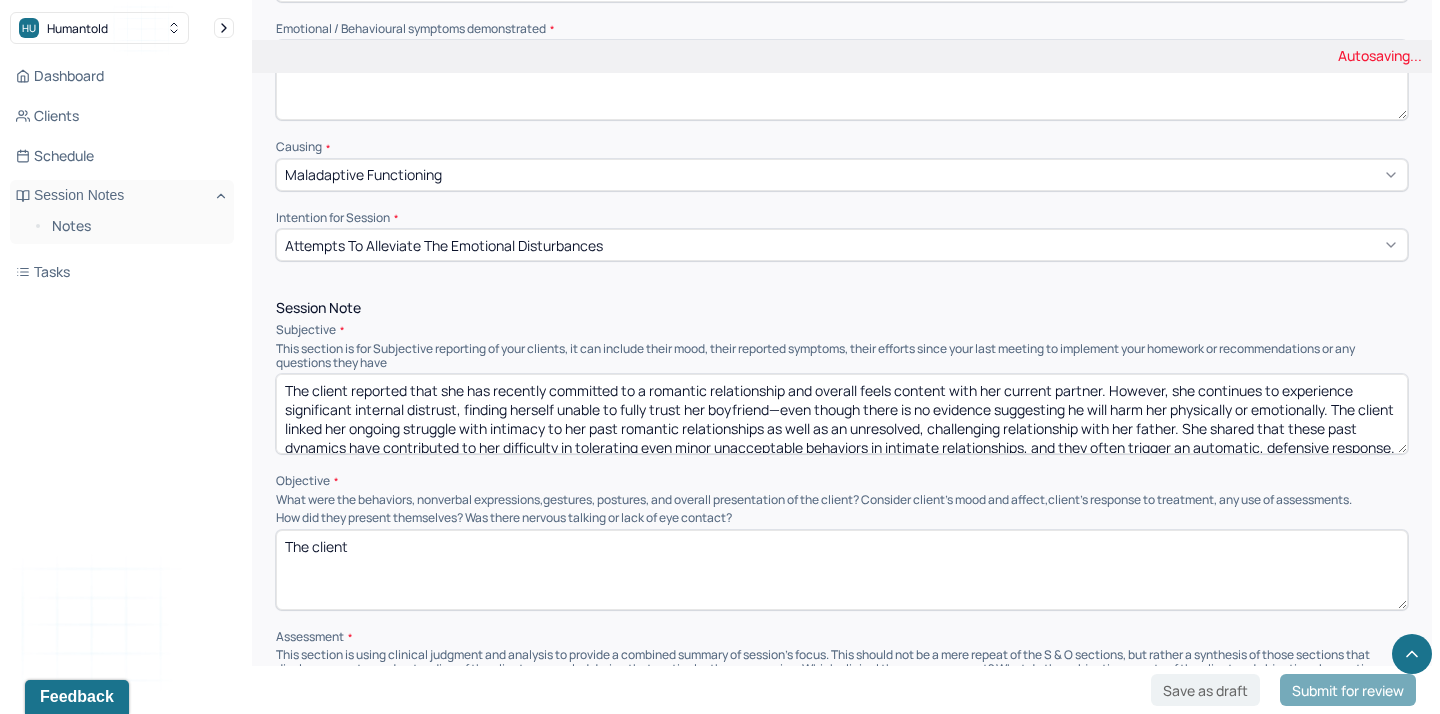scroll, scrollTop: 0, scrollLeft: 0, axis: both 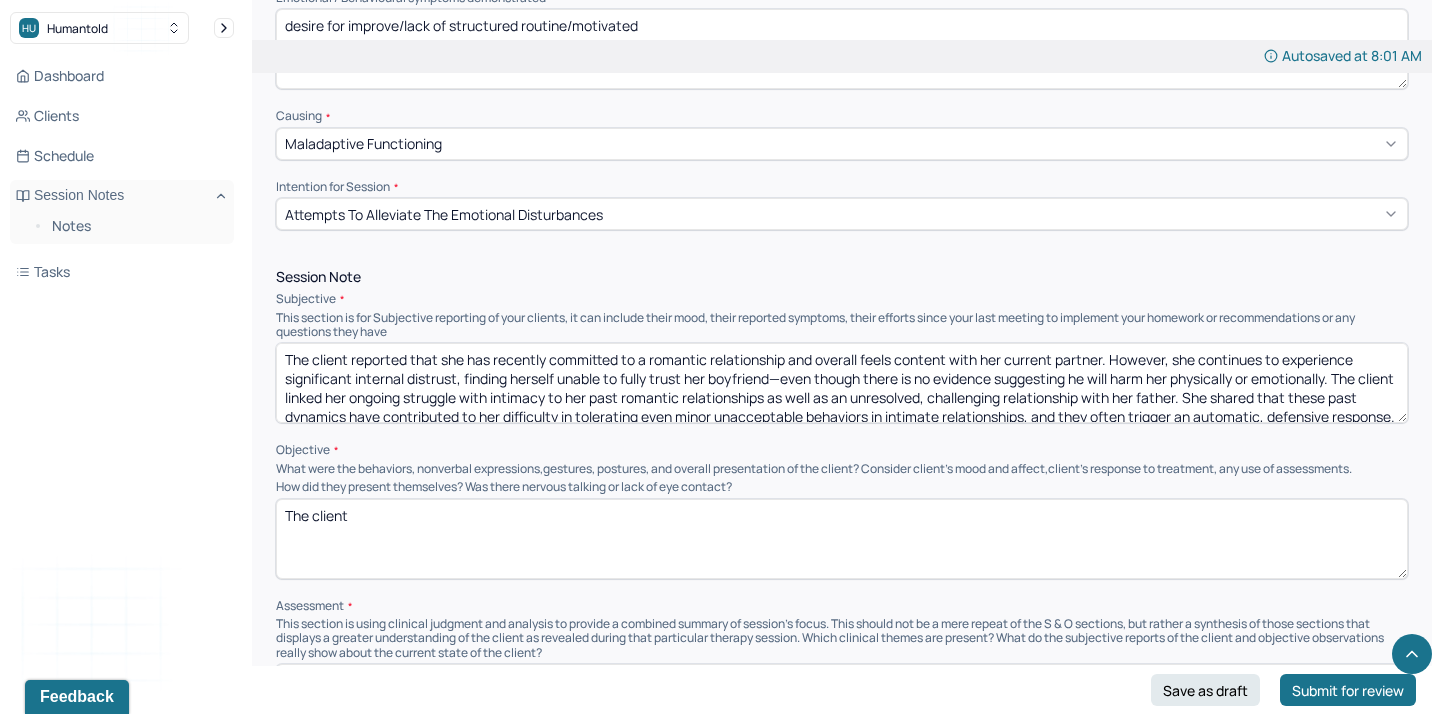 type on "The client reported that she has recently committed to a romantic relationship and overall feels content with her current partner. However, she continues to experience significant internal distrust, finding herself unable to fully trust her boyfriend—even though there is no evidence suggesting he will harm her physically or emotionally. The client linked her ongoing struggle with intimacy to her past romantic relationships as well as an unresolved, challenging relationship with her father. She shared that these past dynamics have contributed to her difficulty in tolerating even minor unacceptable behaviors in intimate relationships, and they often trigger an automatic, defensive response." 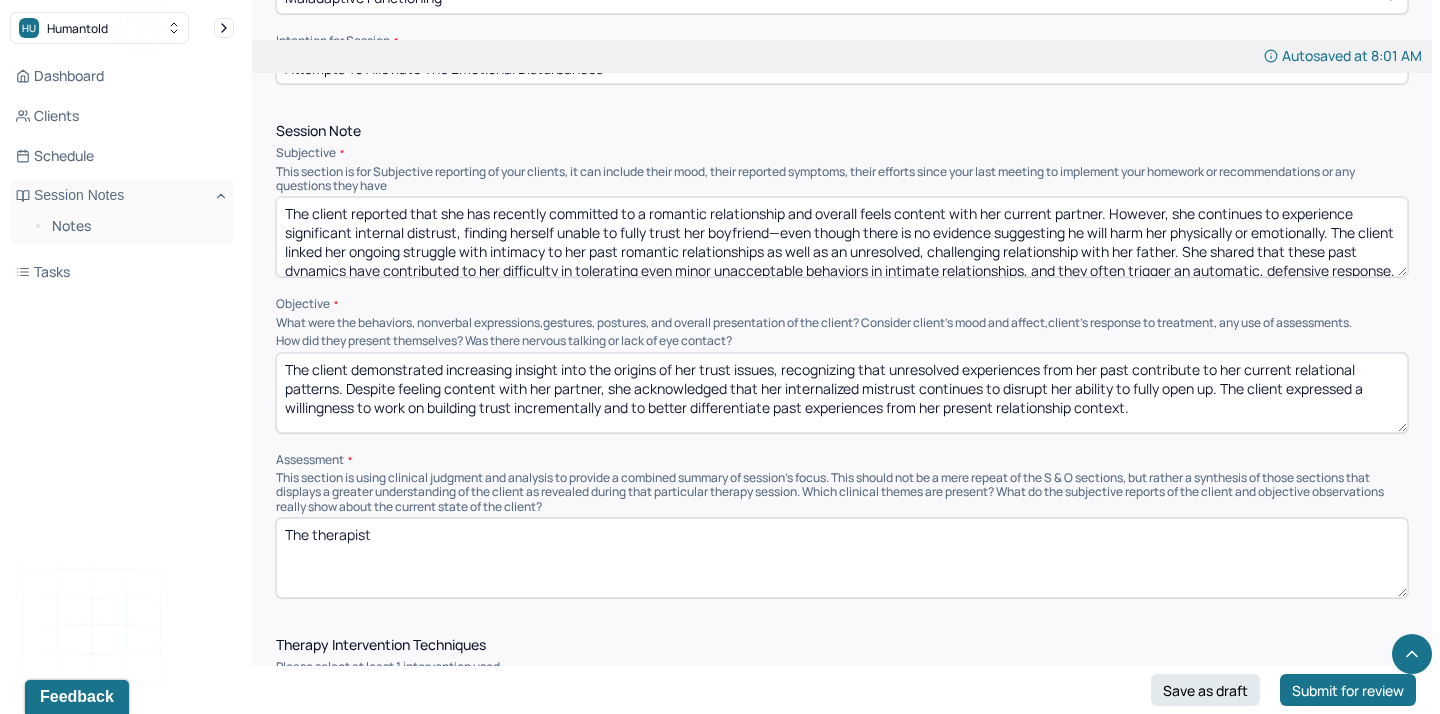 scroll, scrollTop: 1178, scrollLeft: 0, axis: vertical 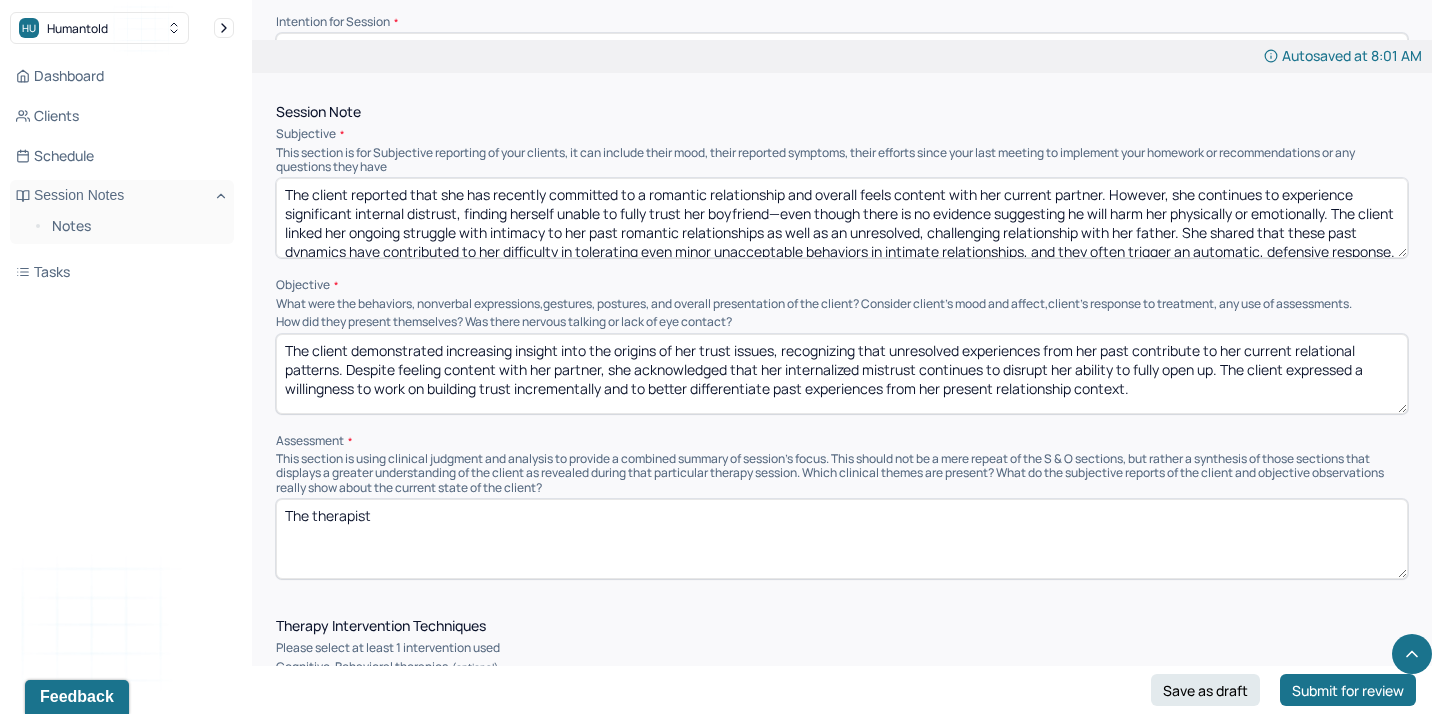 type on "The client demonstrated increasing insight into the origins of her trust issues, recognizing that unresolved experiences from her past contribute to her current relational patterns. Despite feeling content with her partner, she acknowledged that her internalized mistrust continues to disrupt her ability to fully open up. The client expressed a willingness to work on building trust incrementally and to better differentiate past experiences from her present relationship context." 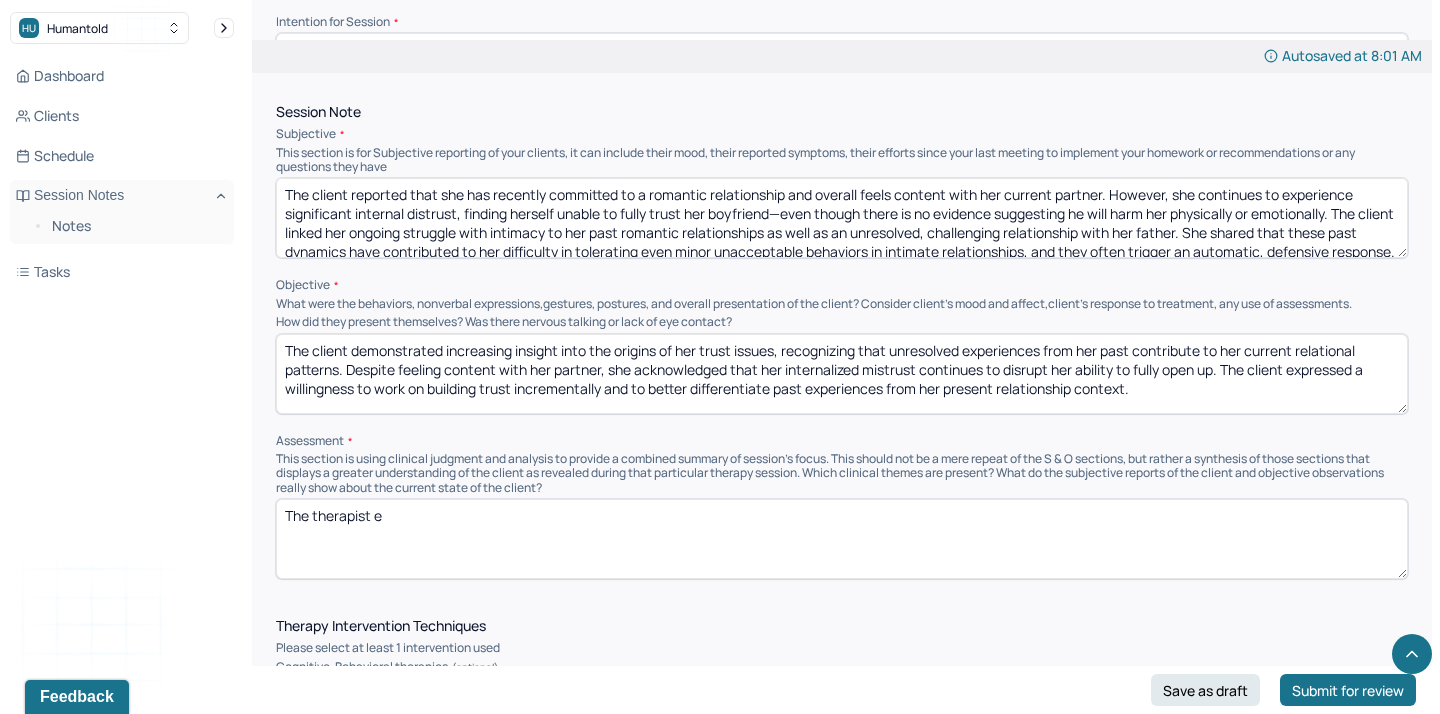 paste on "xplored the influence of past romantic experiences and the client’s relationship with her father on her current attachment patterns." 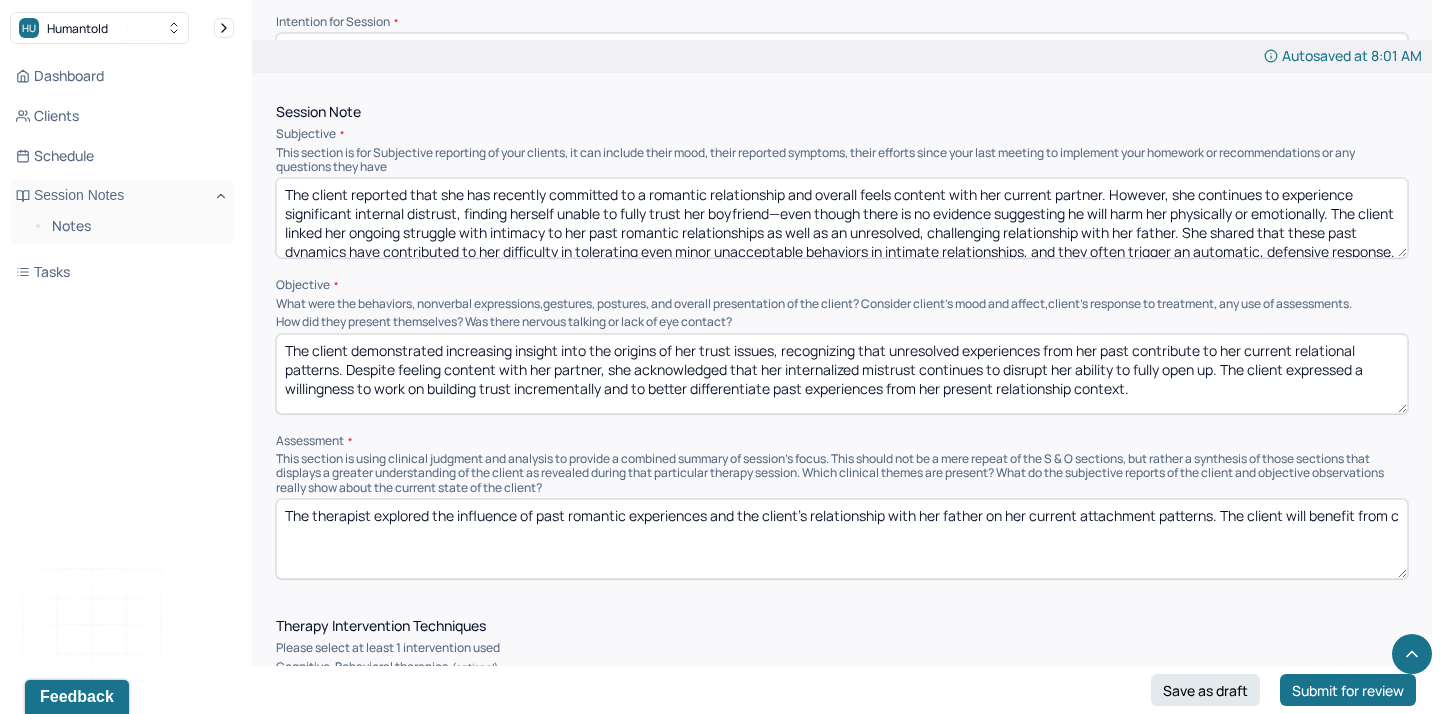 paste on "ontinue processing and exploring the client’s attachment history, focusing on how the relationship with her father and past romances influence current trust challenges." 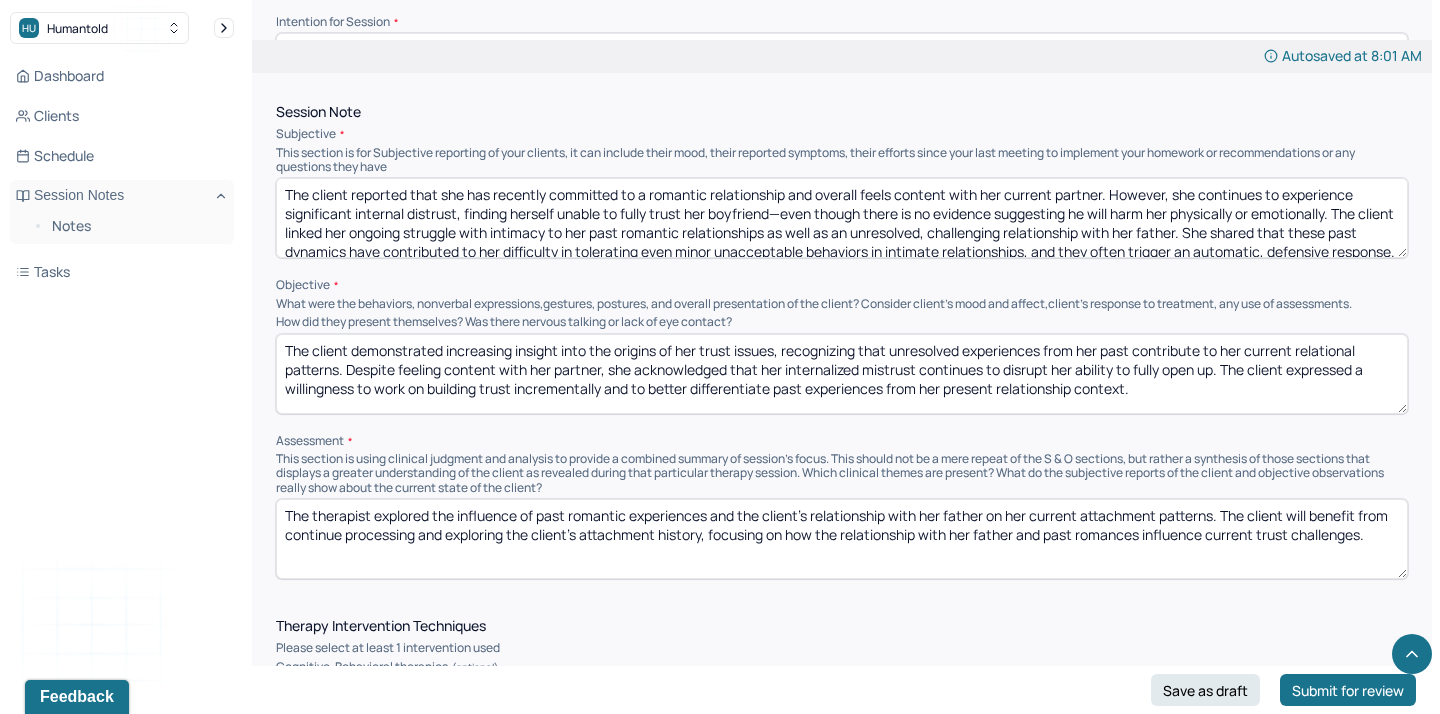 drag, startPoint x: 510, startPoint y: 493, endPoint x: 578, endPoint y: 496, distance: 68.06615 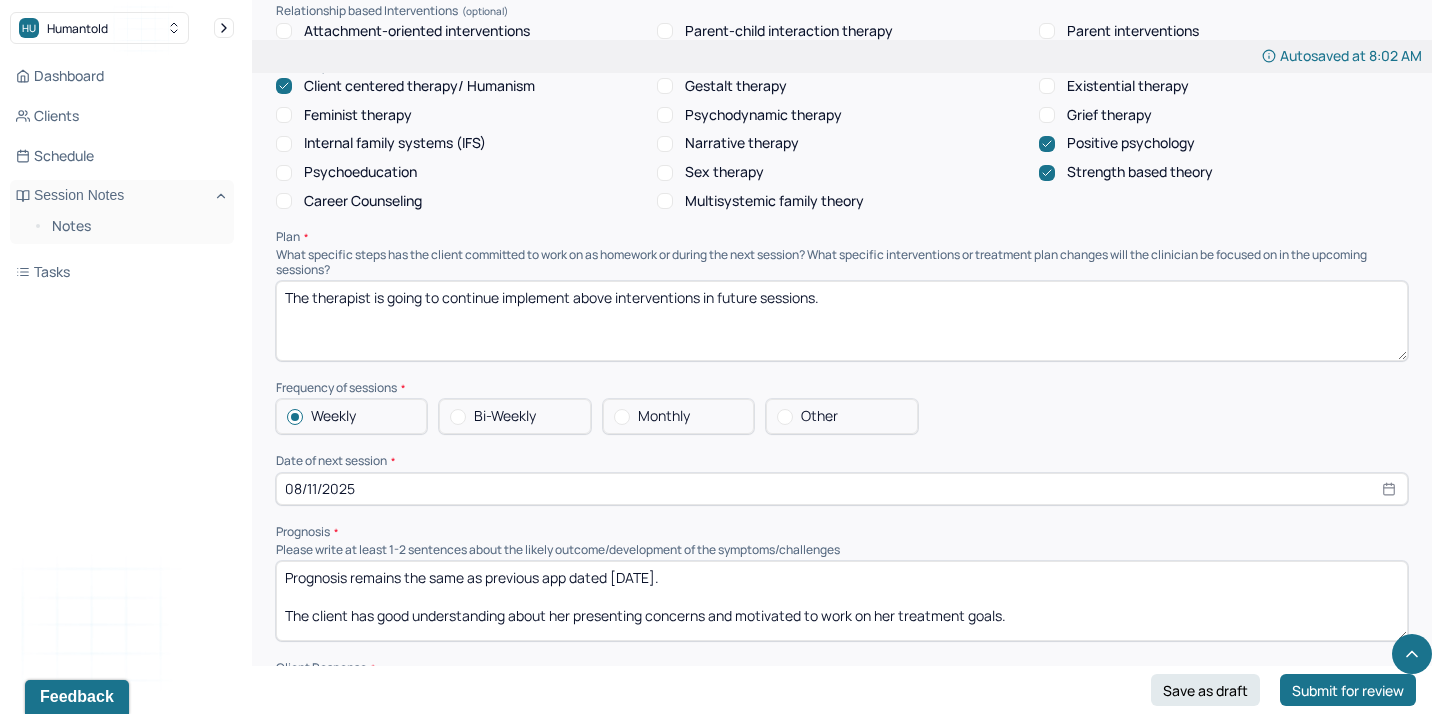 scroll, scrollTop: 1948, scrollLeft: 0, axis: vertical 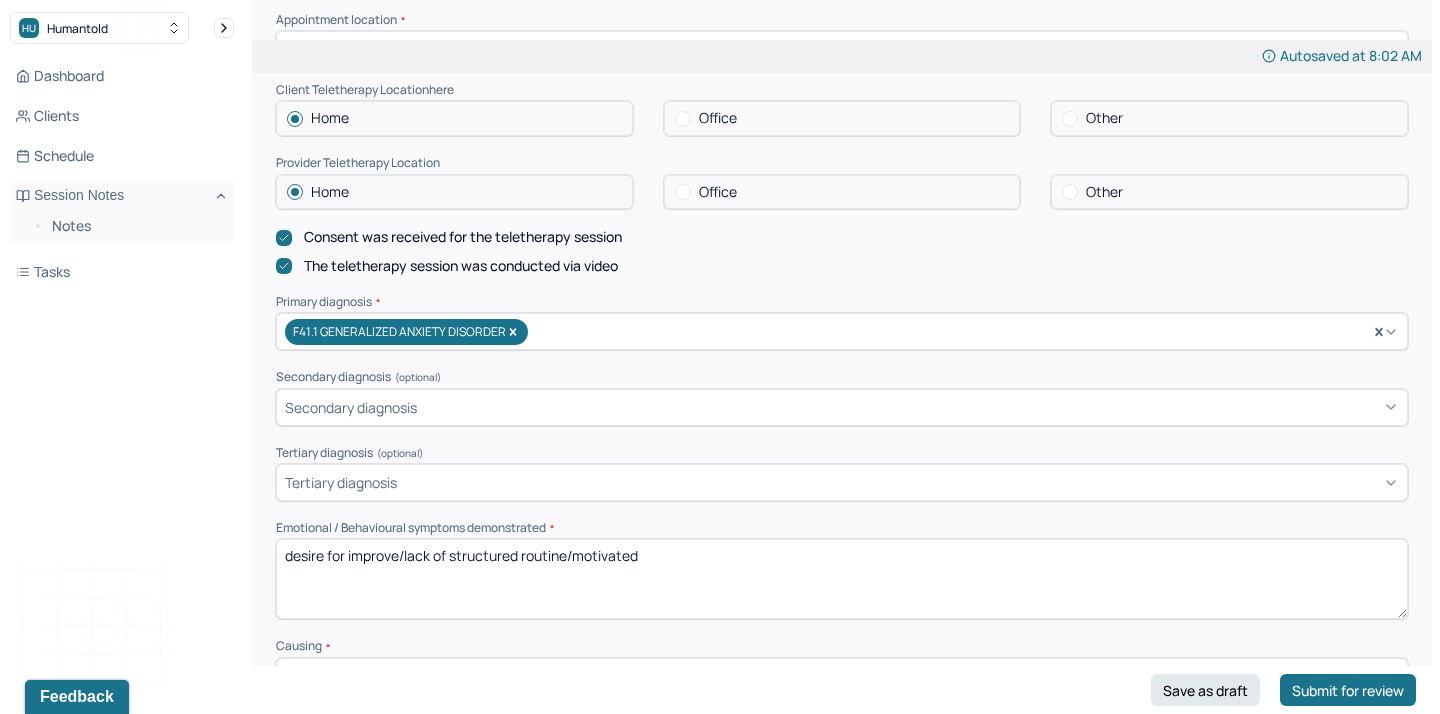type on "The therapist explored the influence of past romantic experiences and the client’s relationship with her father on her current attachment patterns. The client will benefit from continue processing and exploring her attachment history, focusing on how the relationship with her father and past romances influence current trust challenges." 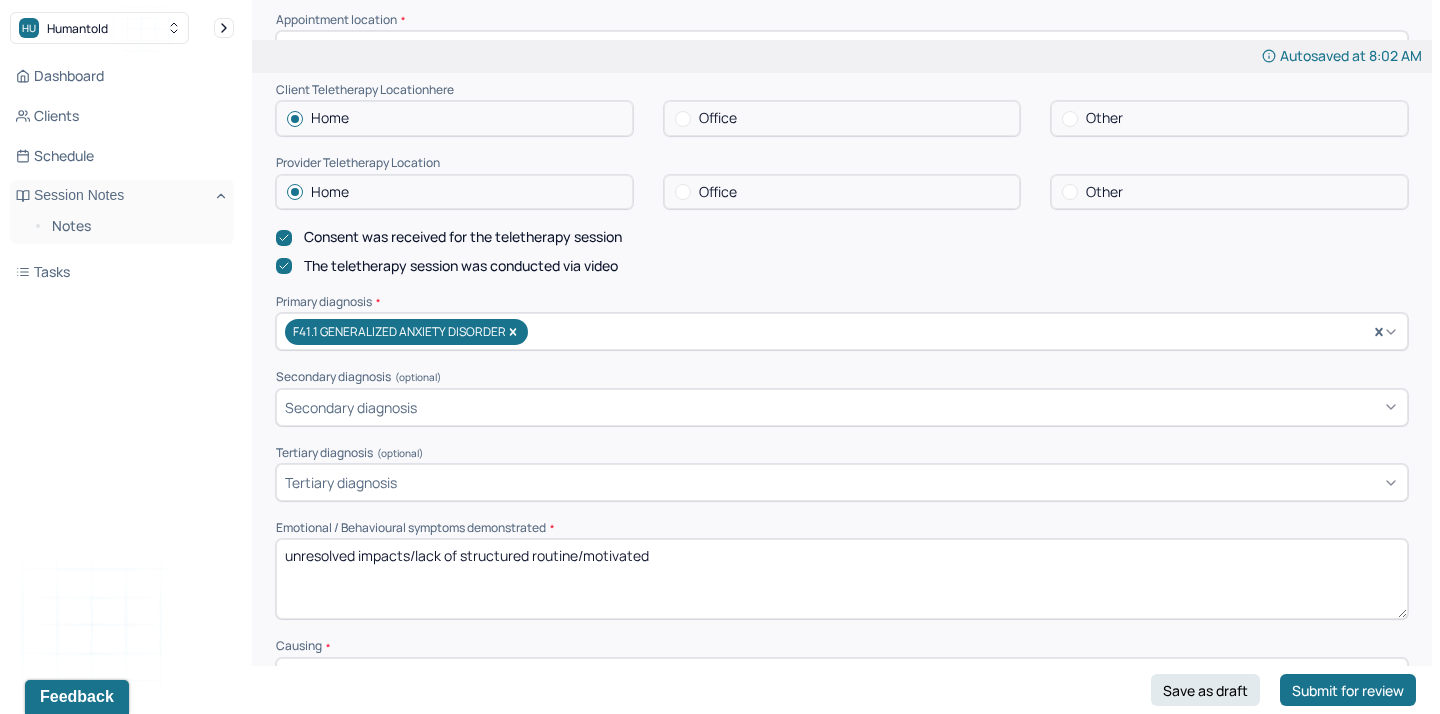 drag, startPoint x: 418, startPoint y: 514, endPoint x: 569, endPoint y: 502, distance: 151.47607 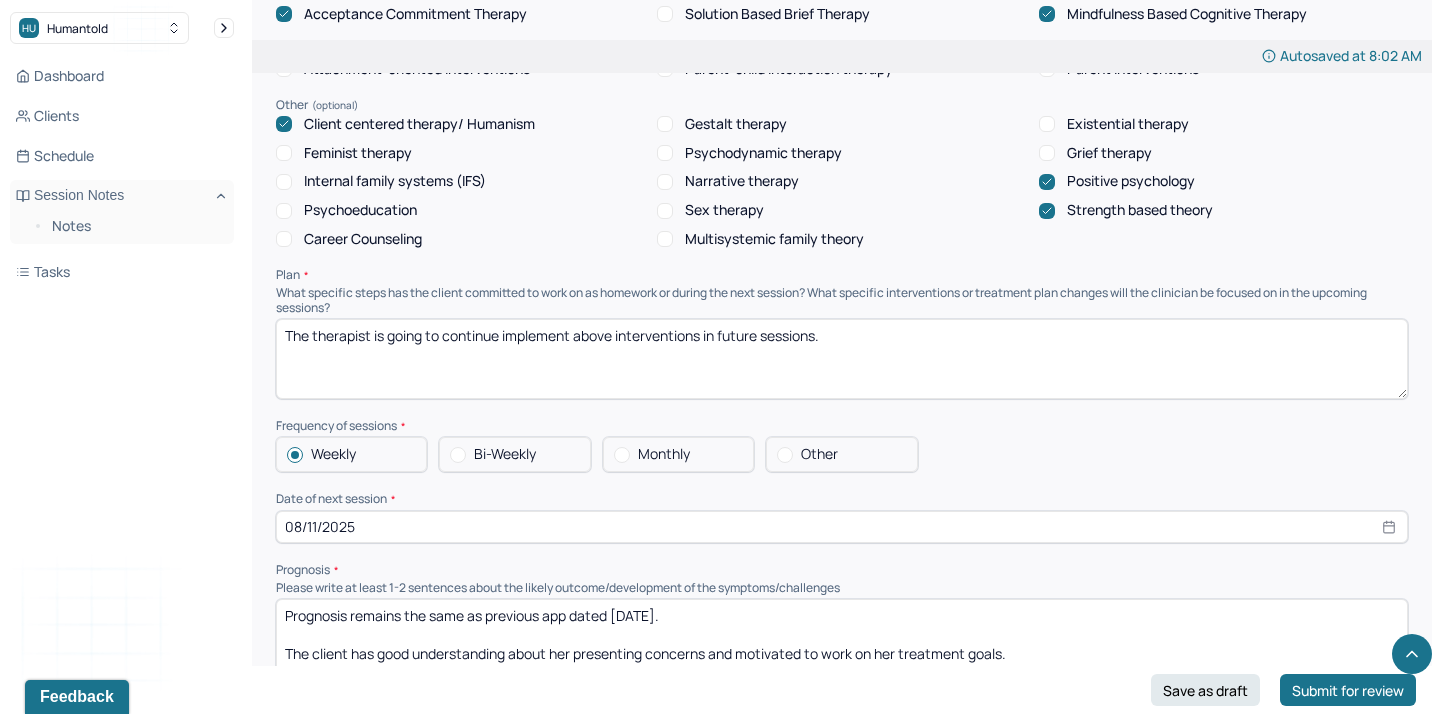 scroll, scrollTop: 2881, scrollLeft: 0, axis: vertical 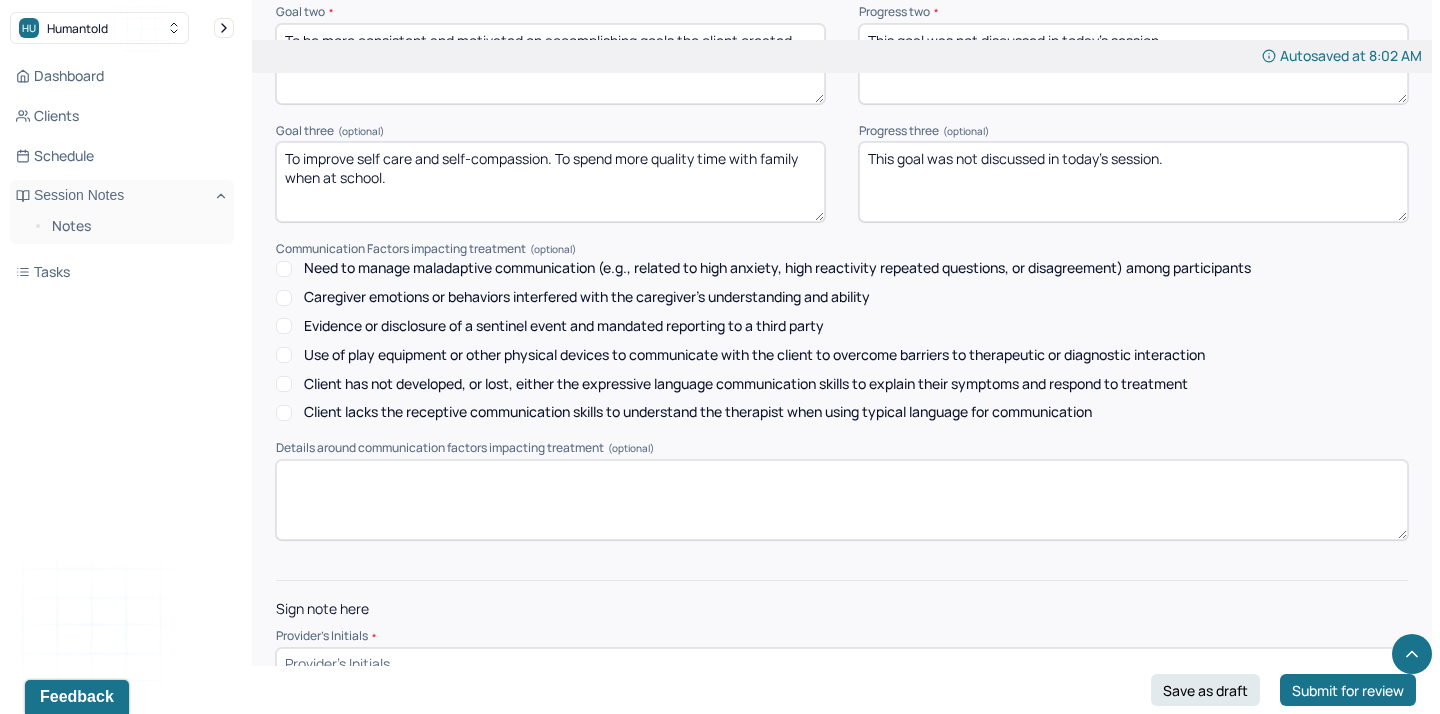 type on "unresolved impacts/difficulty in trusting people and self/stress" 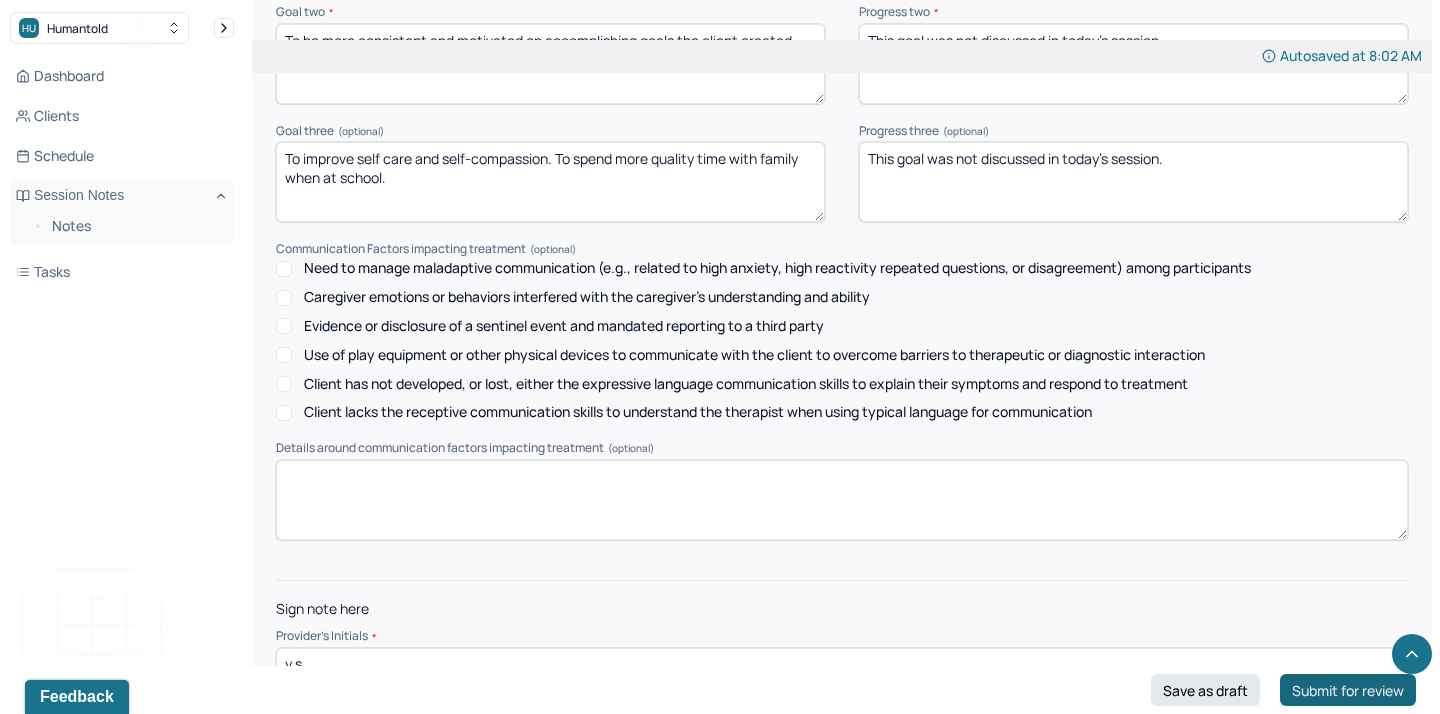 type on "y.s." 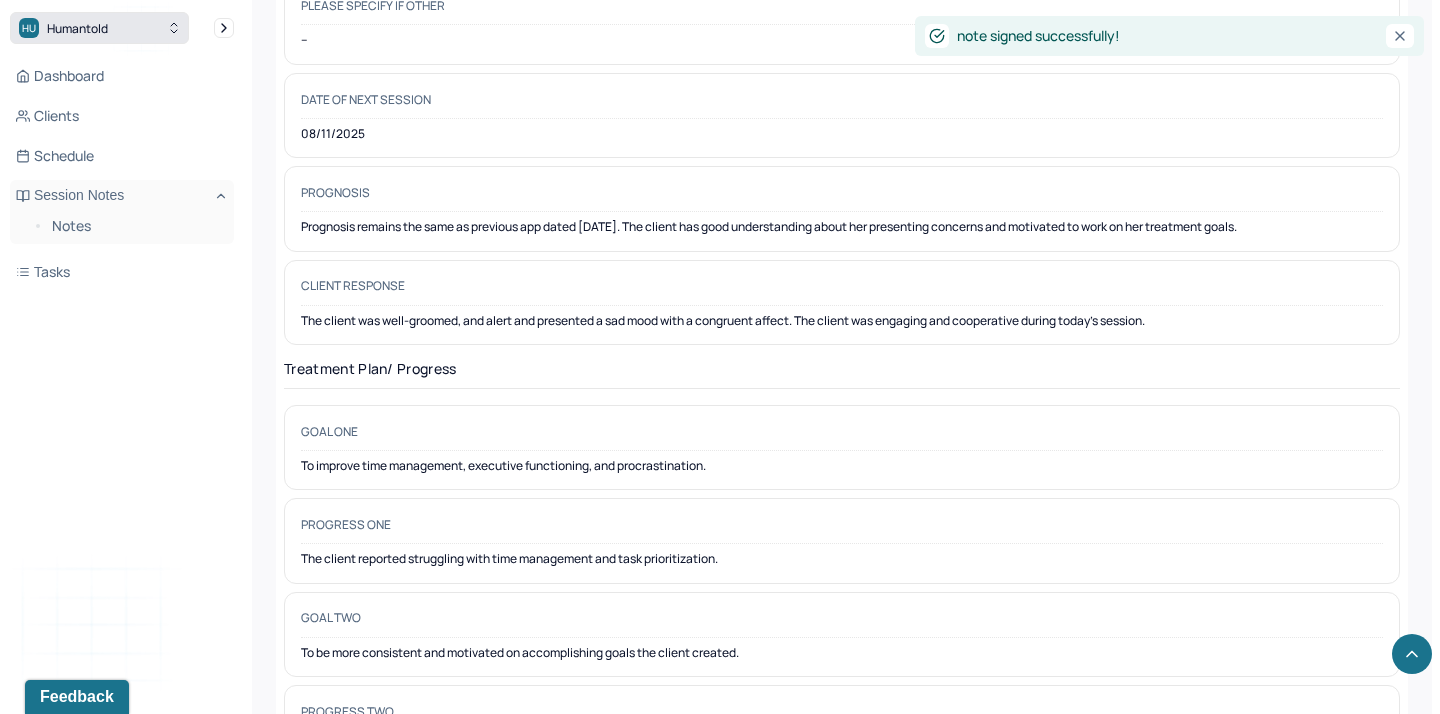 click on "HU Humantold" at bounding box center [99, 28] 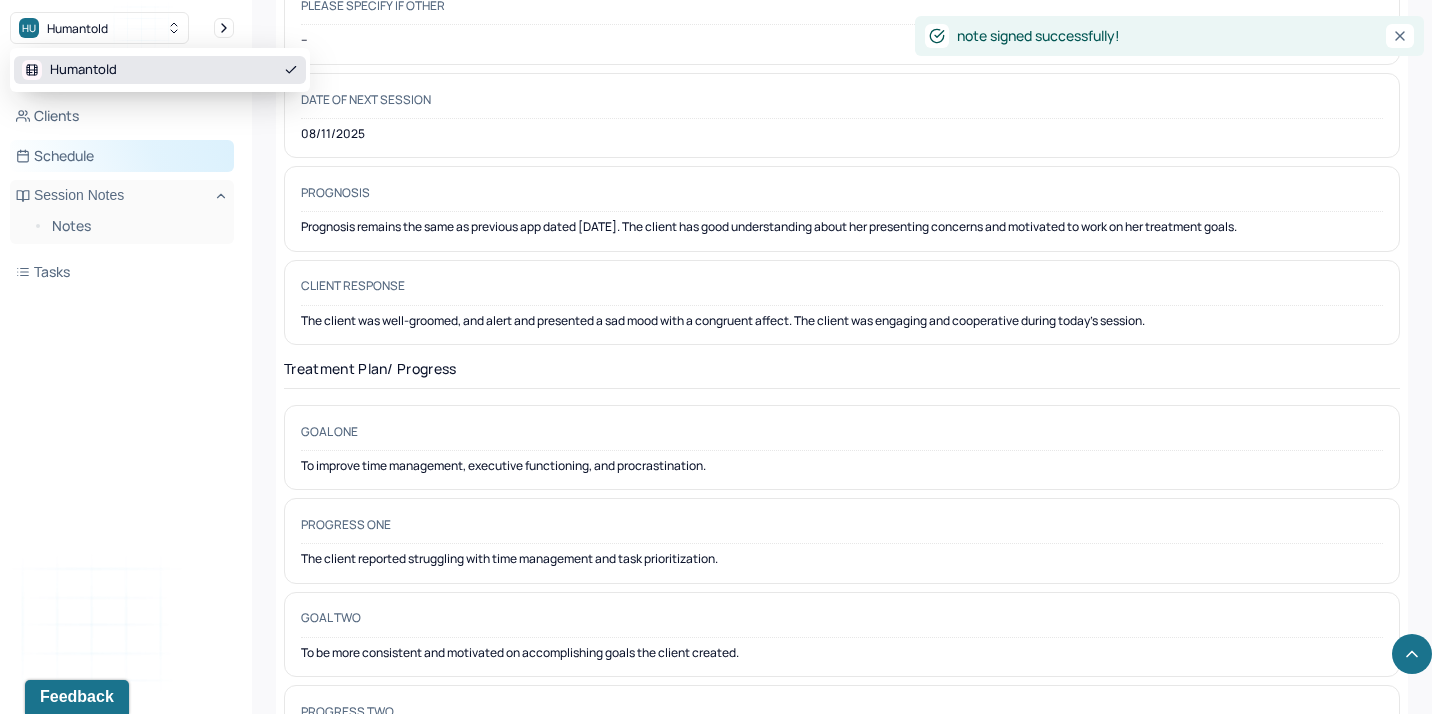 click on "Schedule" at bounding box center (122, 156) 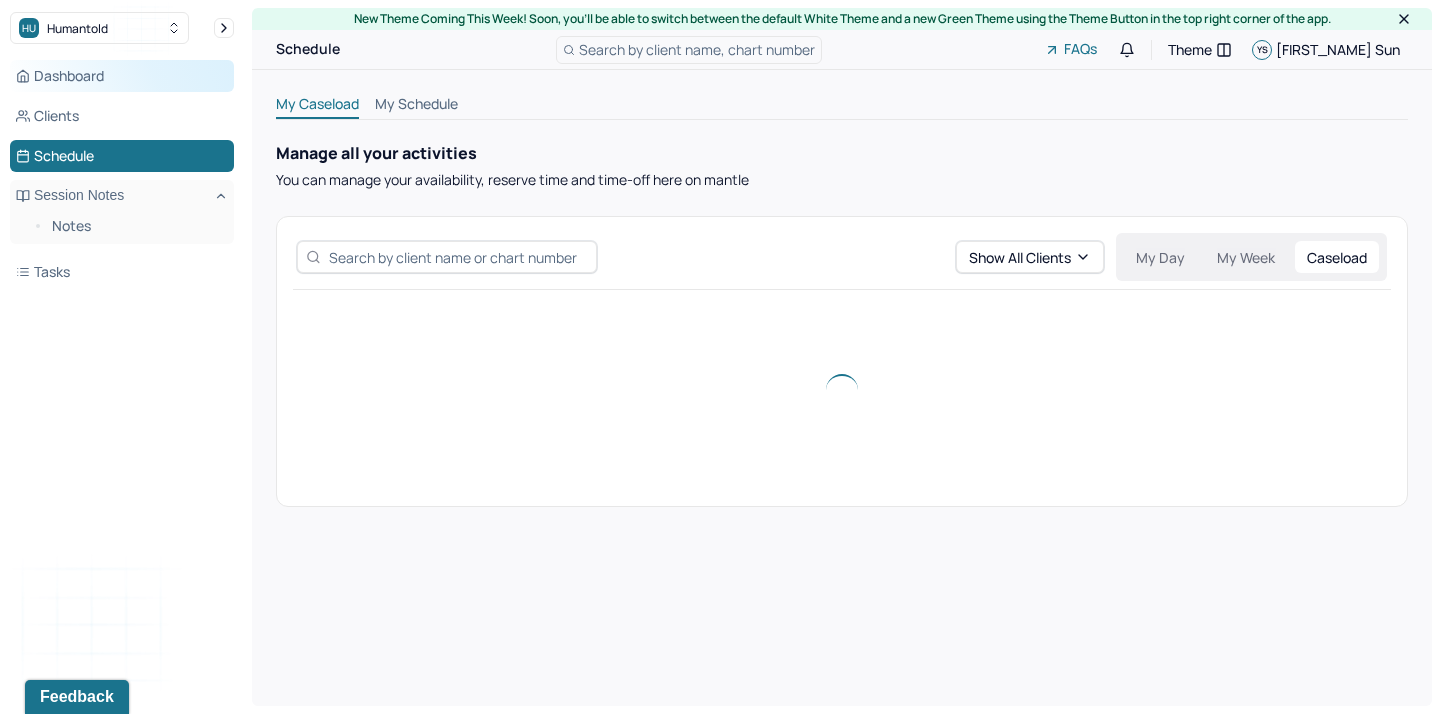 click on "Dashboard" at bounding box center [122, 76] 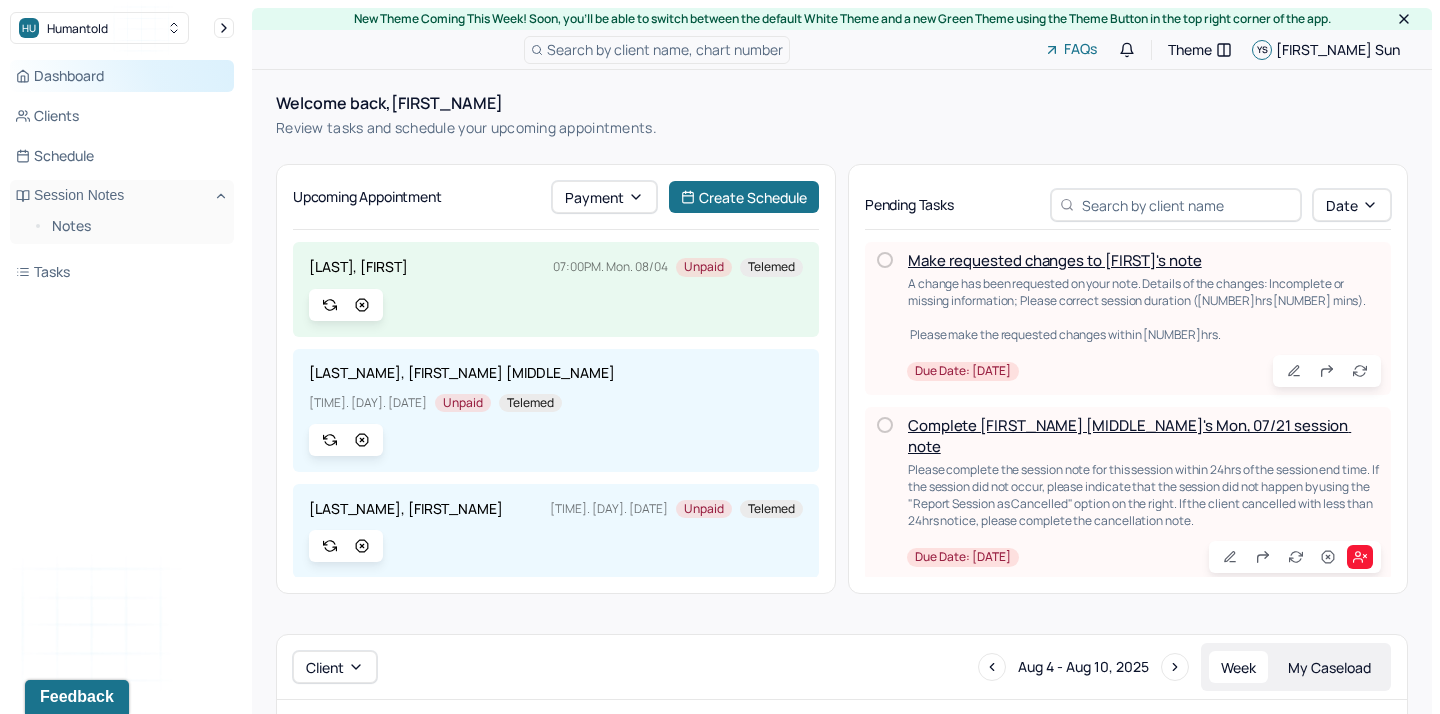 click on "Dashboard" at bounding box center [122, 76] 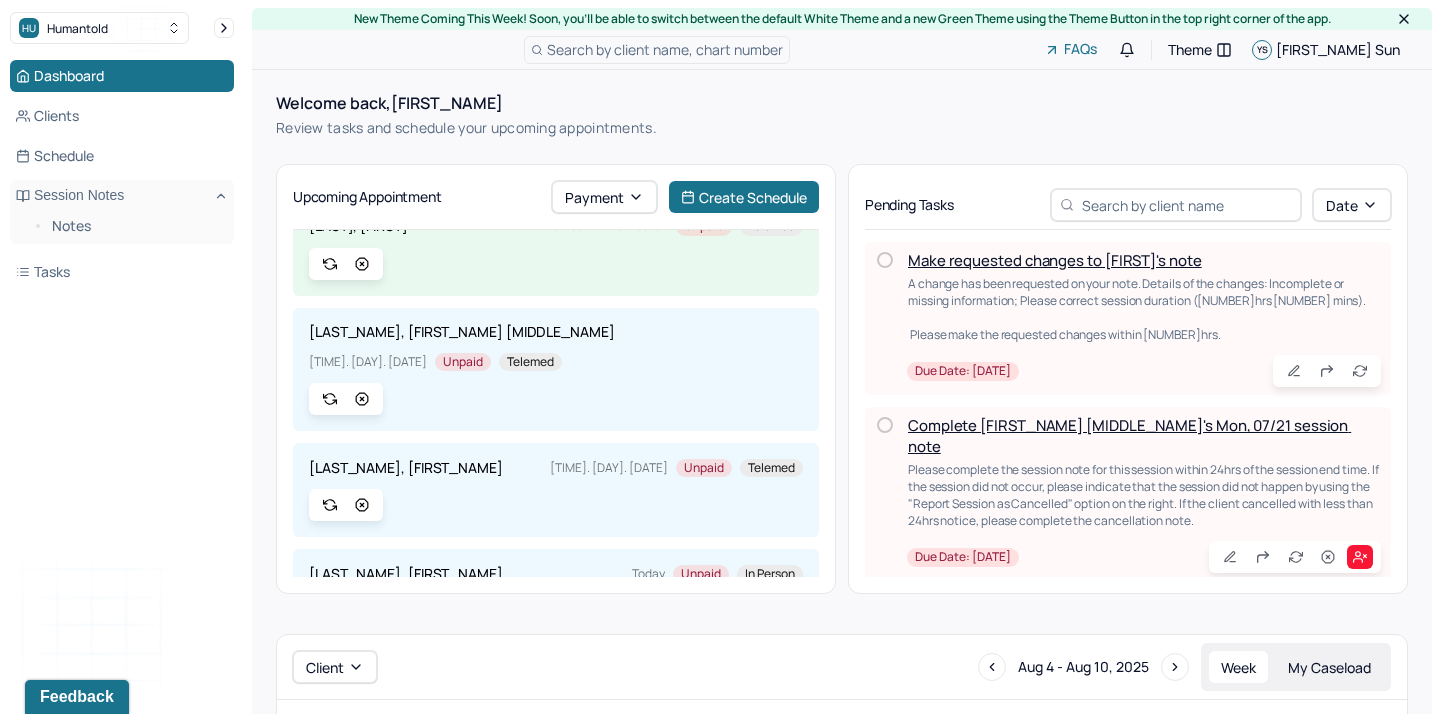 scroll, scrollTop: 0, scrollLeft: 0, axis: both 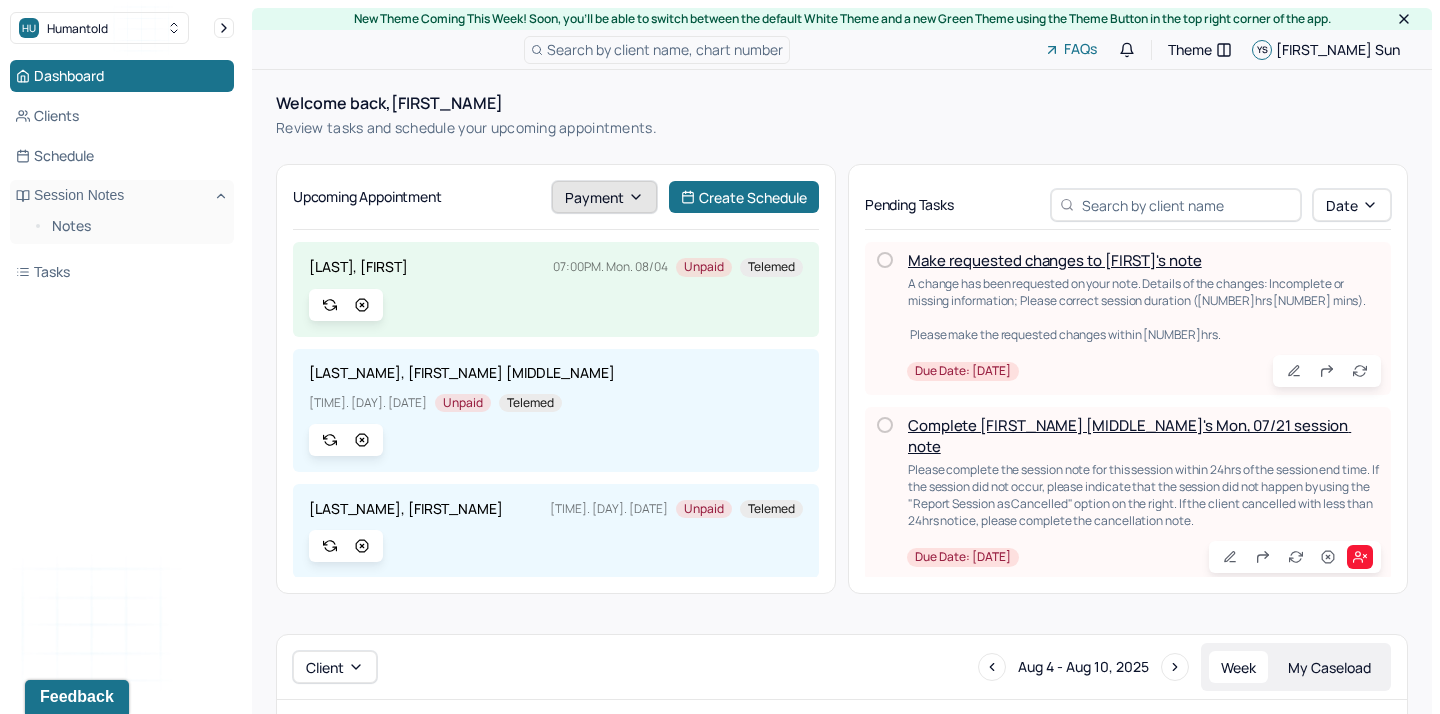click 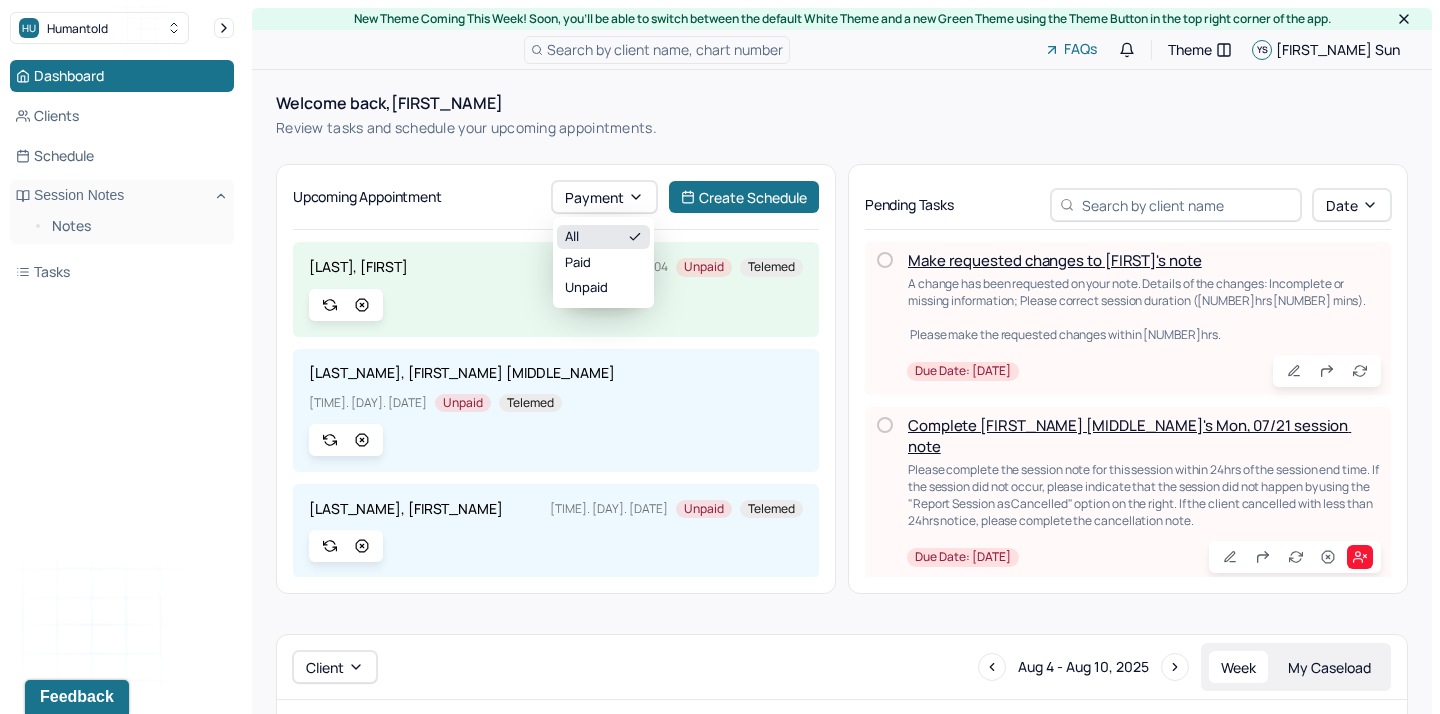 click on "Welcome back,  Yiran Review tasks and schedule your upcoming appointments. Upcoming Appointment Payment Create Schedule ZHU, KATHRYN 07:00PM. Mon. 08/04 Unpaid Telemed MONSERRATE, AERYN BELLE 09:00PM. Mon. 08/04 Unpaid Telemed YE, ZIXIN 10:00AM. Tue. 08/05 Unpaid Telemed HILGENBERG, MATTHEW Today Unpaid In person Pending Tasks Date Make requested changes to Agatha's note A change has been requested on your note. Details of the changes: Incomplete or missing information; Please correct session duration (12hrs 55 mins).
Please make the requested changes within 24hrs. Due date: 07/08/2025 Complete Aeryn Belle's Mon, 07/21 session note Please complete the session note for this session within 24hrs of the session end time. If the session did not occur, please indicate that the session did not happen by using the "Report Session as Cancelled" option on the right. If the client cancelled with less than 24hrs notice, please complete the cancellation note. Due date: 07/22/2025 Due date: 07/22/2025 Client Week 4 Mon" at bounding box center (842, 613) 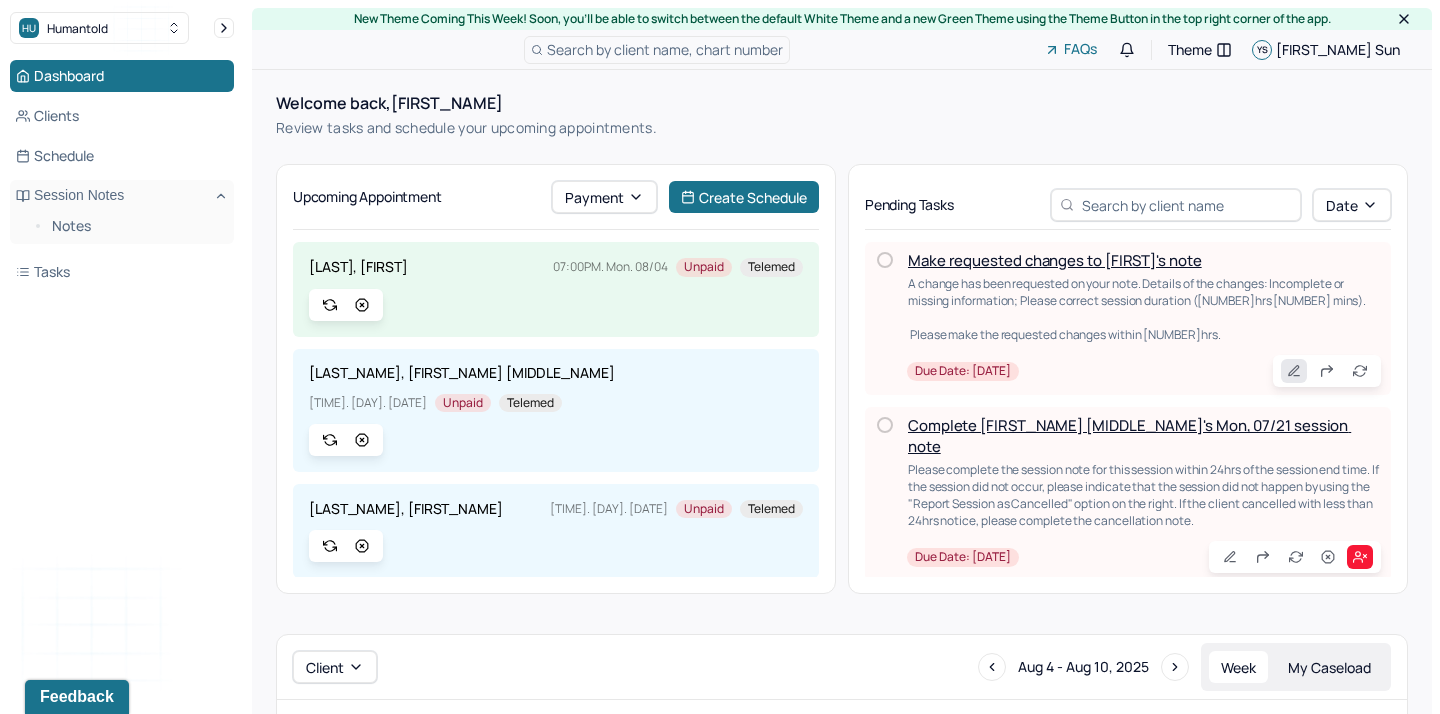 click 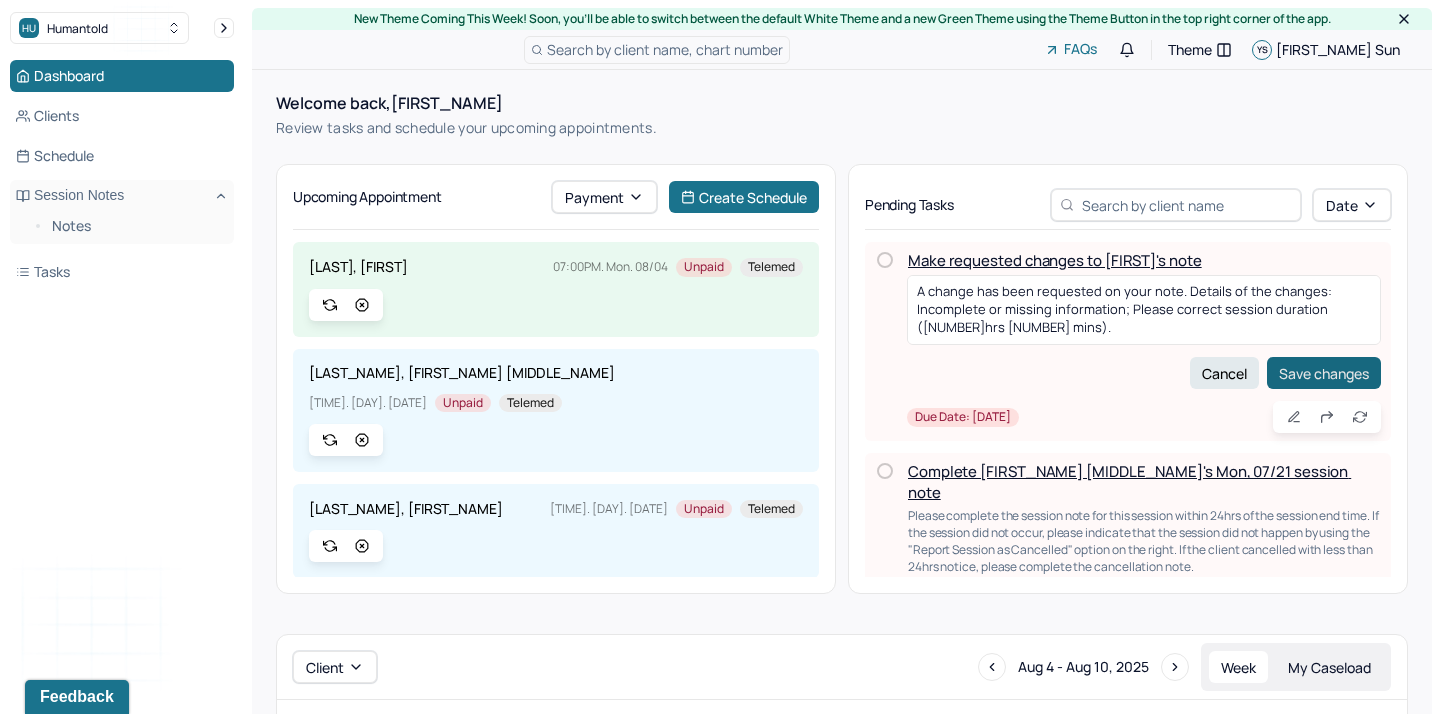click on "Save changes" at bounding box center [1324, 373] 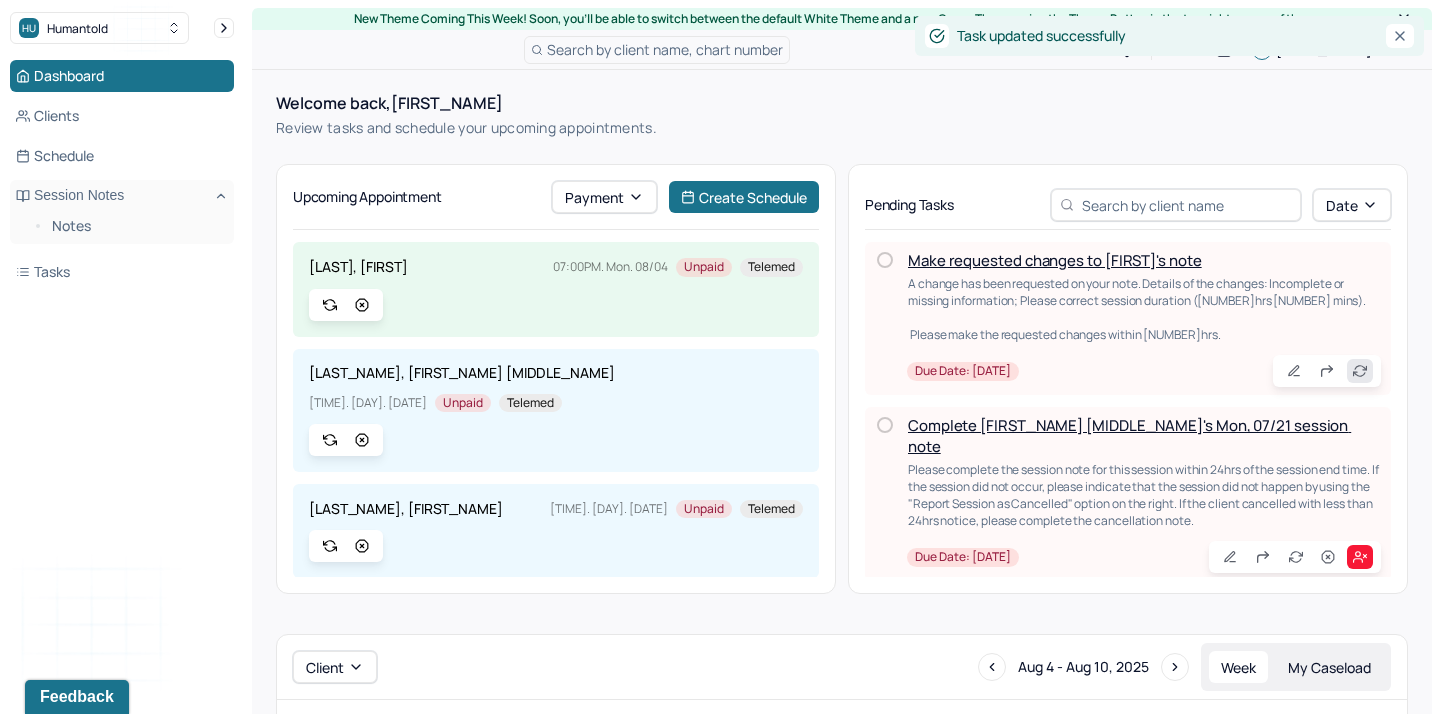 click 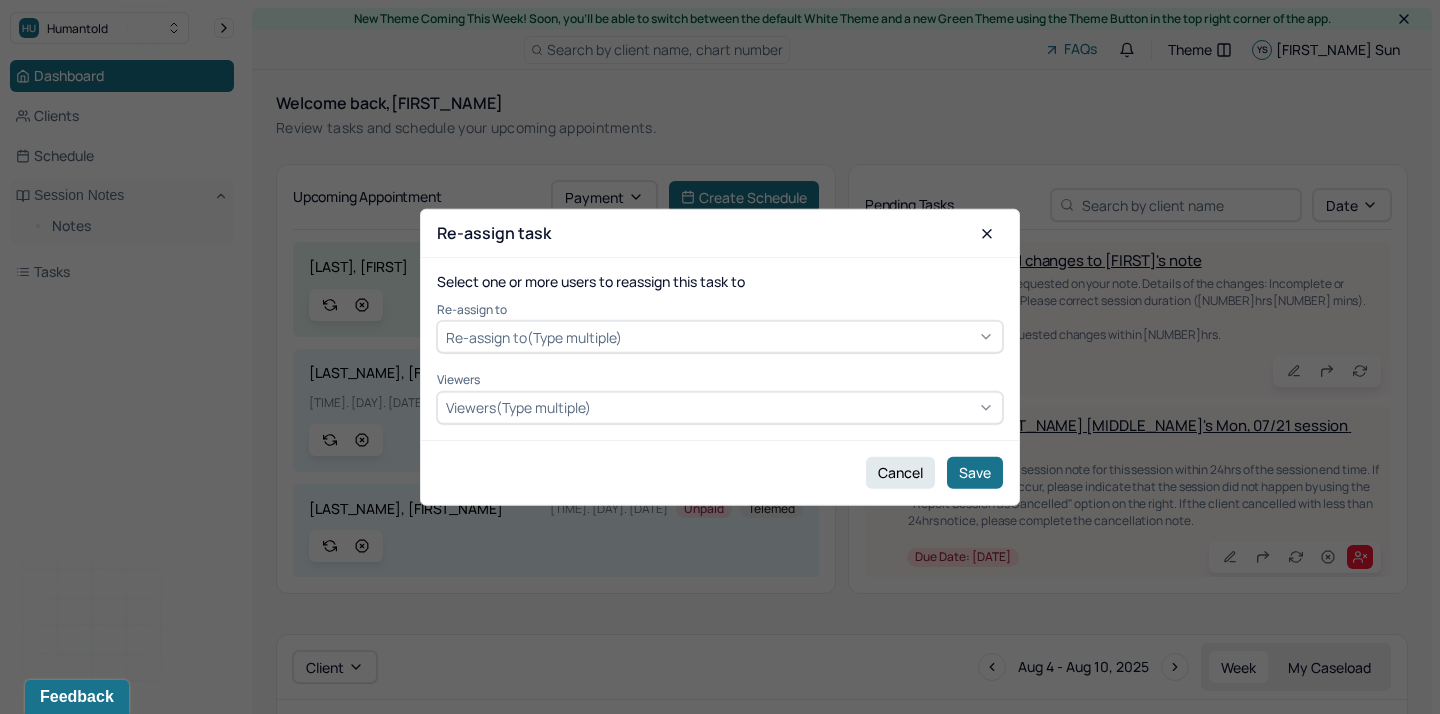 click at bounding box center [810, 336] 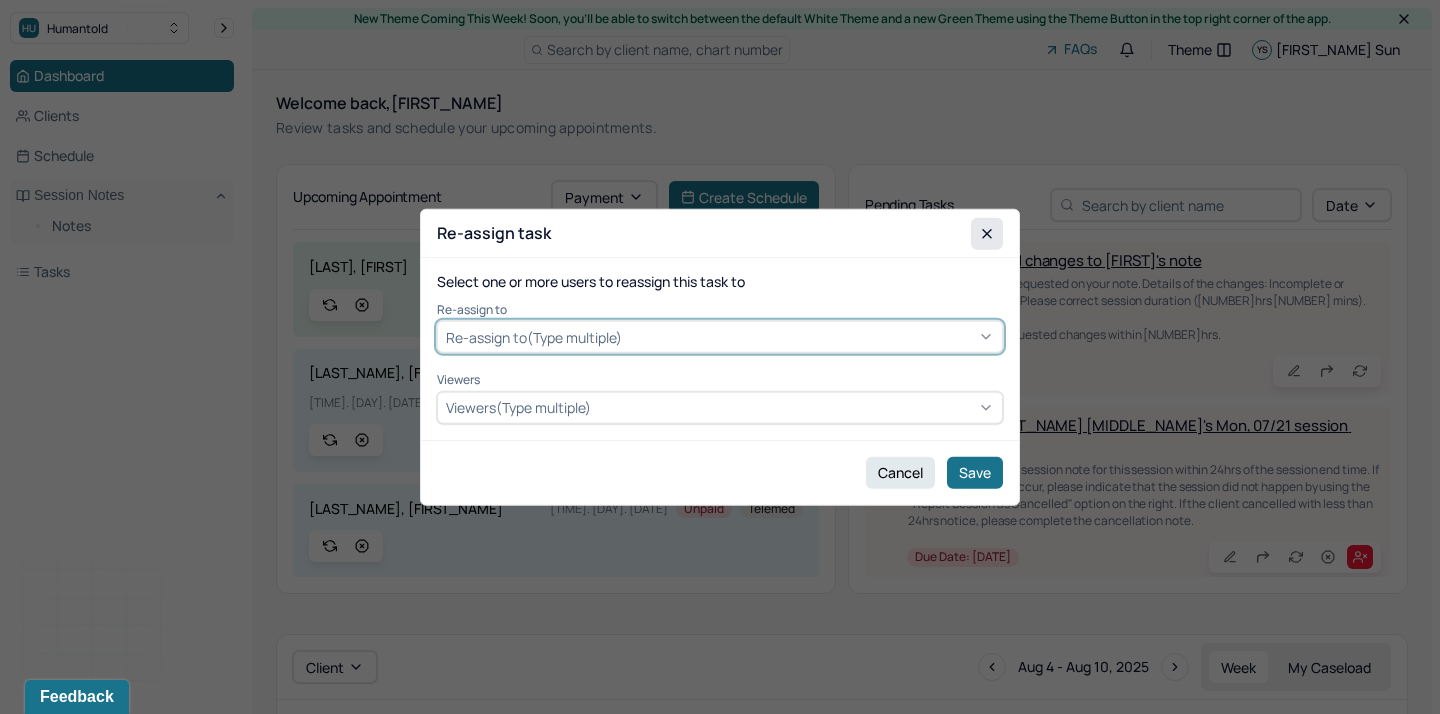 click 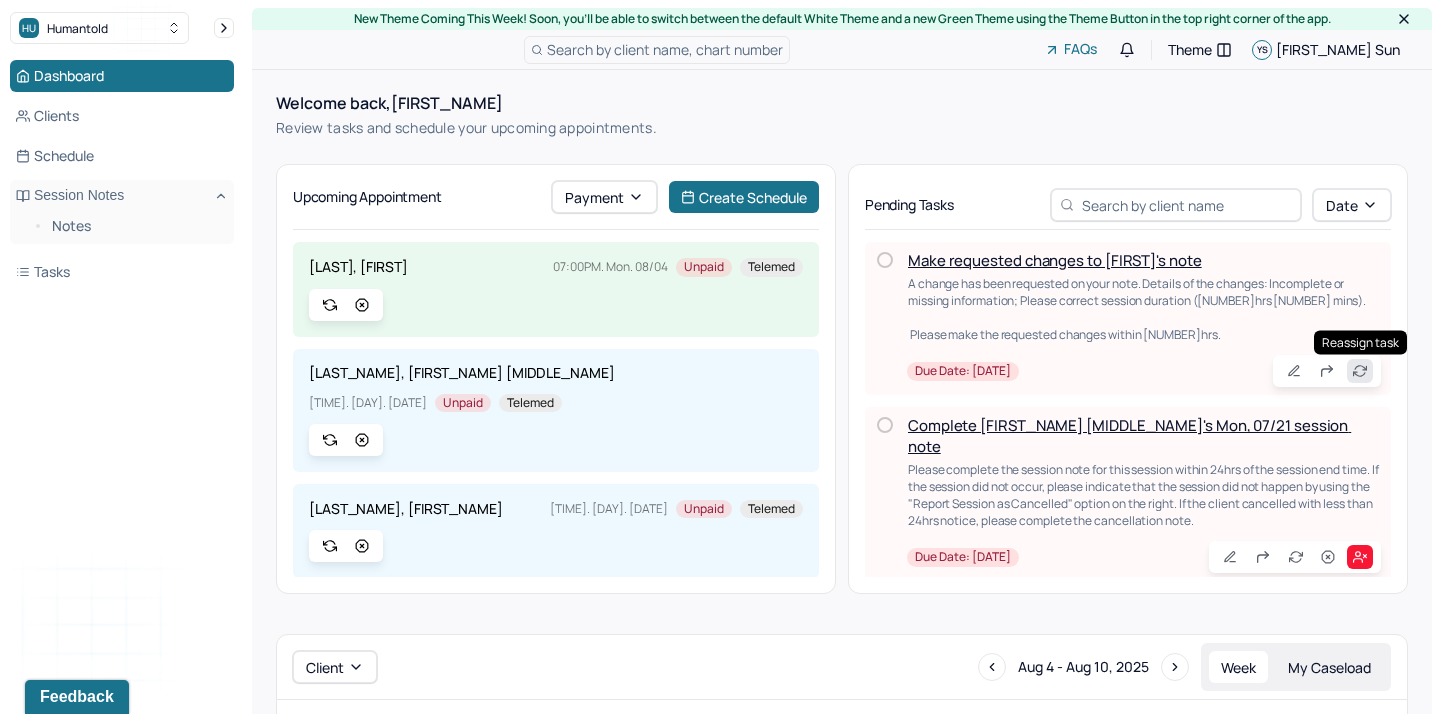 click 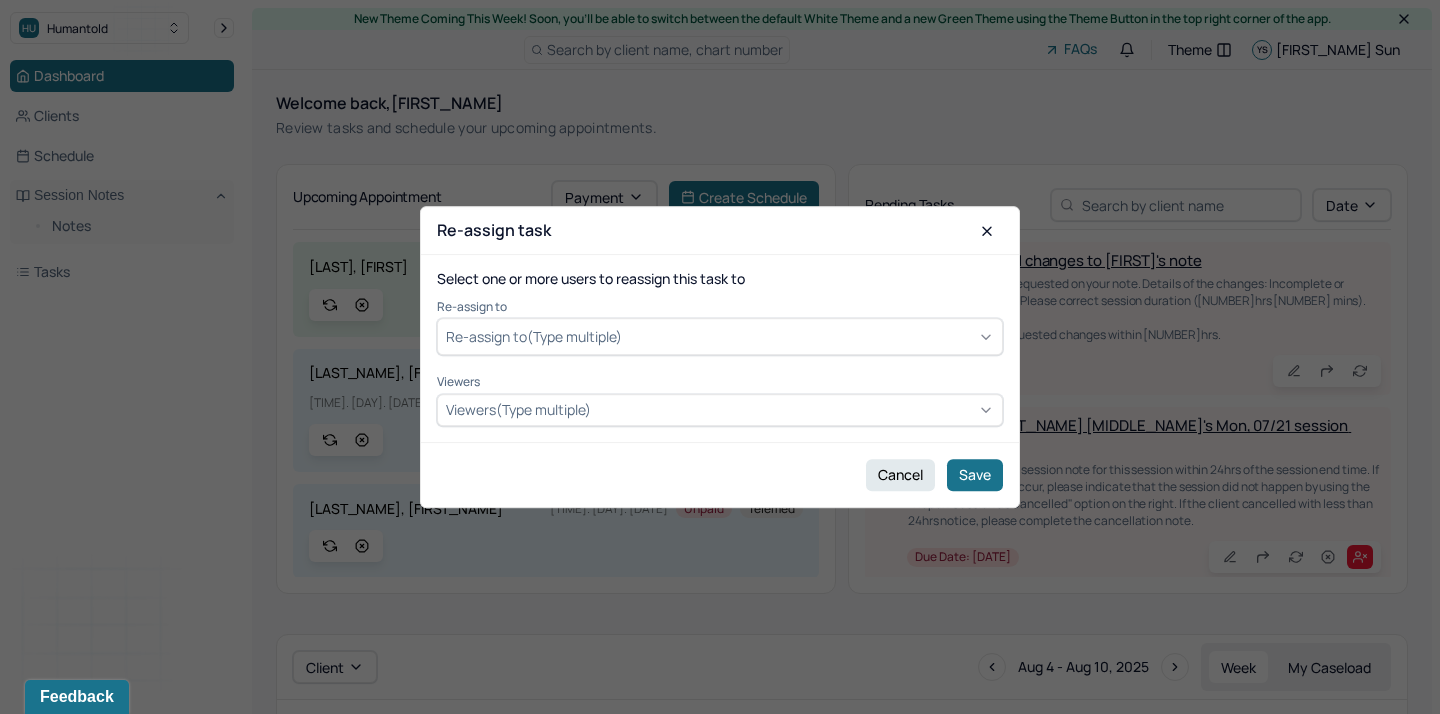 click at bounding box center [794, 409] 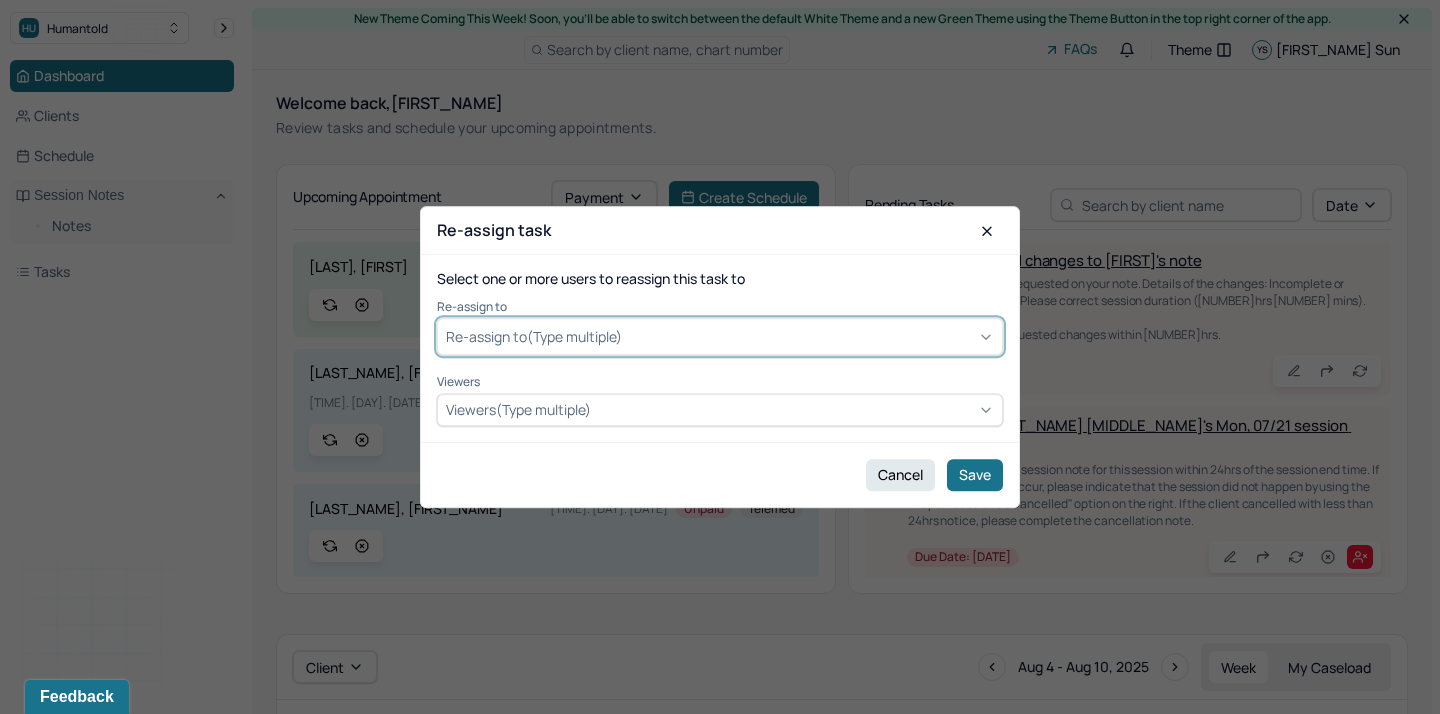 click at bounding box center (810, 336) 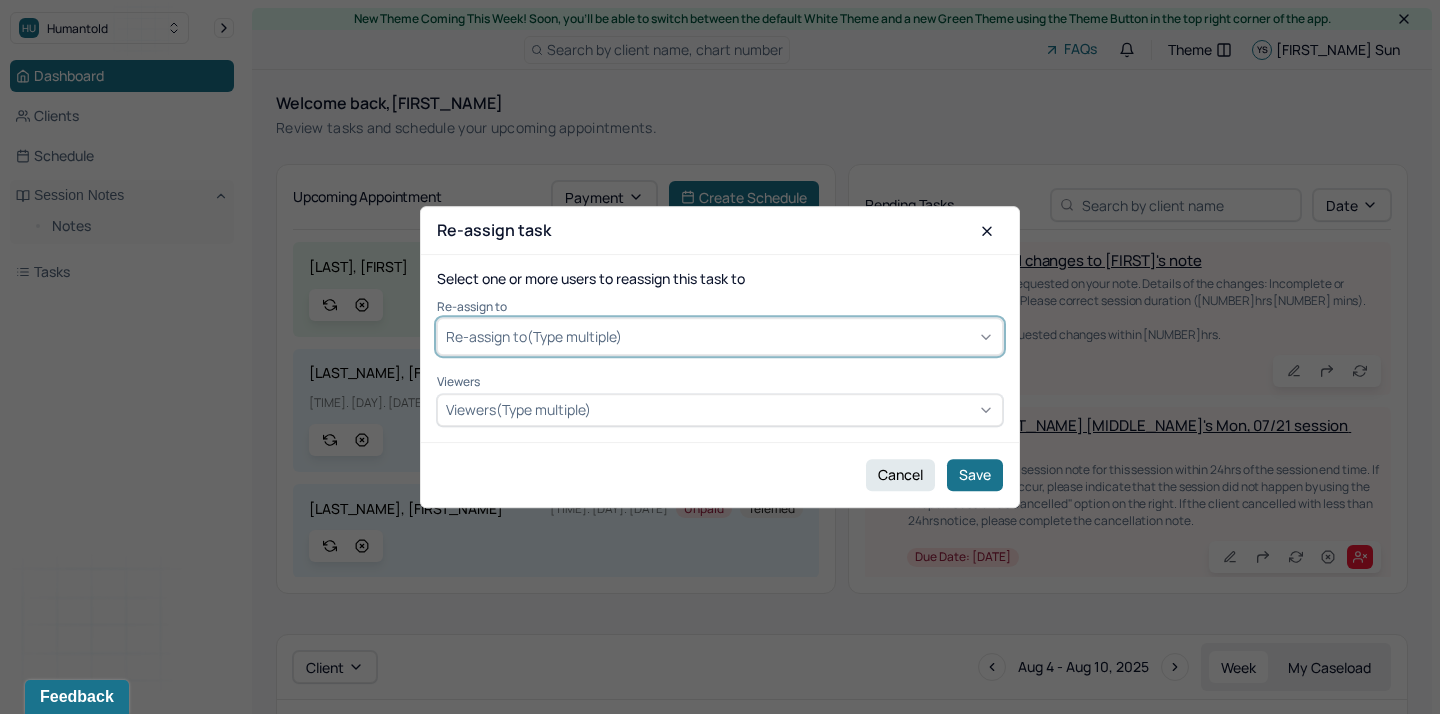 click 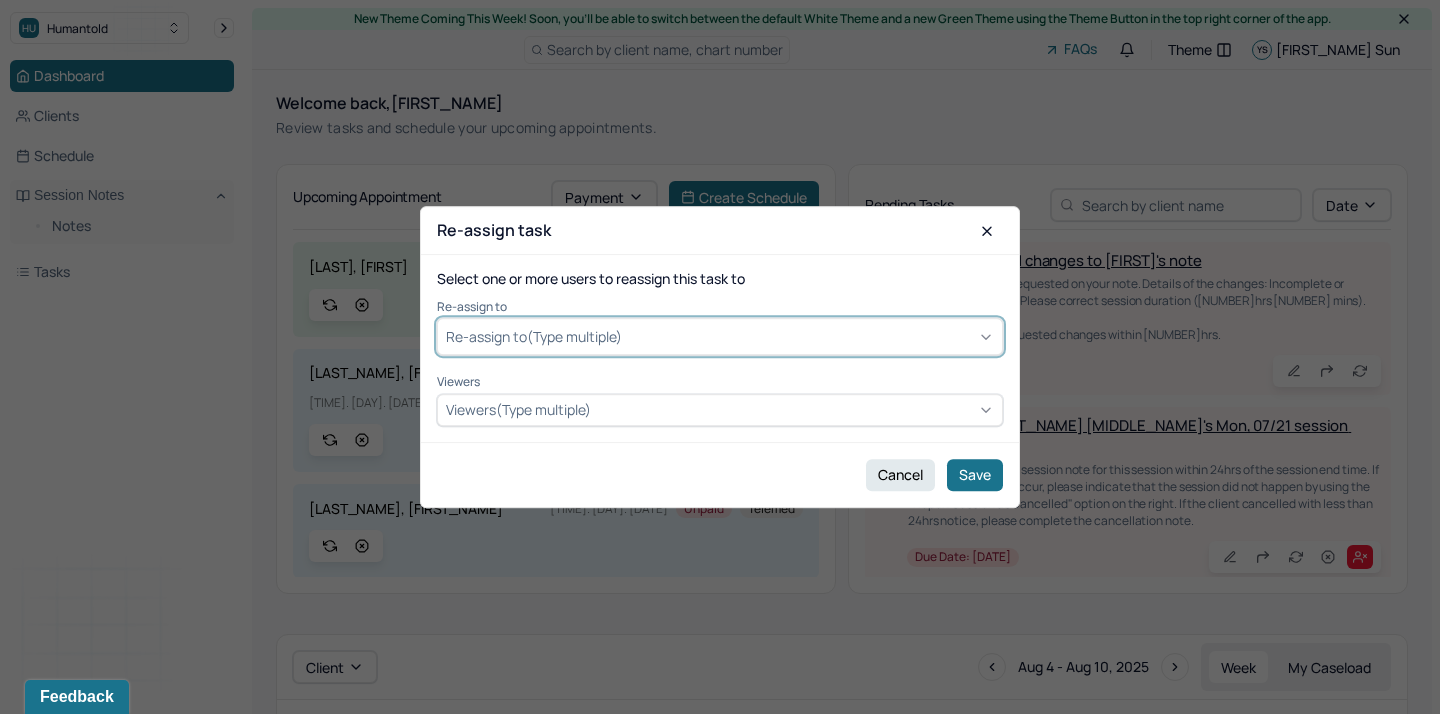 click on "Cancel" at bounding box center (900, 475) 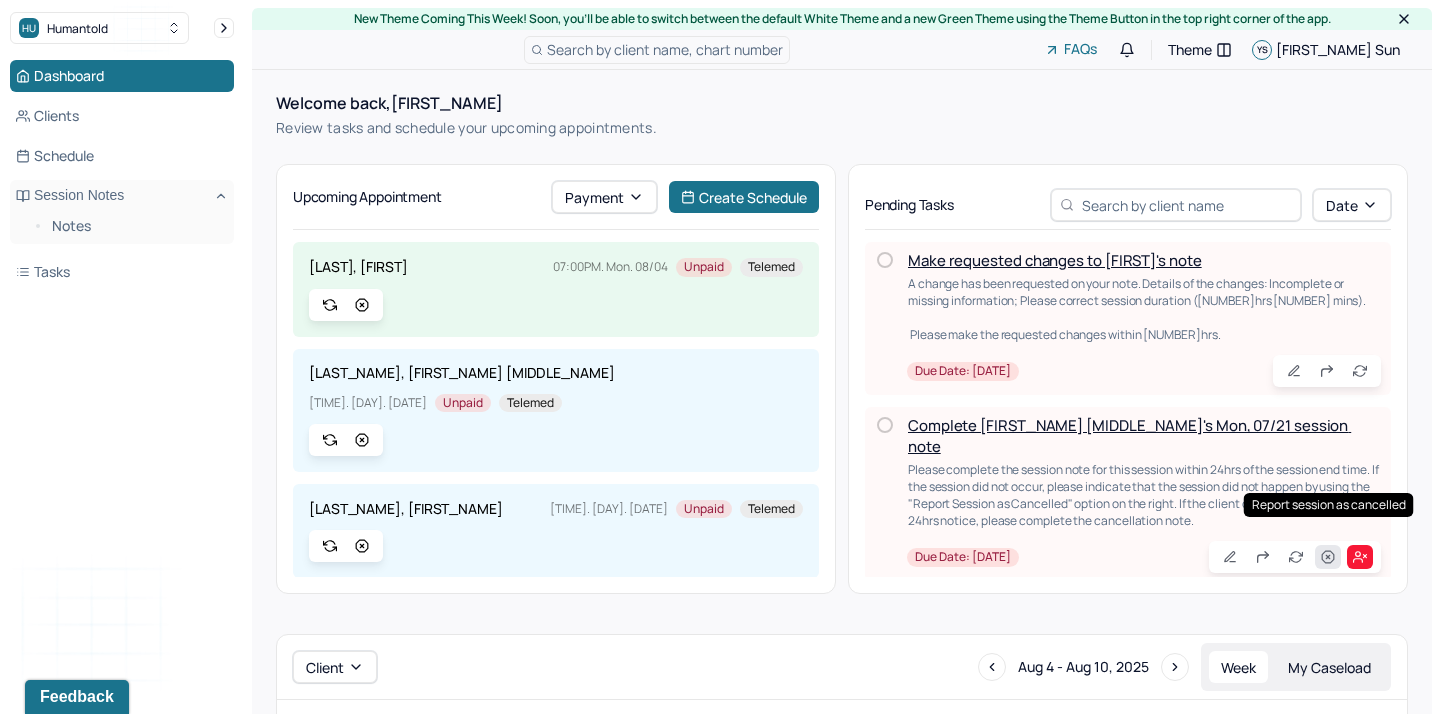 click 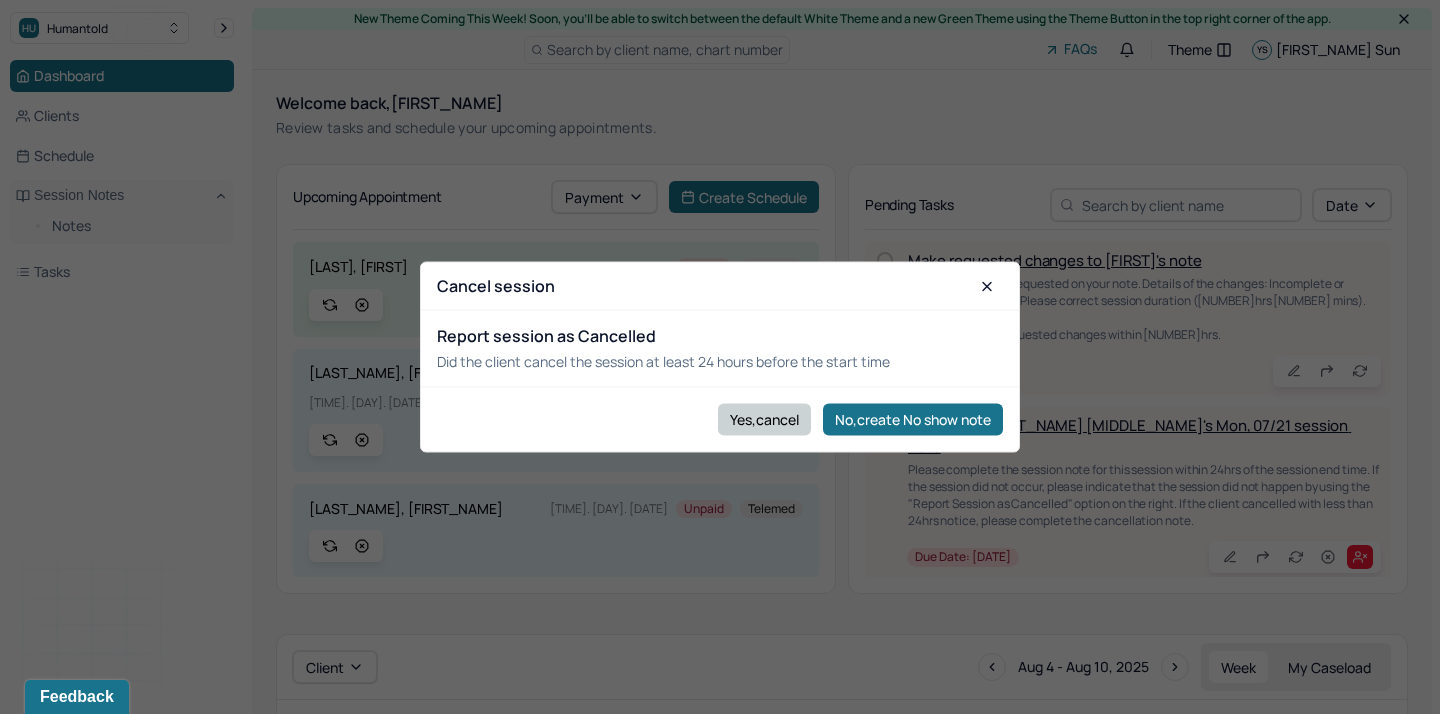 click on "Yes,cancel" at bounding box center (764, 419) 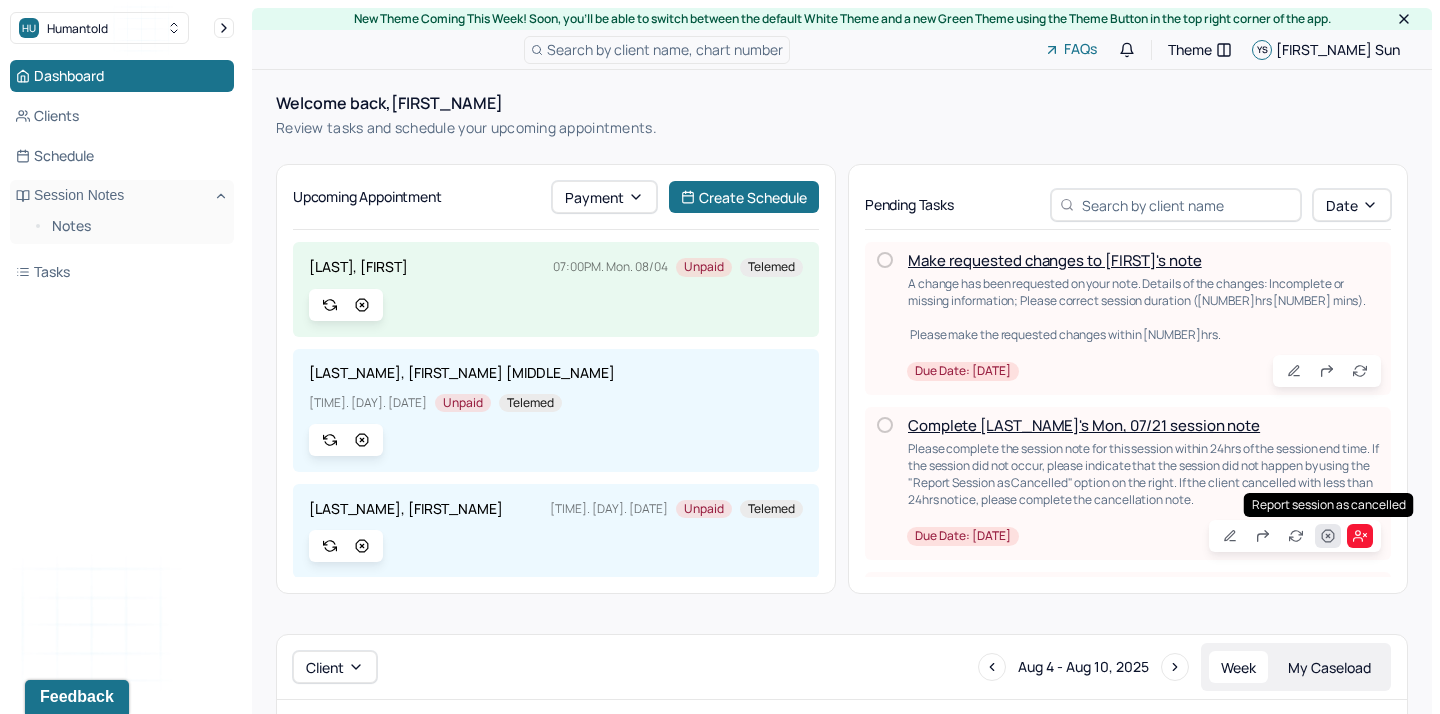 click 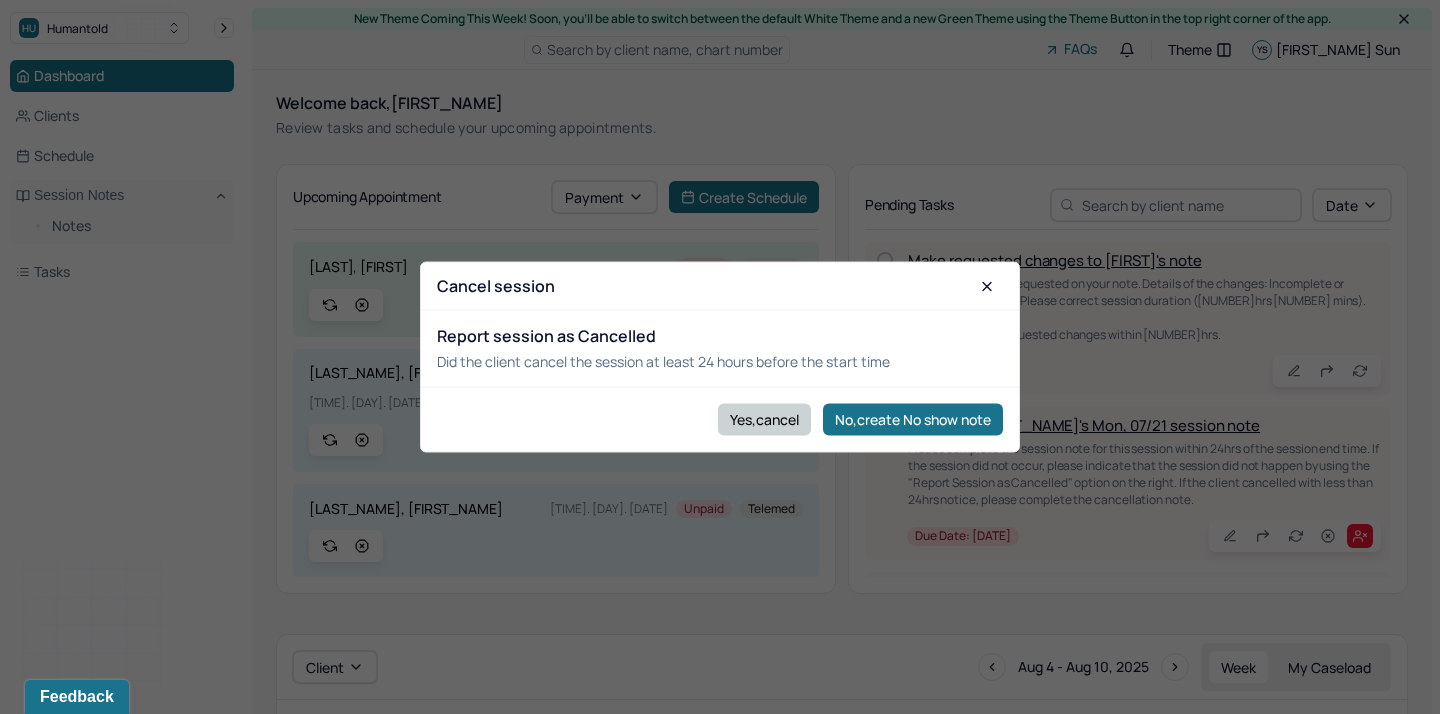 click on "Yes,cancel" at bounding box center [764, 419] 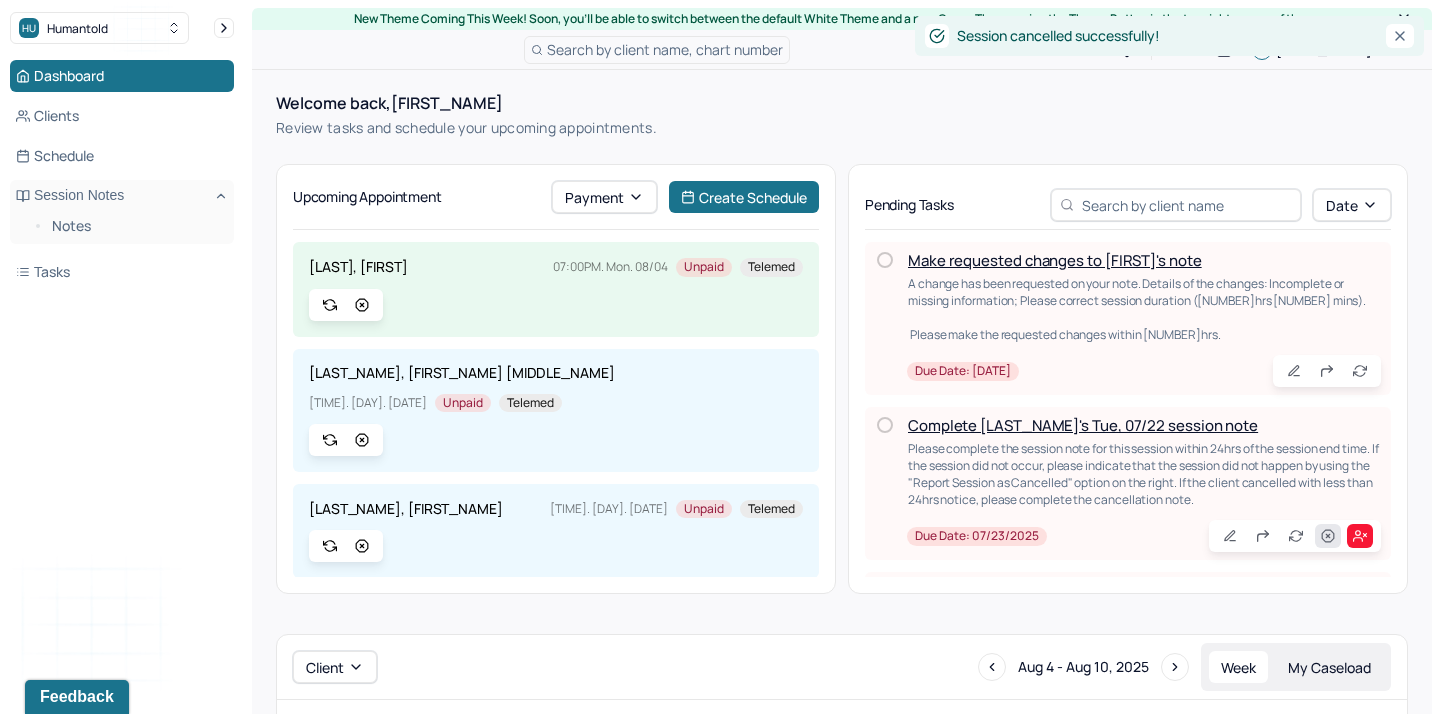 click 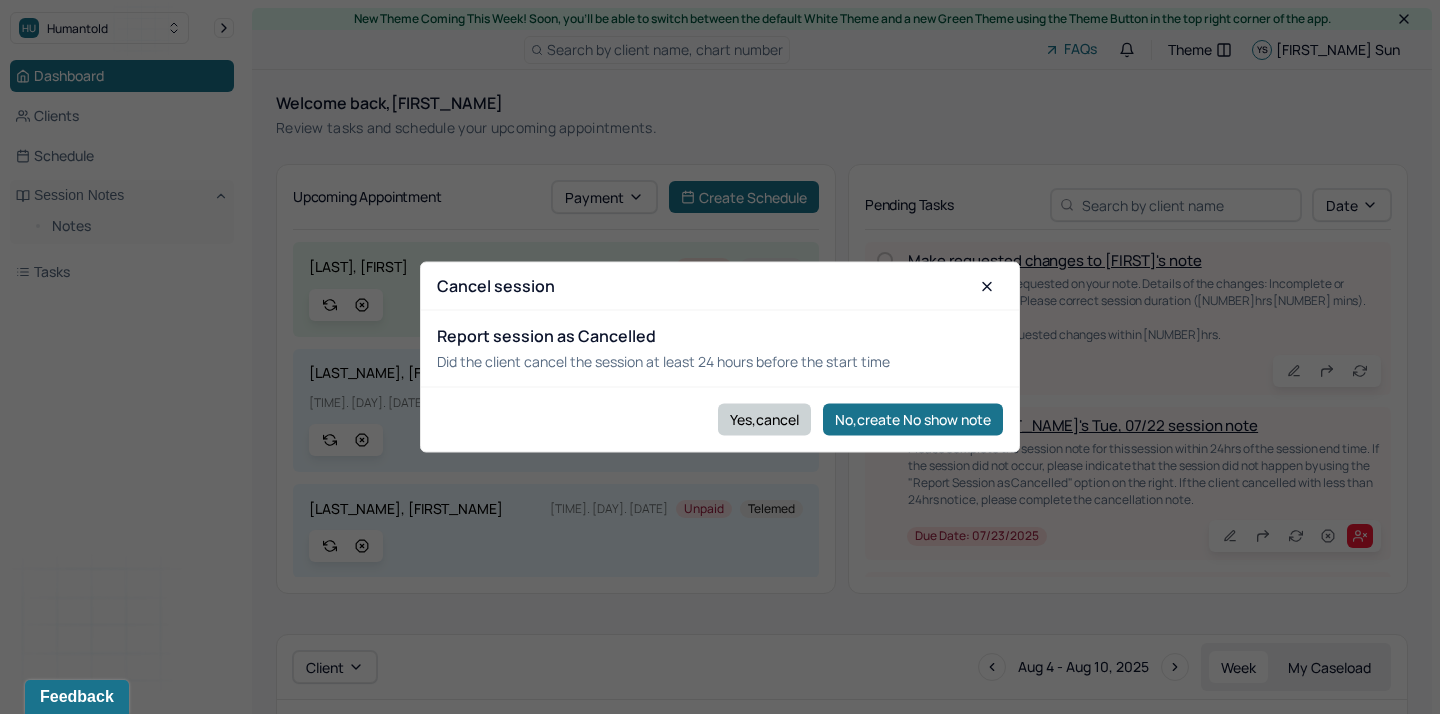 click on "Yes,cancel" at bounding box center (764, 419) 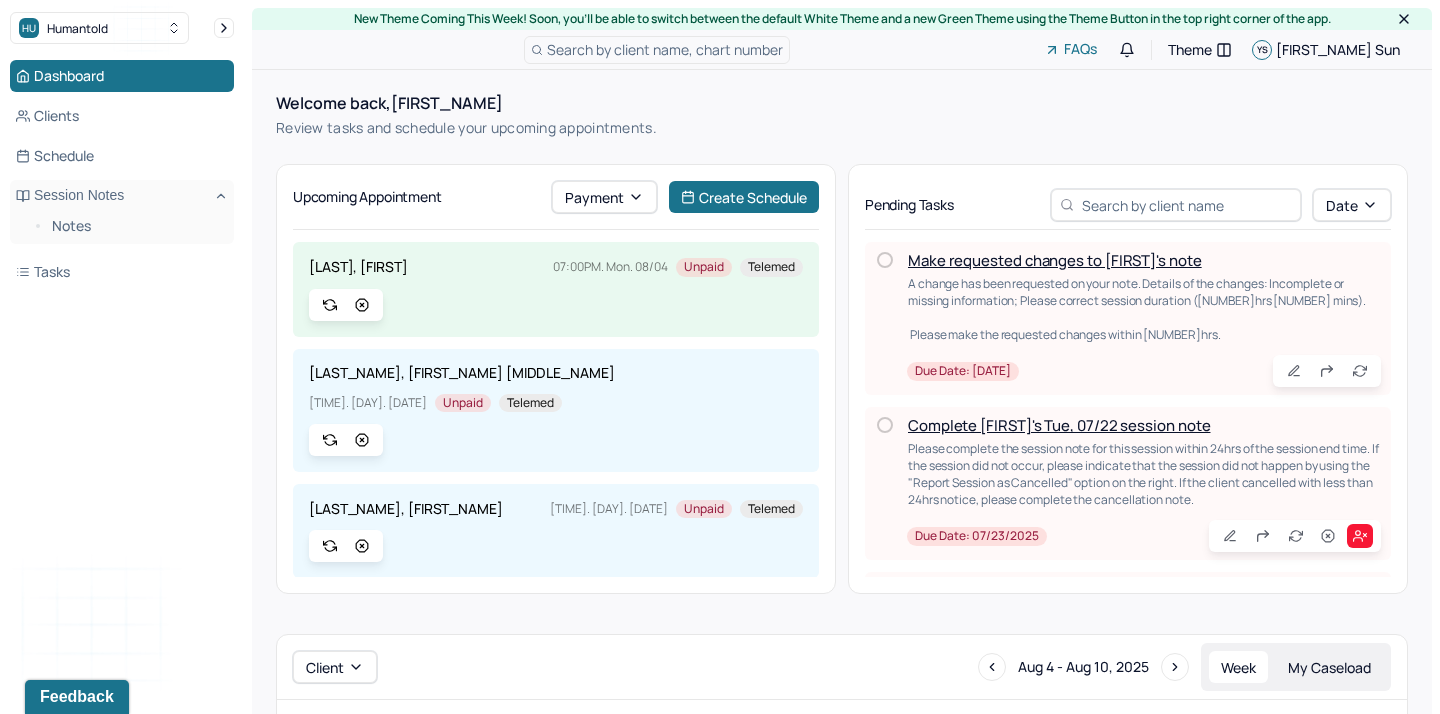 scroll, scrollTop: 89, scrollLeft: 0, axis: vertical 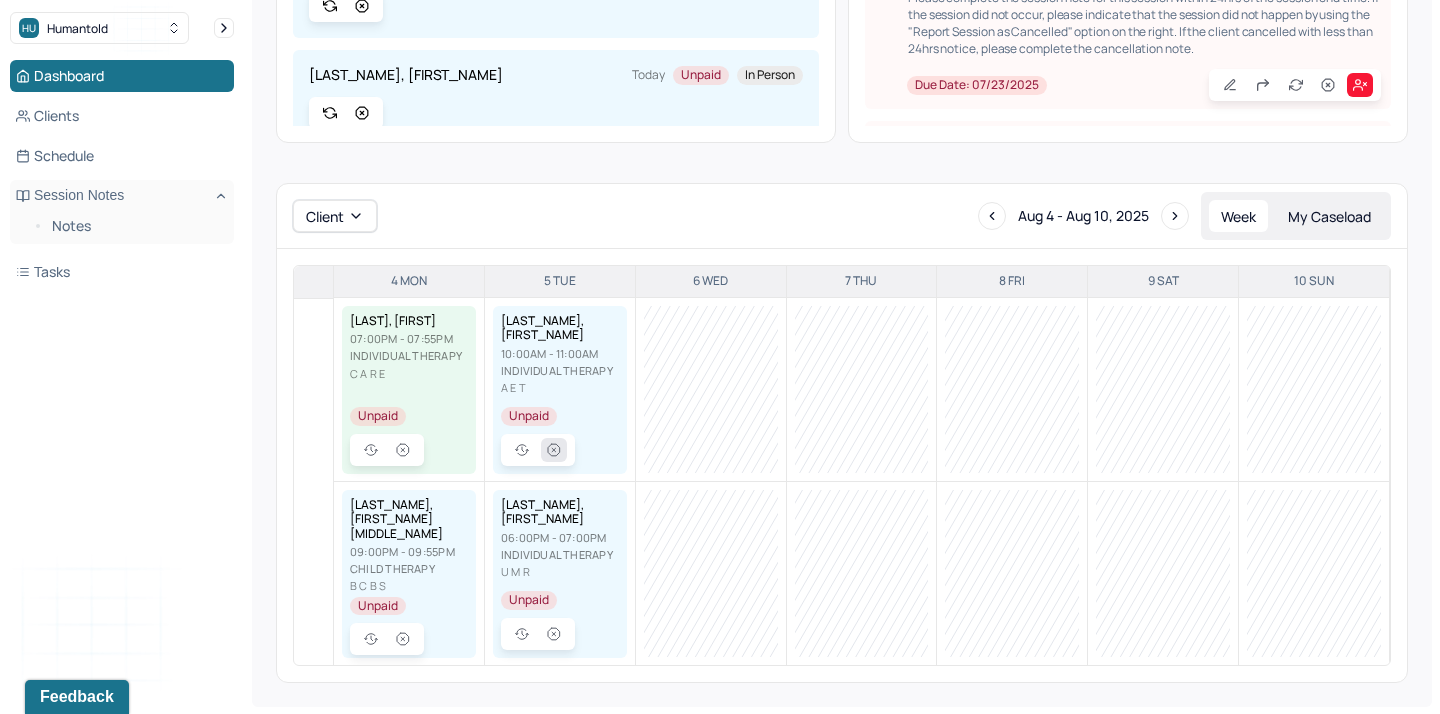 click 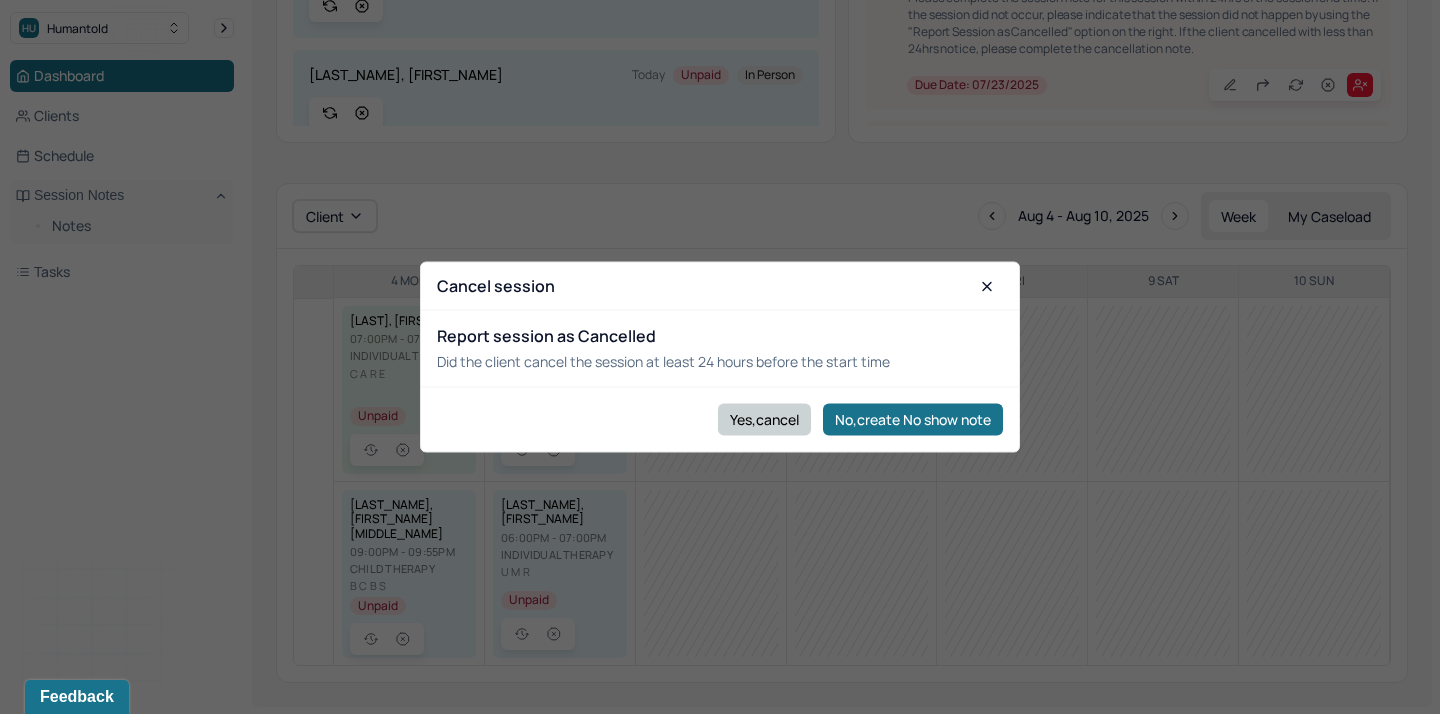 click on "Yes,cancel" at bounding box center (764, 419) 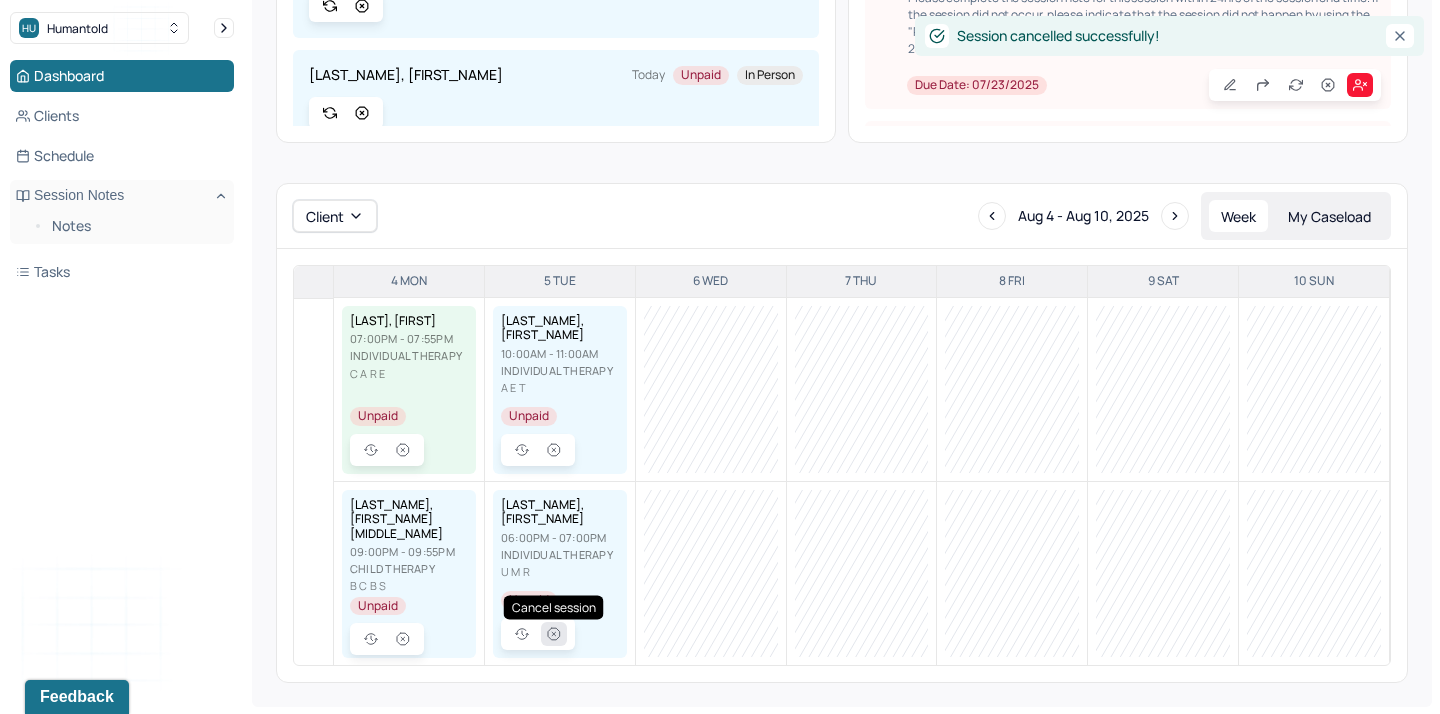 scroll, scrollTop: 0, scrollLeft: 0, axis: both 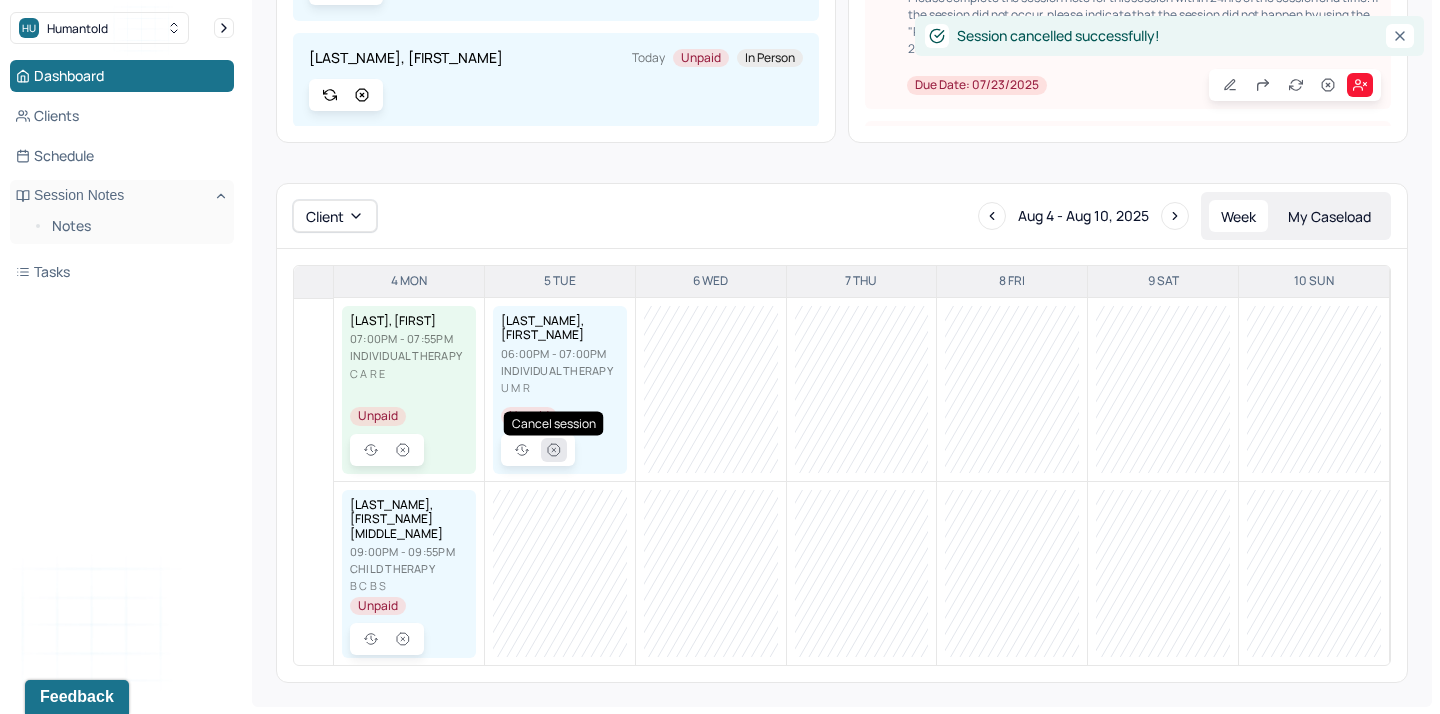 click 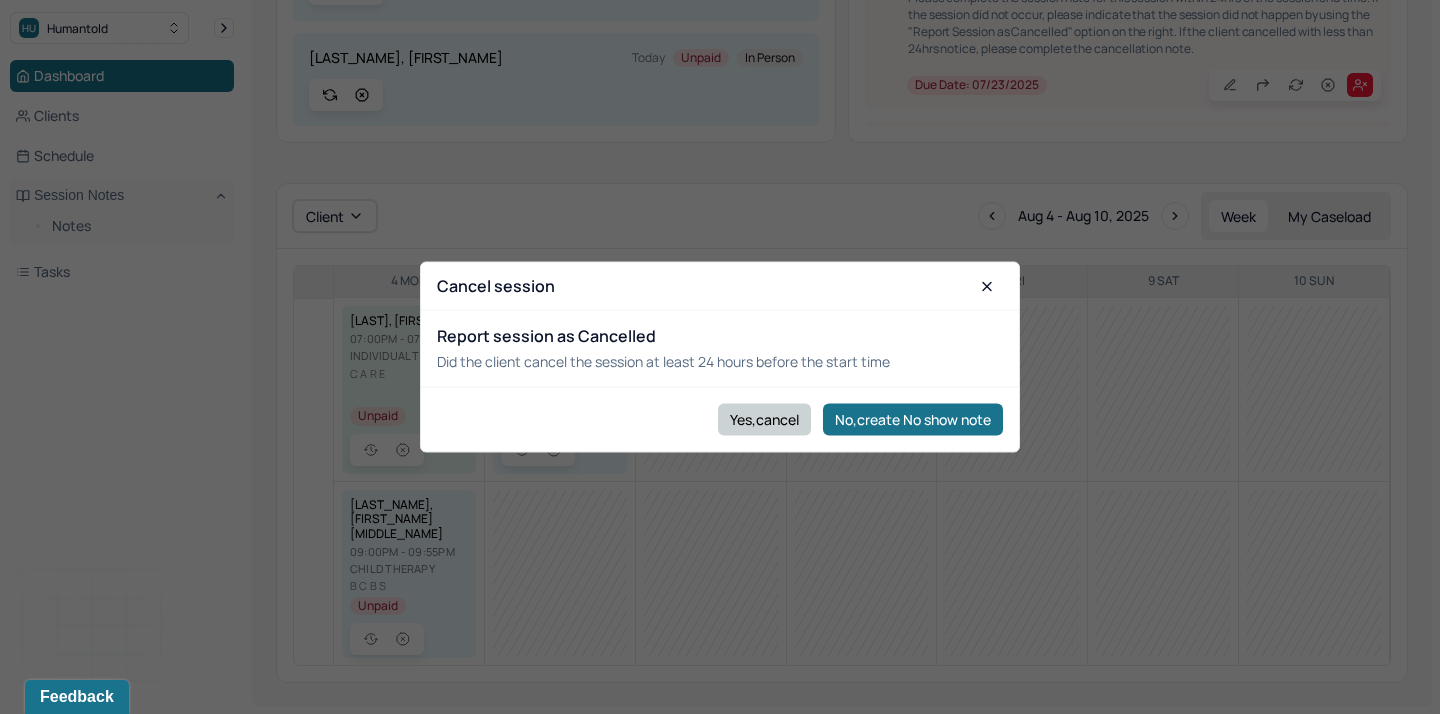 click on "Yes,cancel" at bounding box center [764, 419] 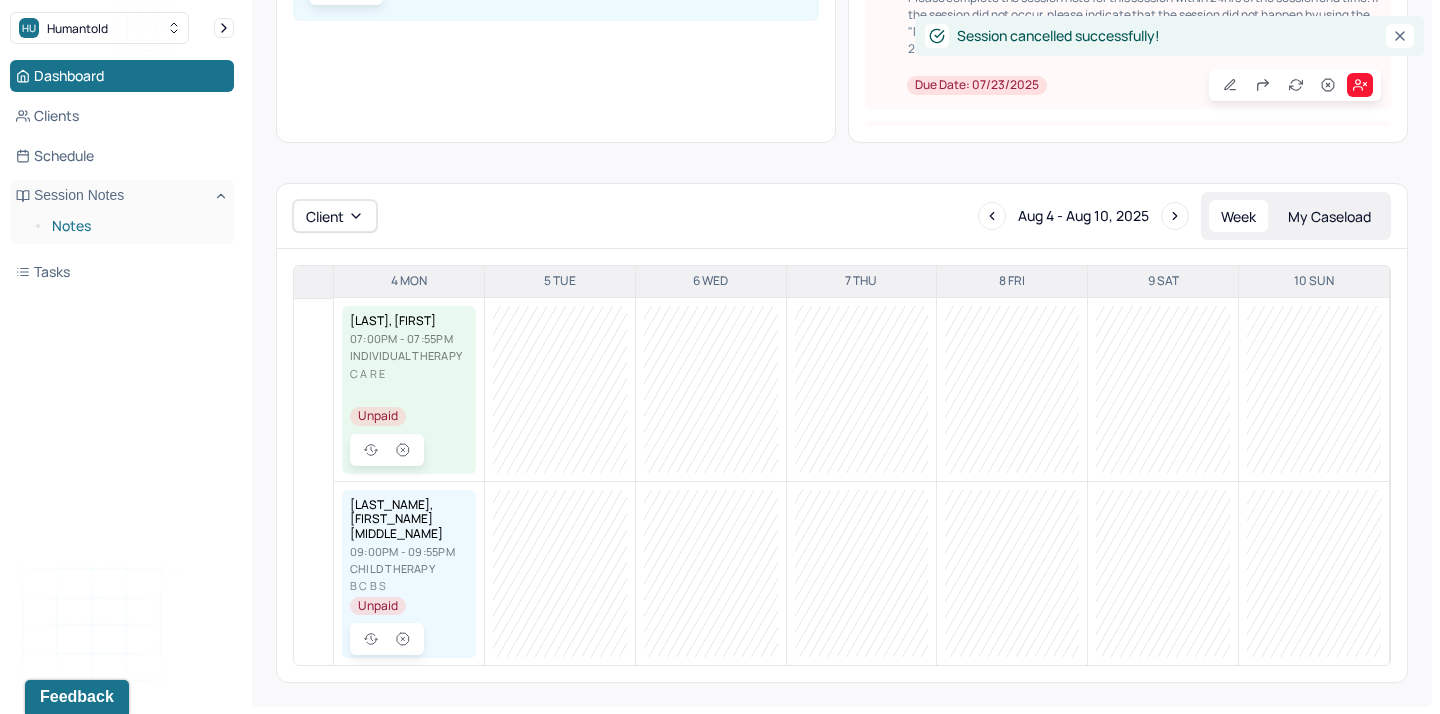 click on "Notes" at bounding box center (135, 226) 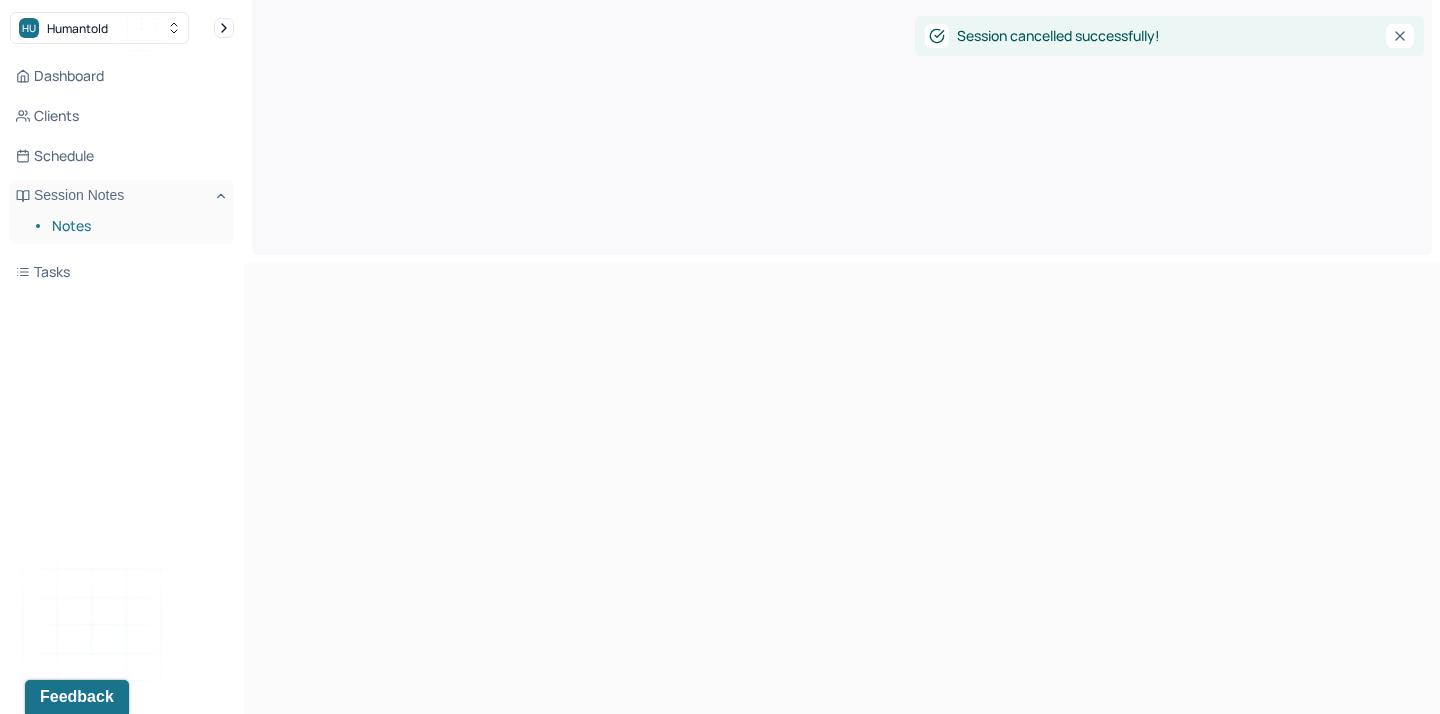 scroll, scrollTop: 0, scrollLeft: 0, axis: both 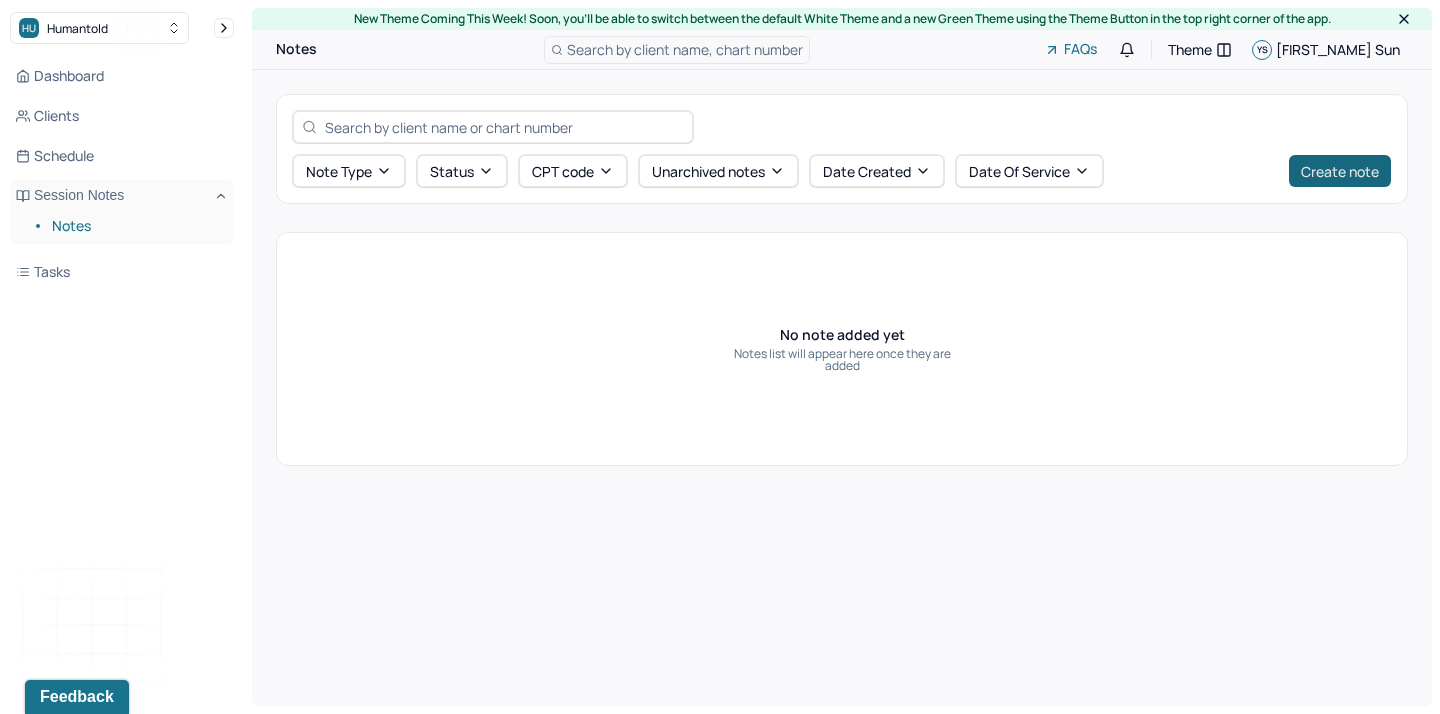 click on "Create note" at bounding box center [1340, 171] 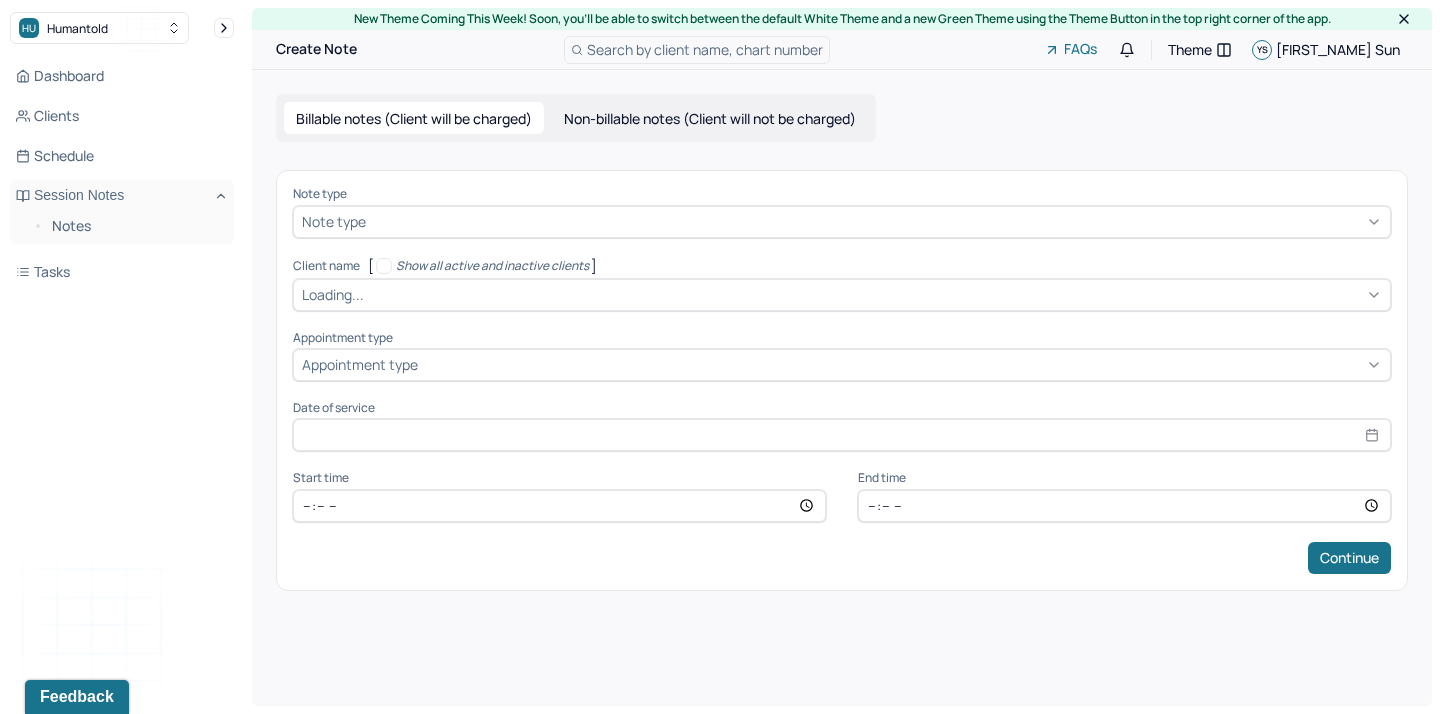 click at bounding box center [876, 221] 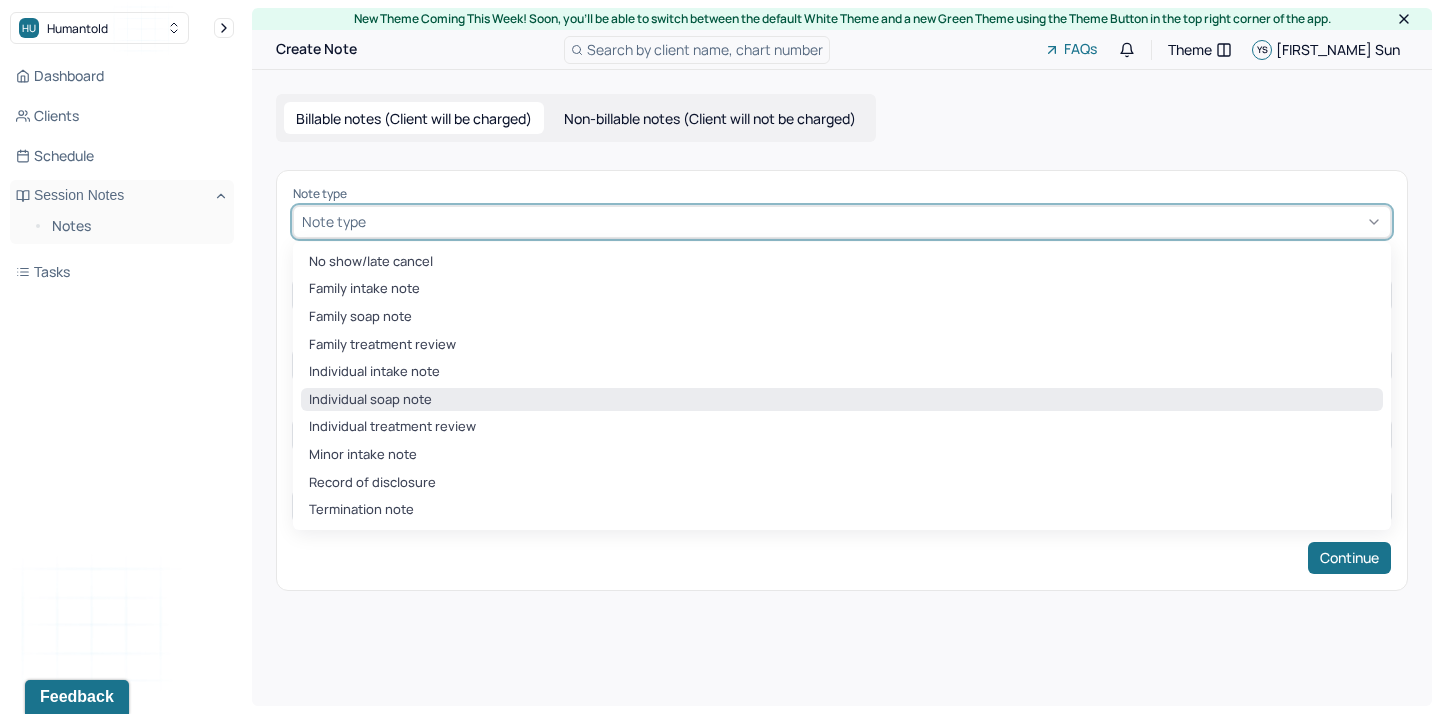 click on "Individual soap note" at bounding box center [842, 400] 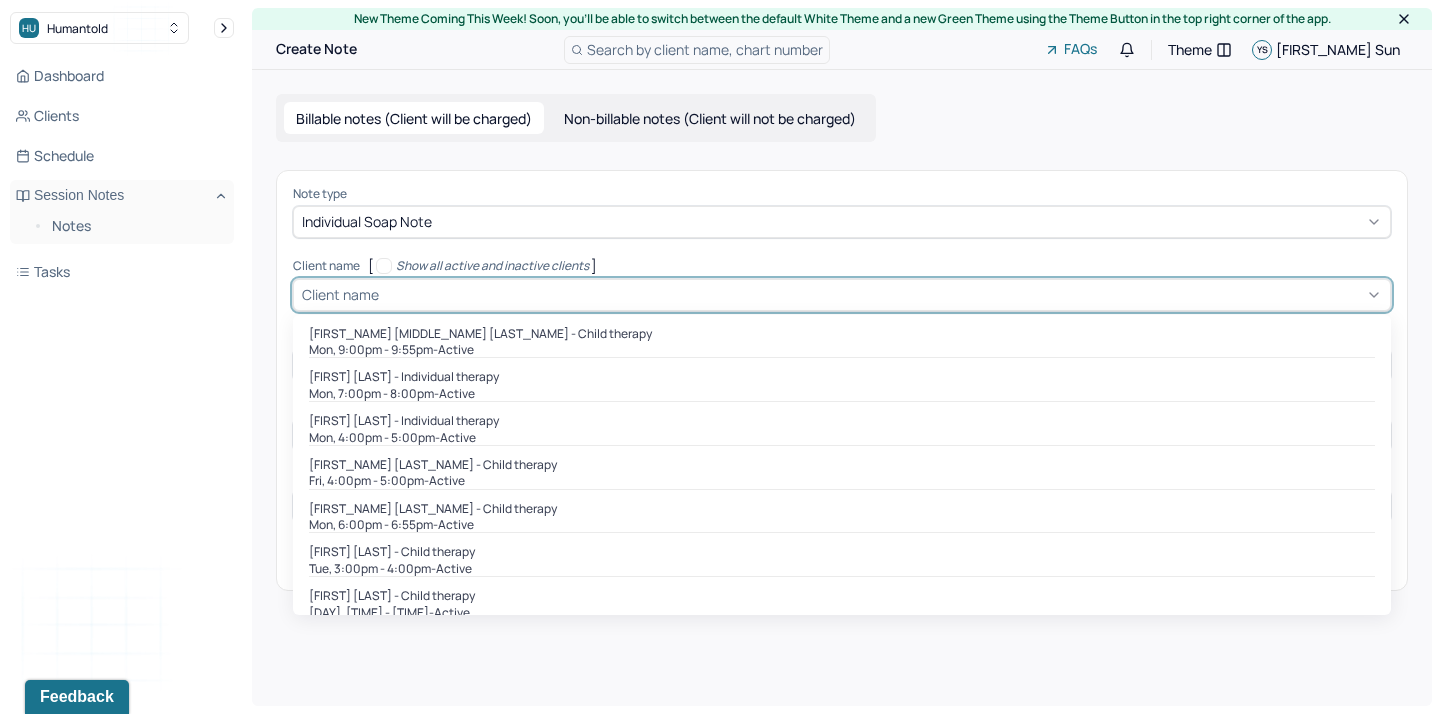 click at bounding box center (882, 294) 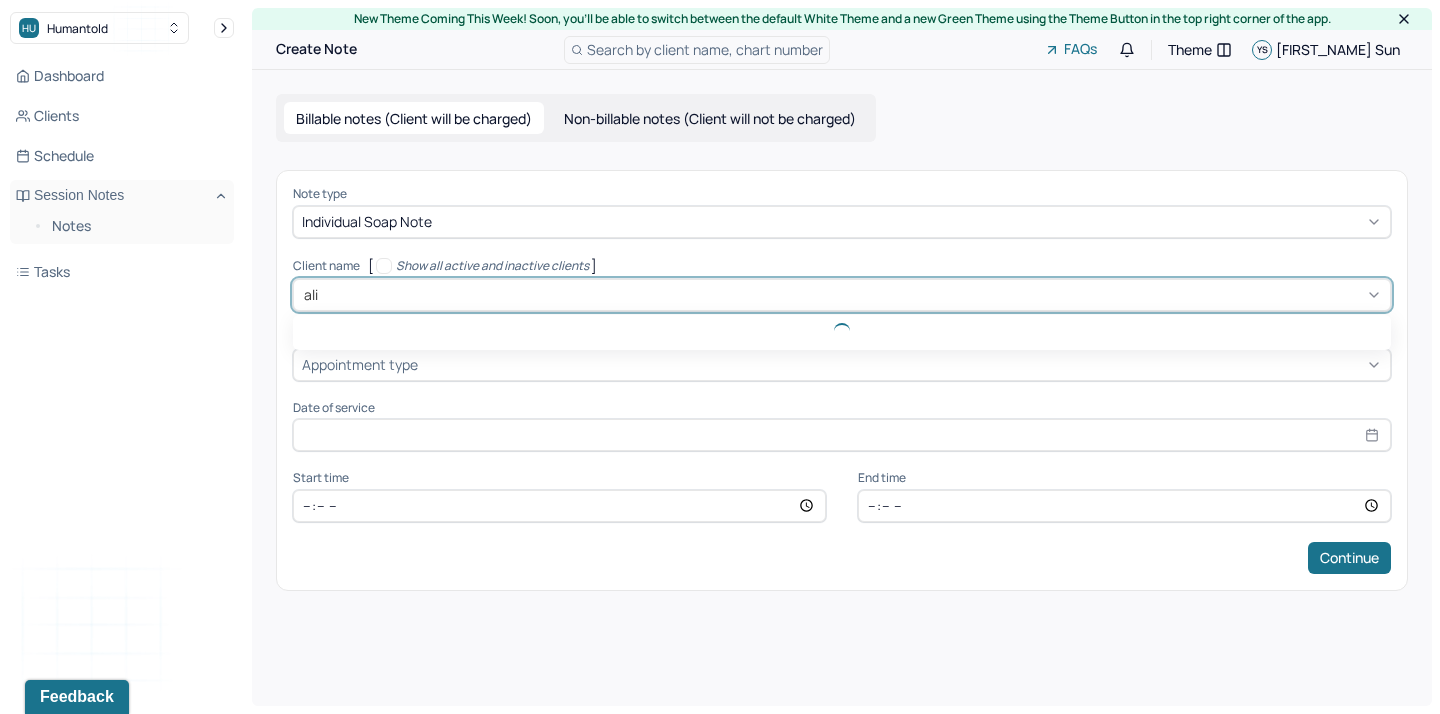 type on "alic" 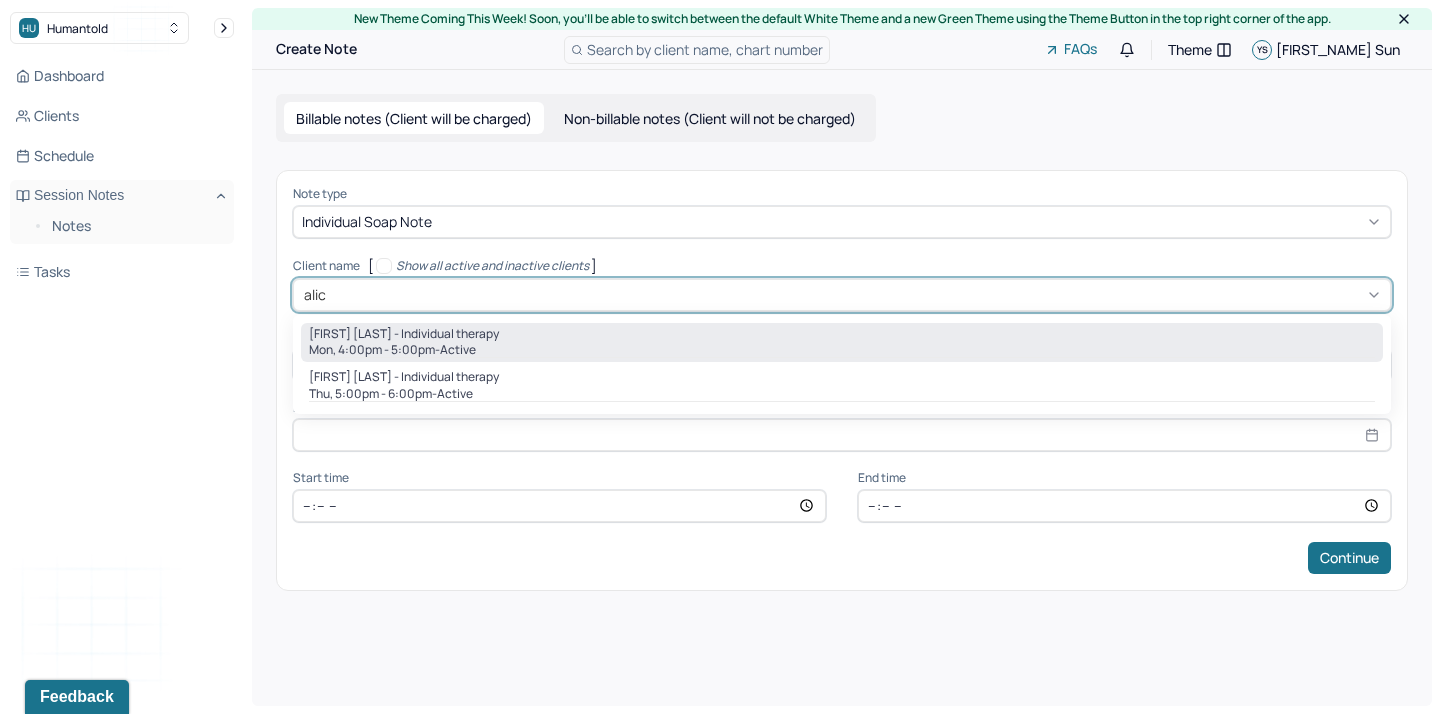 click on "Alicia Li Calzi - Individual therapy" at bounding box center (404, 334) 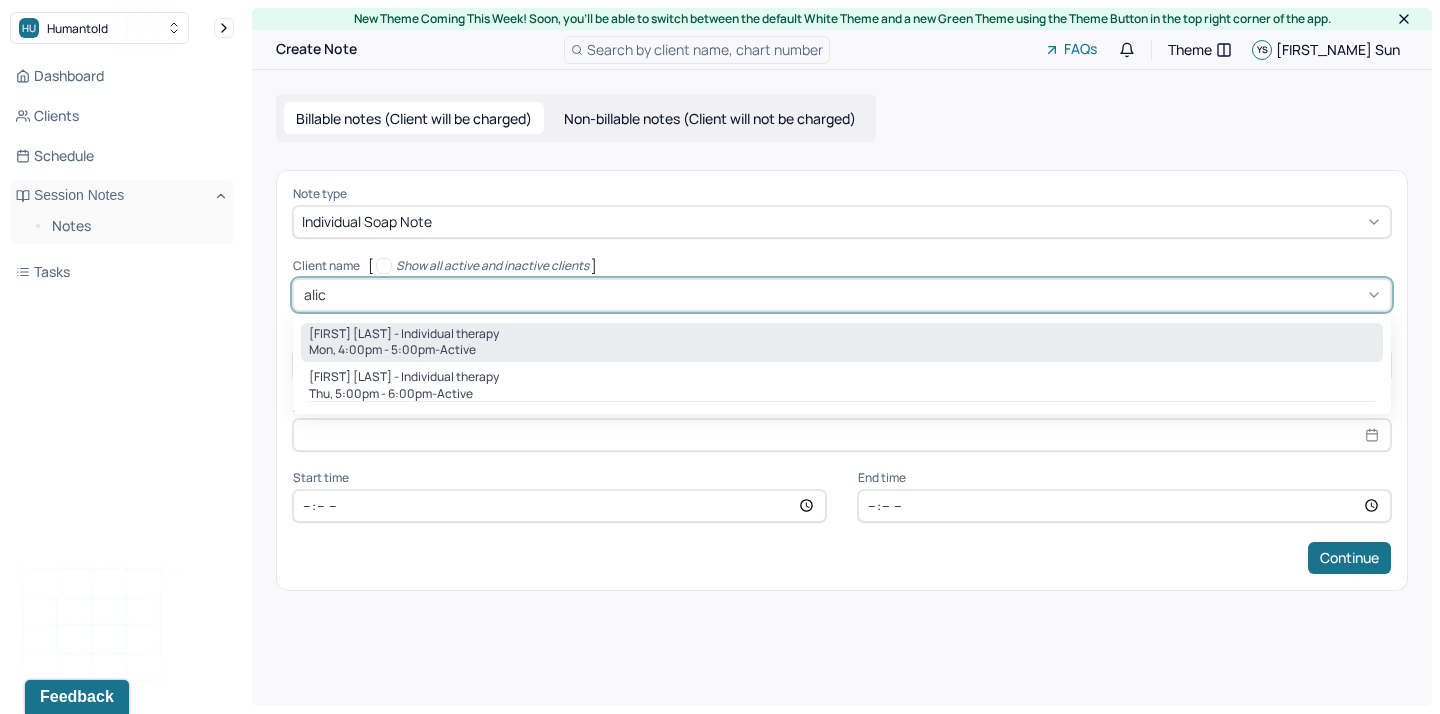 type 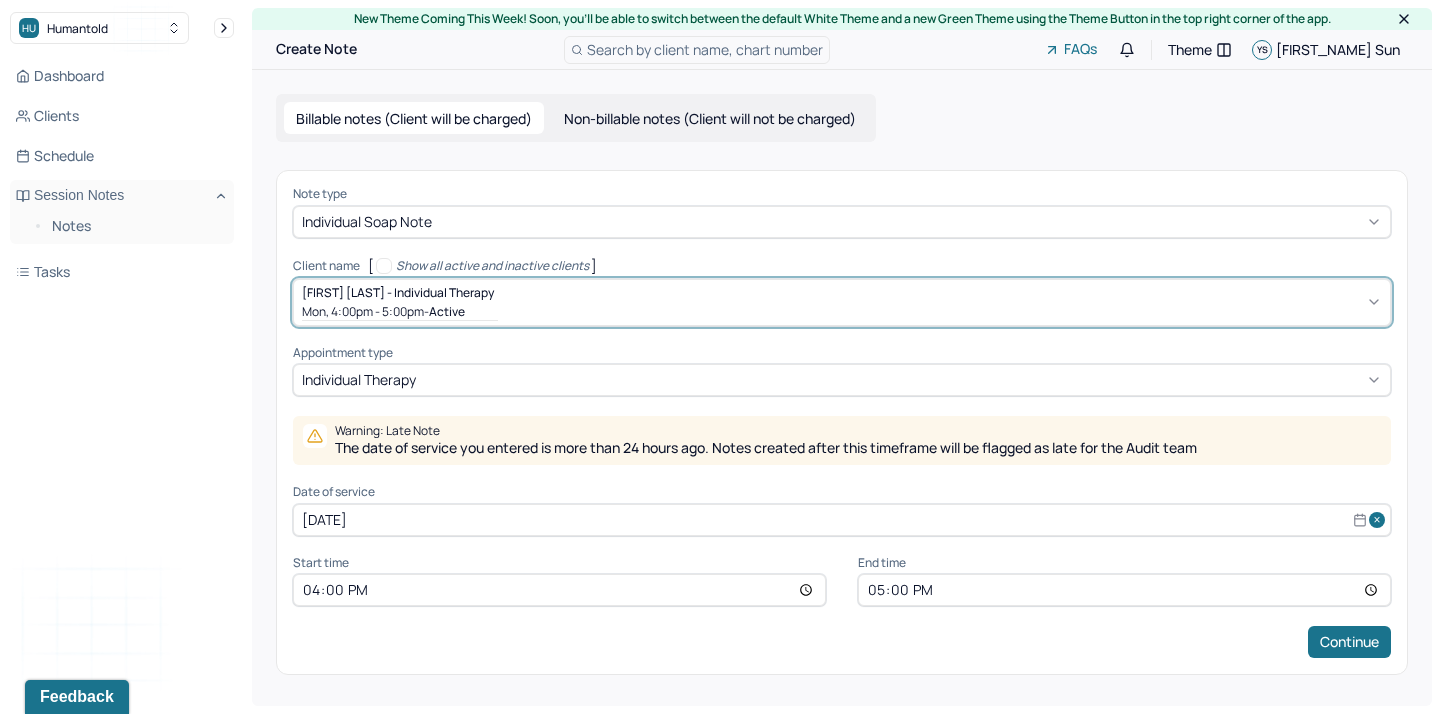 click on "Aug 1, 2025" at bounding box center (842, 520) 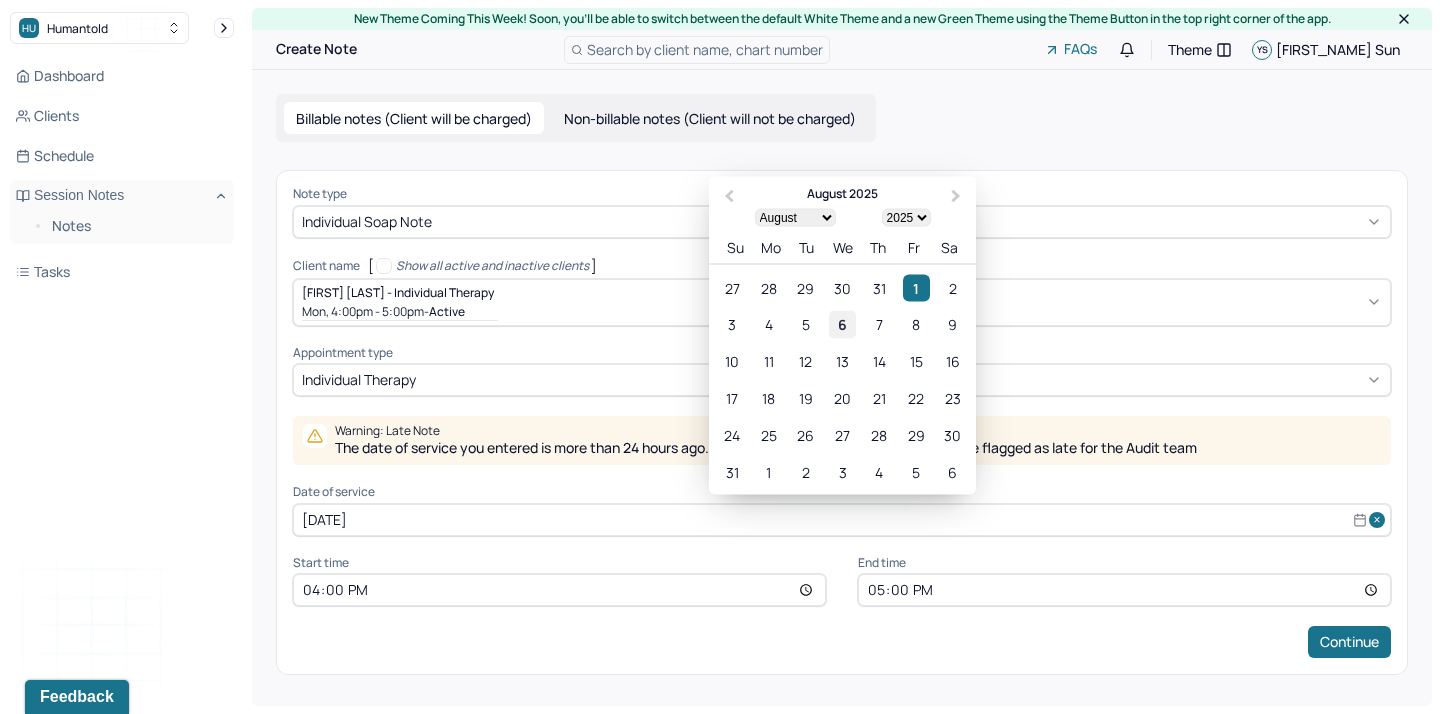 click on "6" at bounding box center (842, 324) 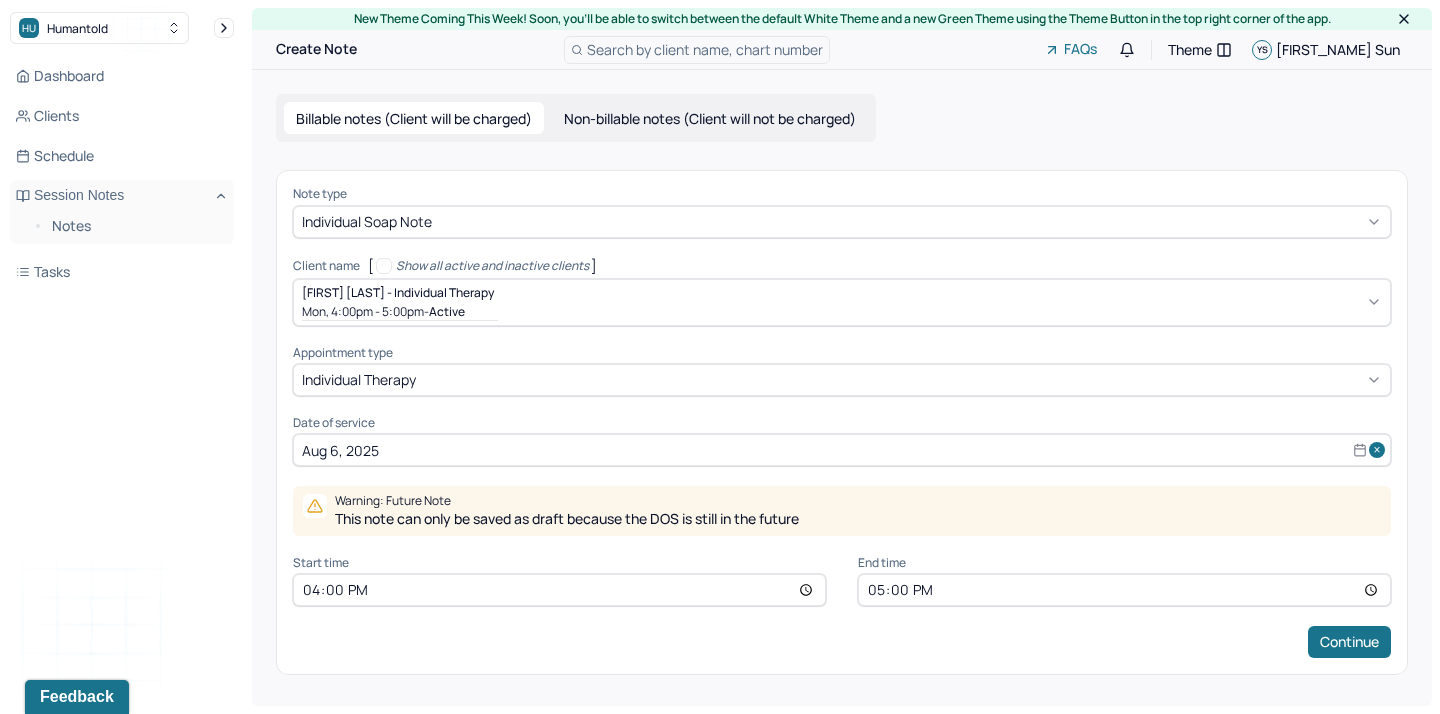 click on "Aug 6, 2025" at bounding box center [842, 450] 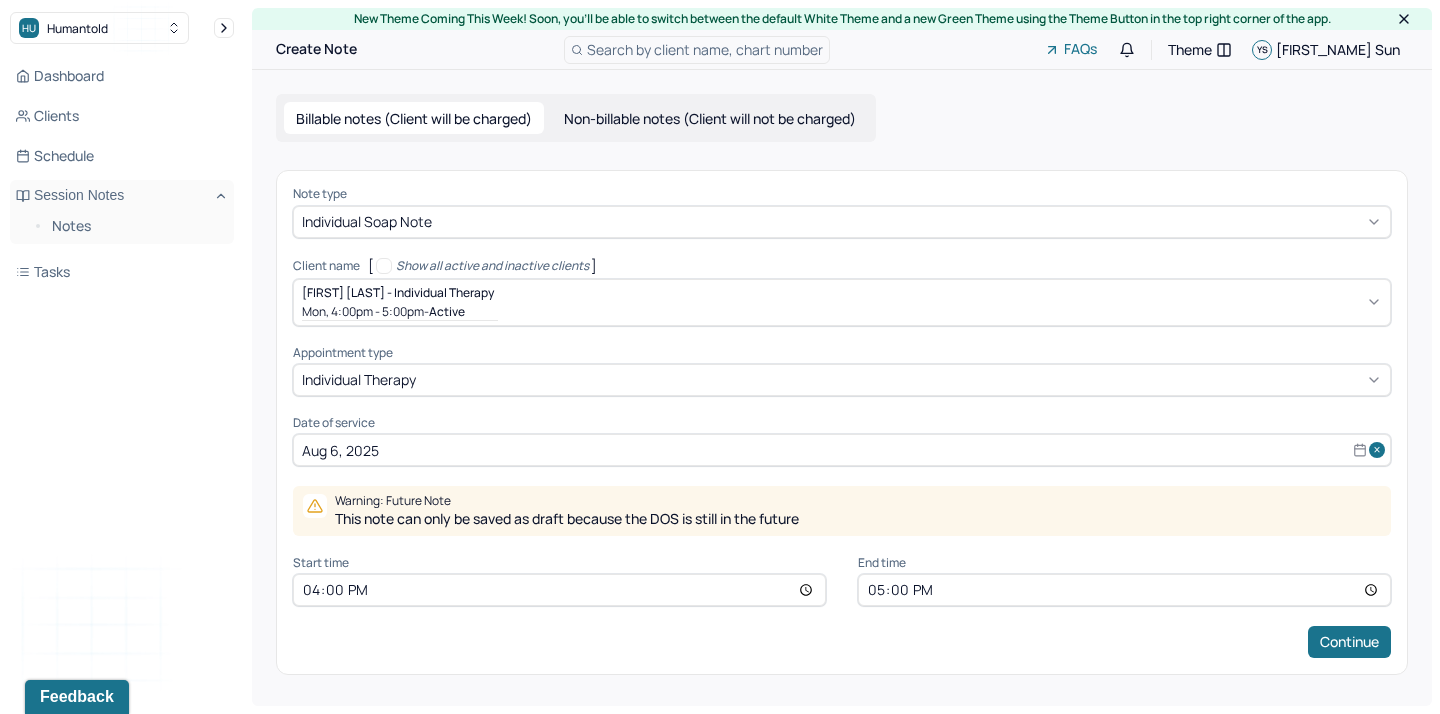 select on "7" 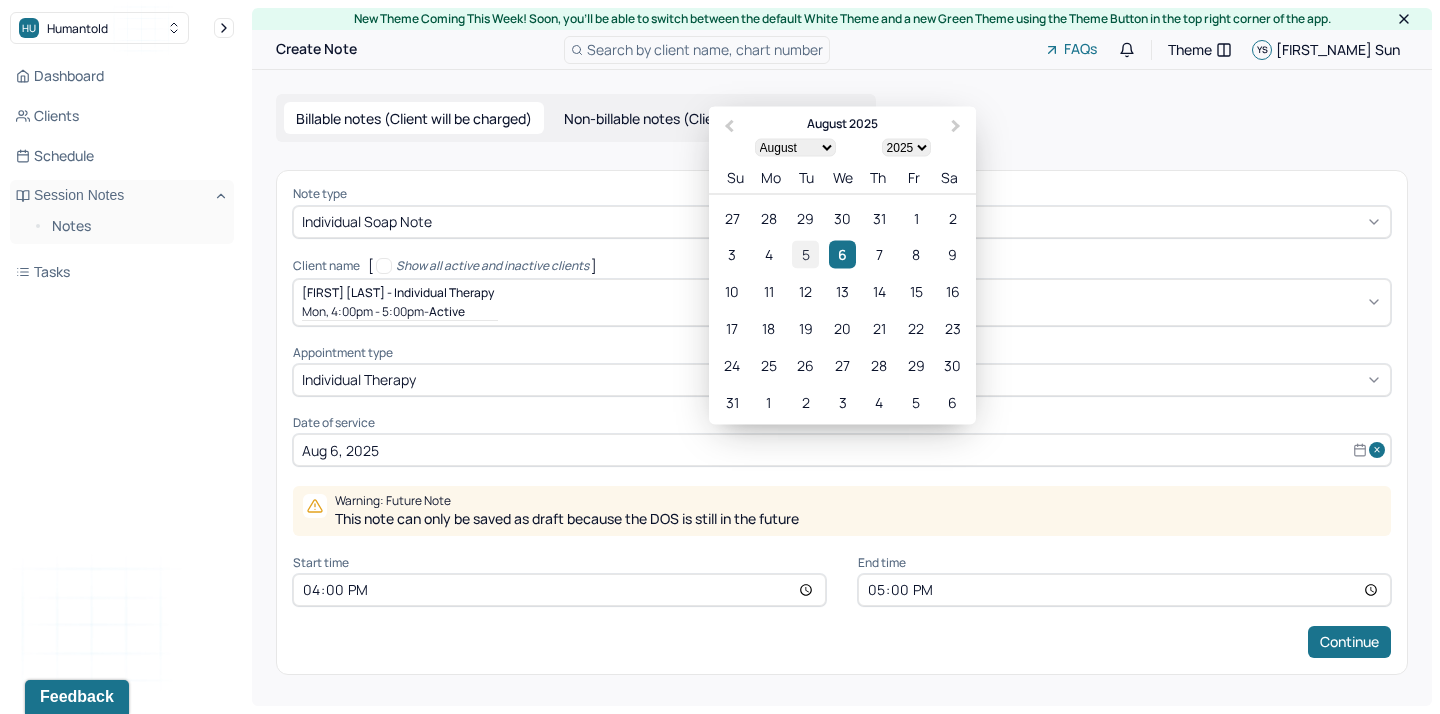 click on "5" at bounding box center (805, 254) 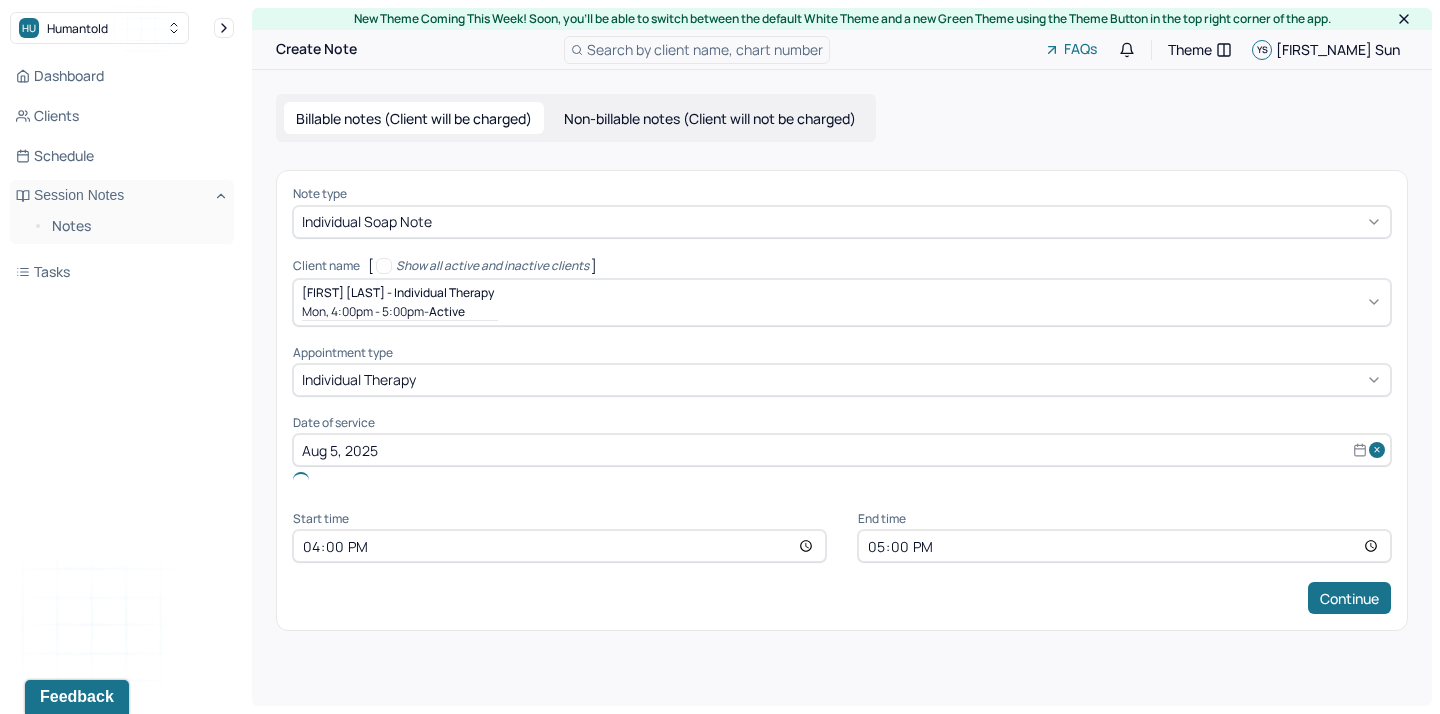 click on "16:00" at bounding box center (559, 546) 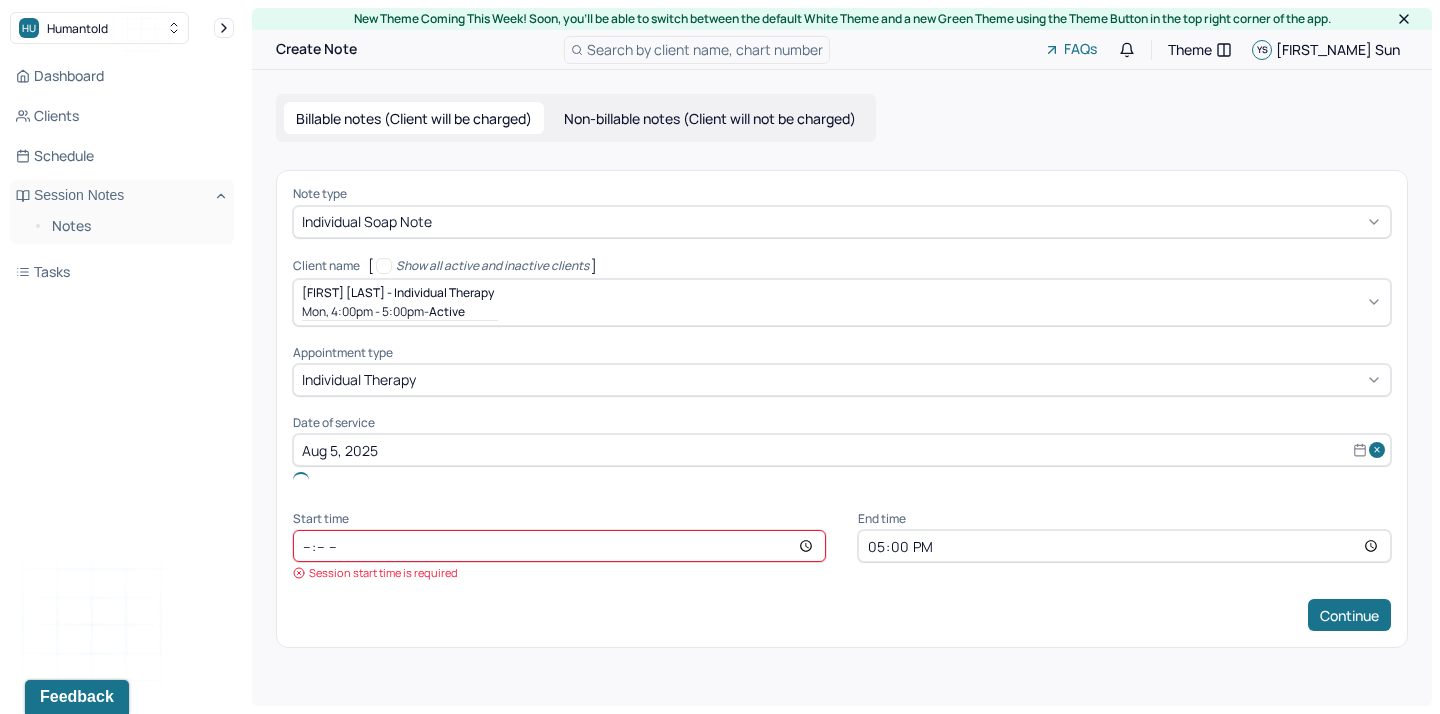 type on "19:00" 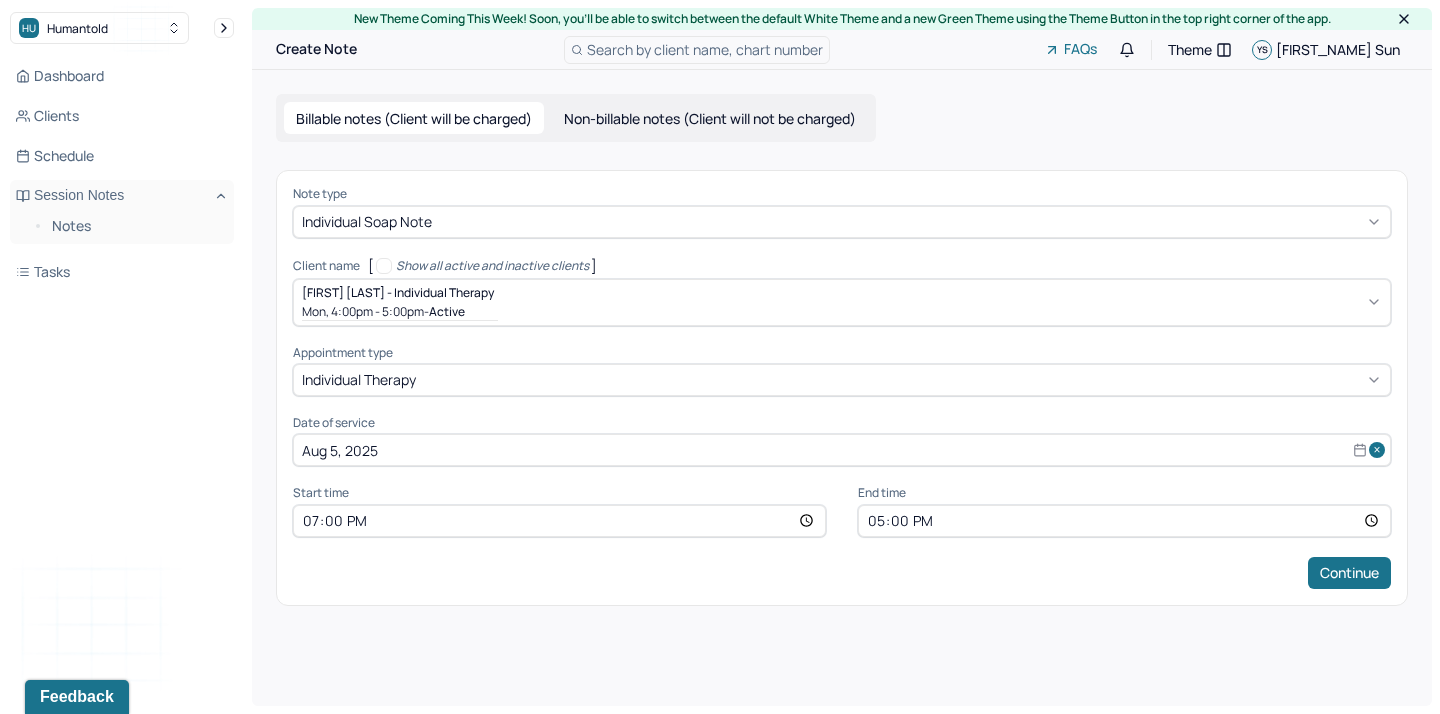 click on "17:00" at bounding box center (1124, 521) 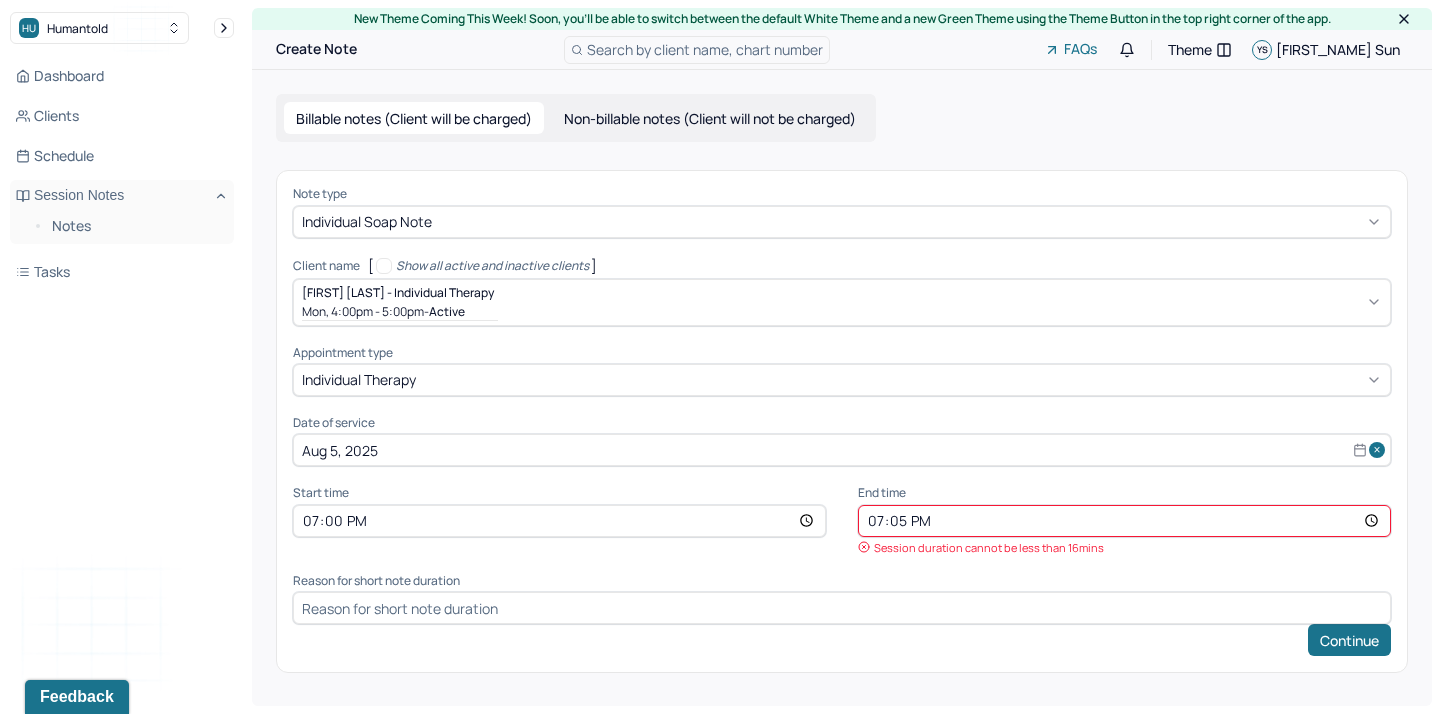 type on "19:55" 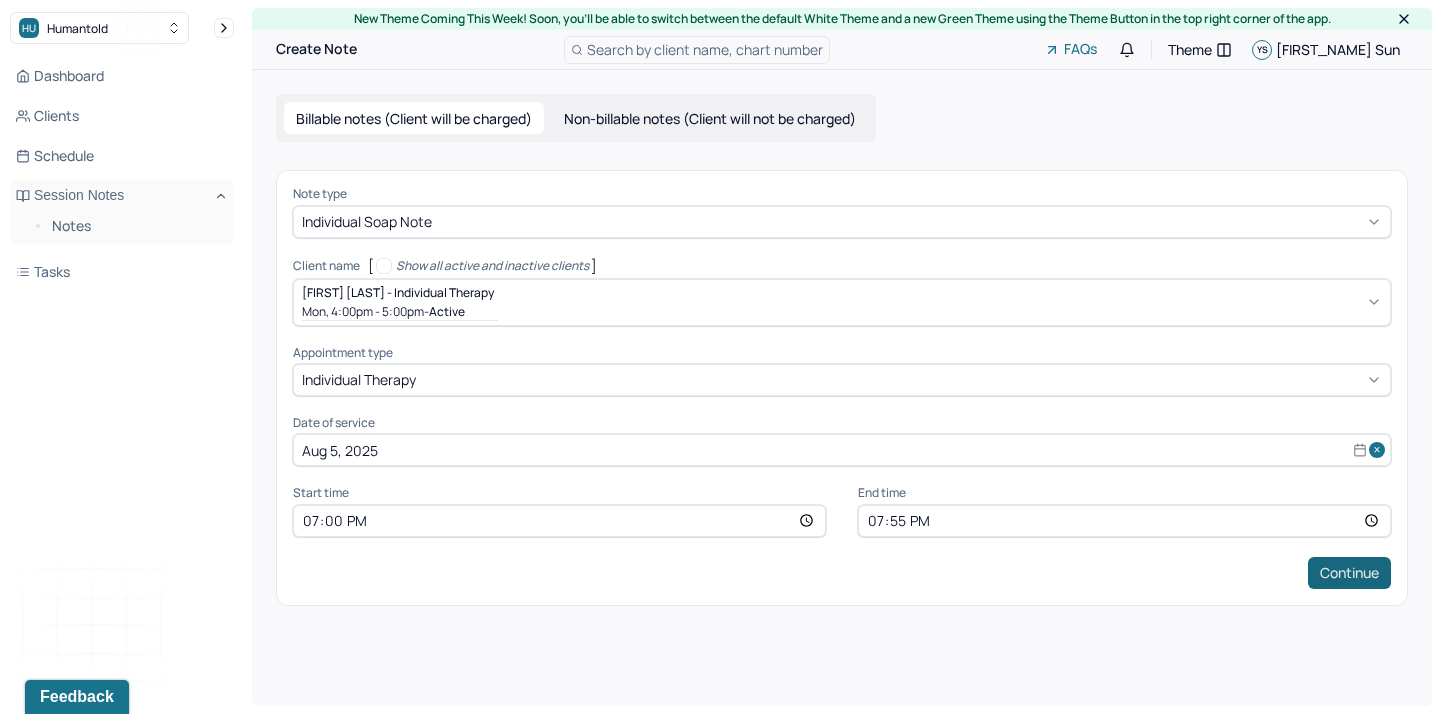 click on "Continue" at bounding box center [1349, 573] 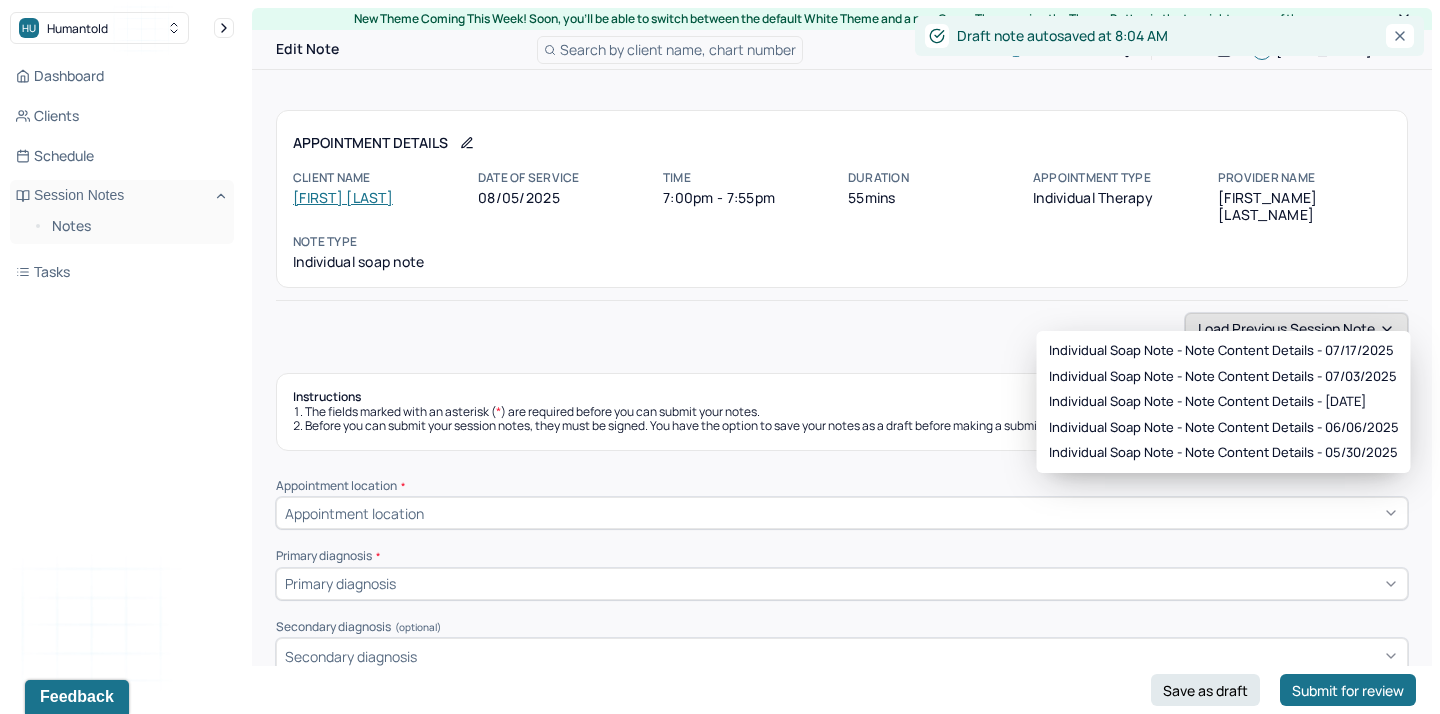 click on "Load previous session note" at bounding box center [1296, 329] 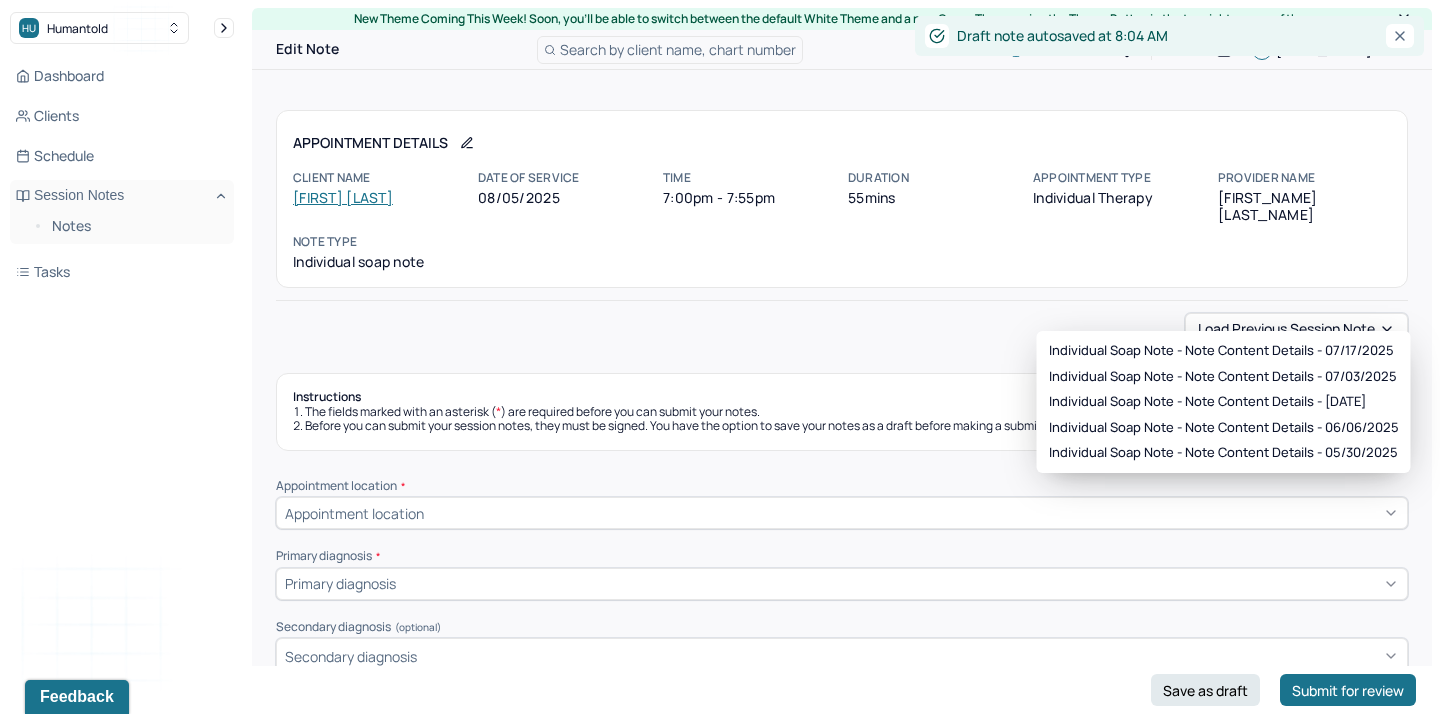 click on "Individual soap note   - Note content Details -   07/17/2025 Individual soap note   - Note content Details -   07/03/2025 Individual soap note   - Note content Details -   06/20/2025 Individual soap note   - Note content Details -   06/06/2025 Individual soap note   - Note content Details -   05/30/2025" at bounding box center [1224, 402] 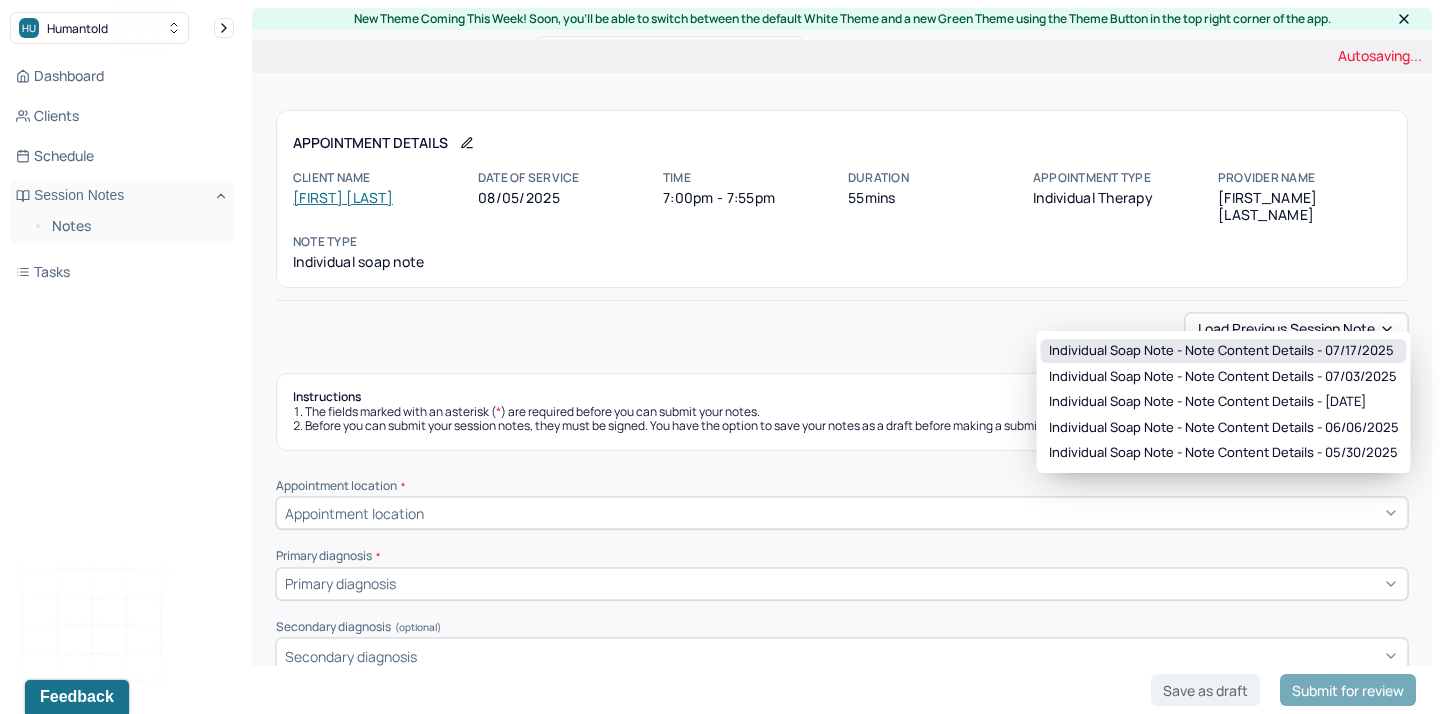 click on "Individual soap note   - Note content Details -   07/17/2025" at bounding box center (1221, 351) 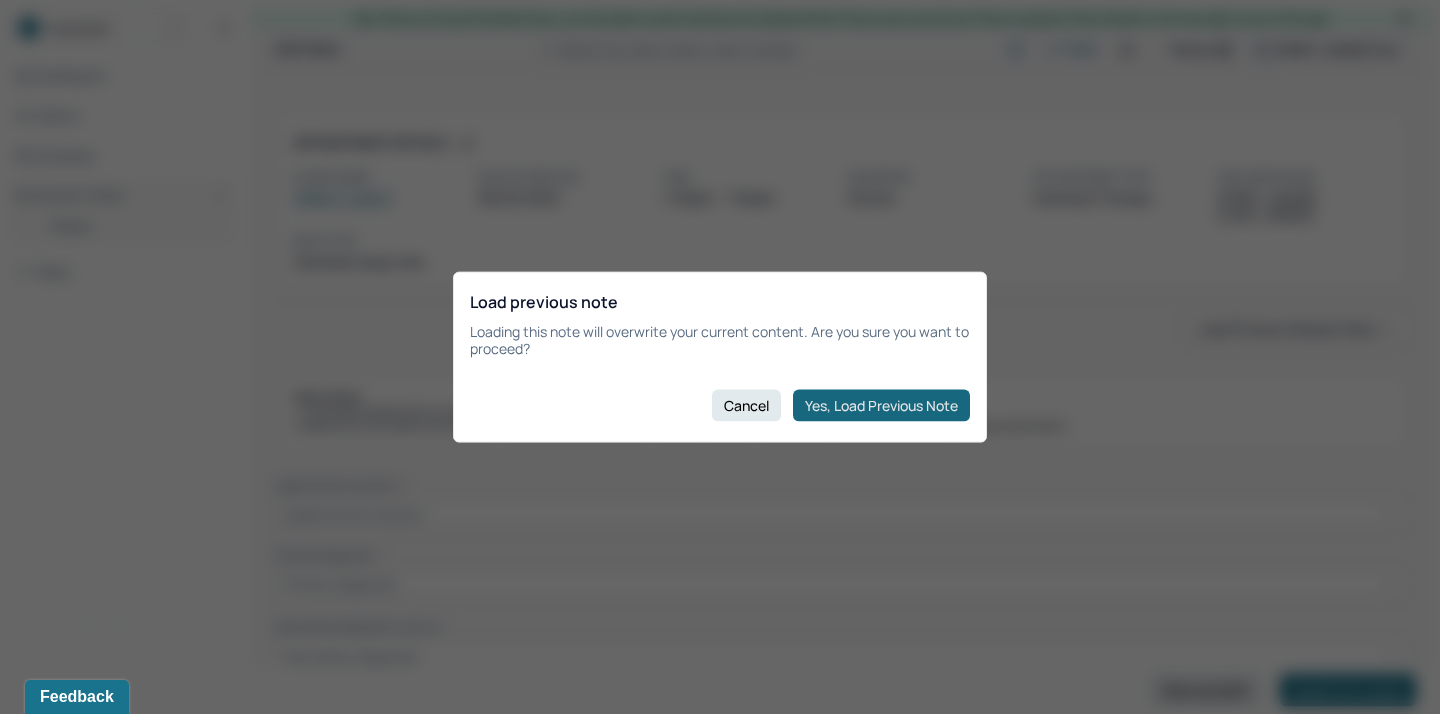 click on "Yes, Load Previous Note" at bounding box center [881, 405] 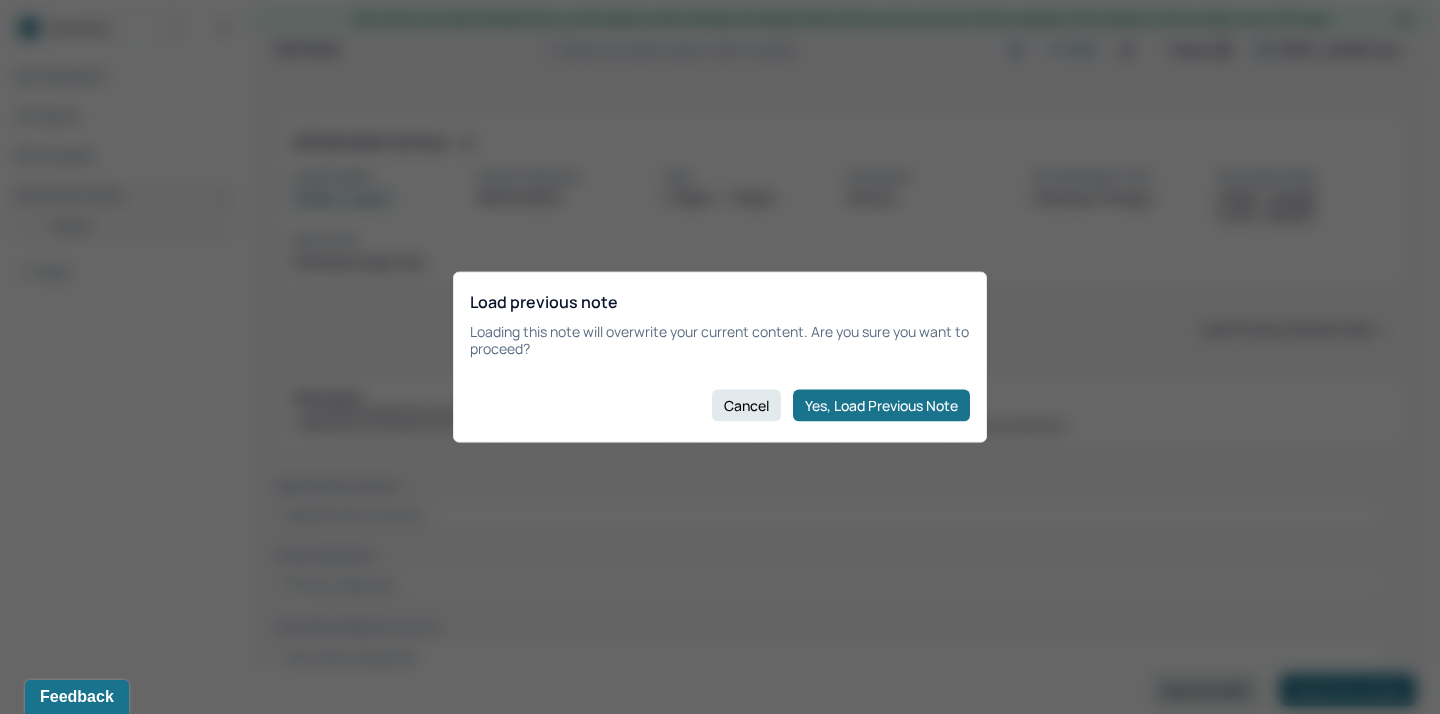 type on "perinatal anxiety/stress/worry" 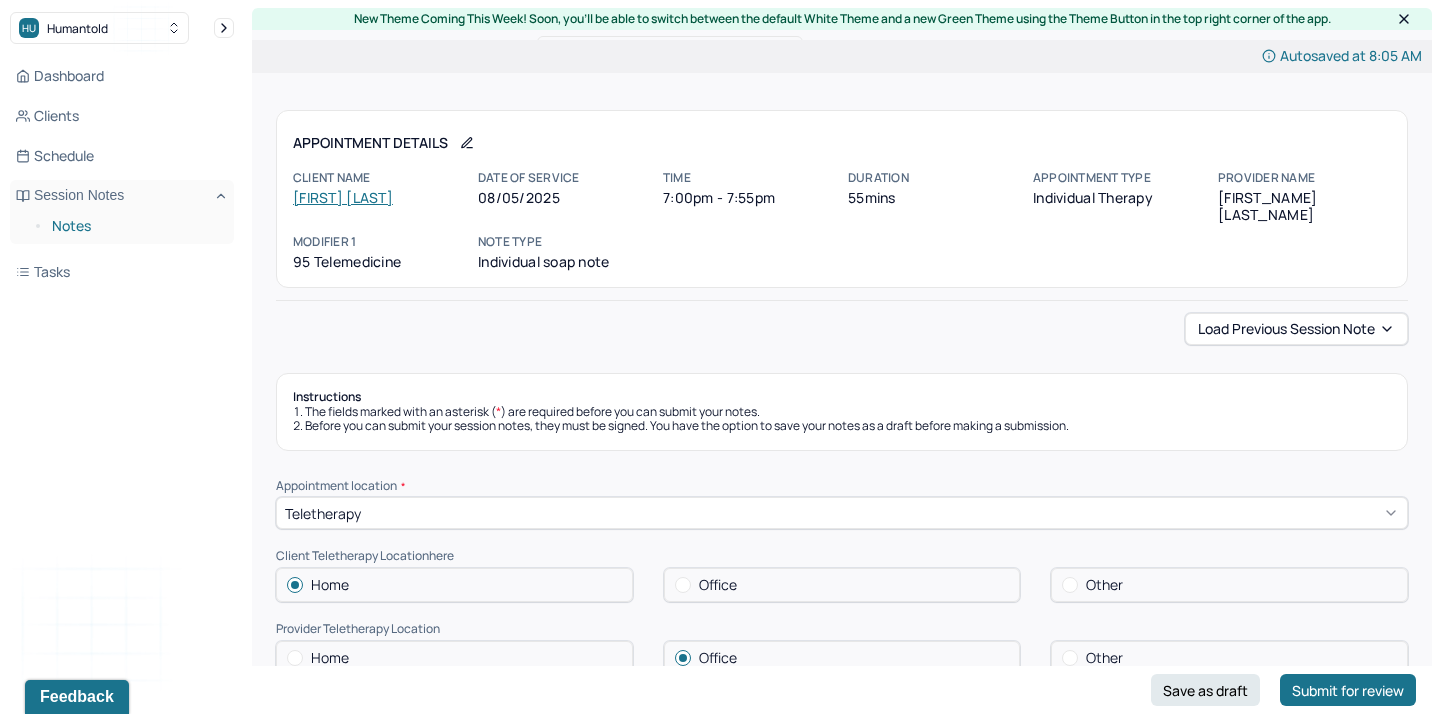 click on "Notes" at bounding box center (135, 226) 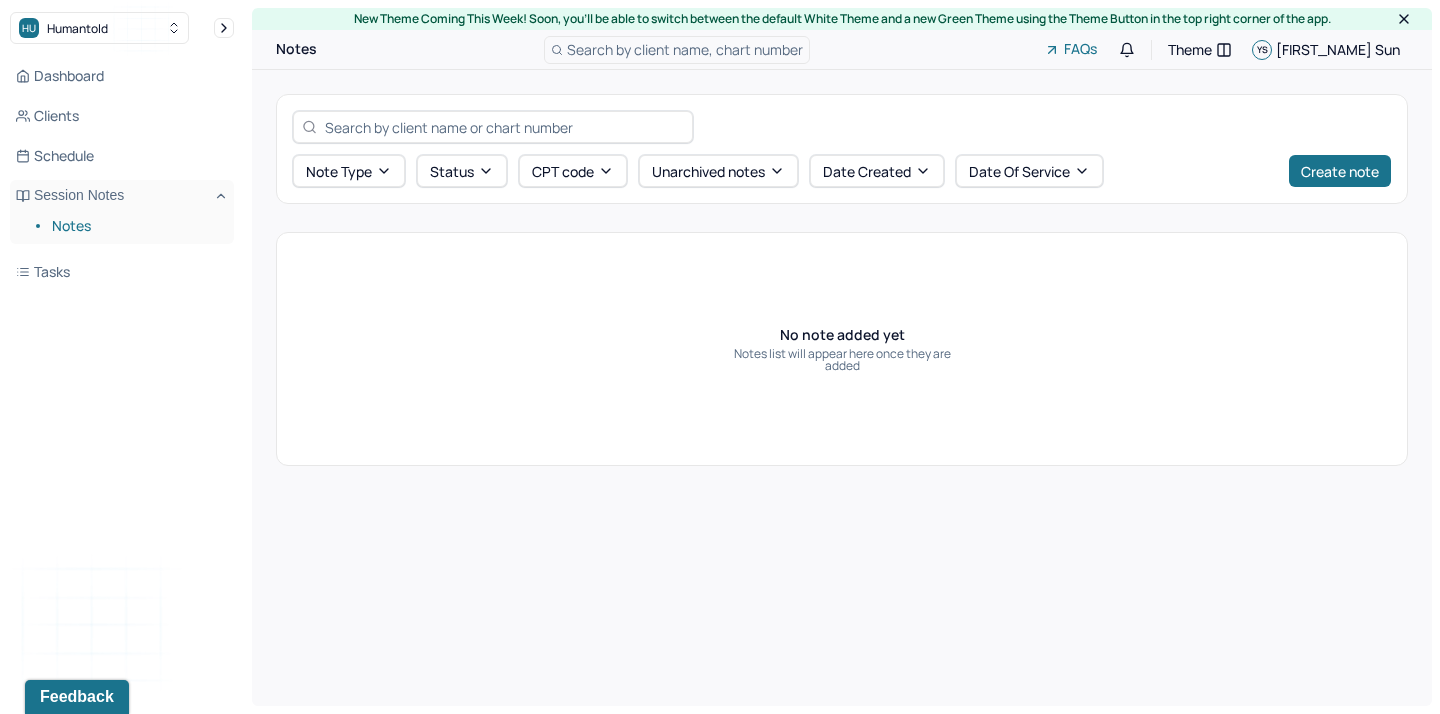 click on "Notes" at bounding box center (135, 226) 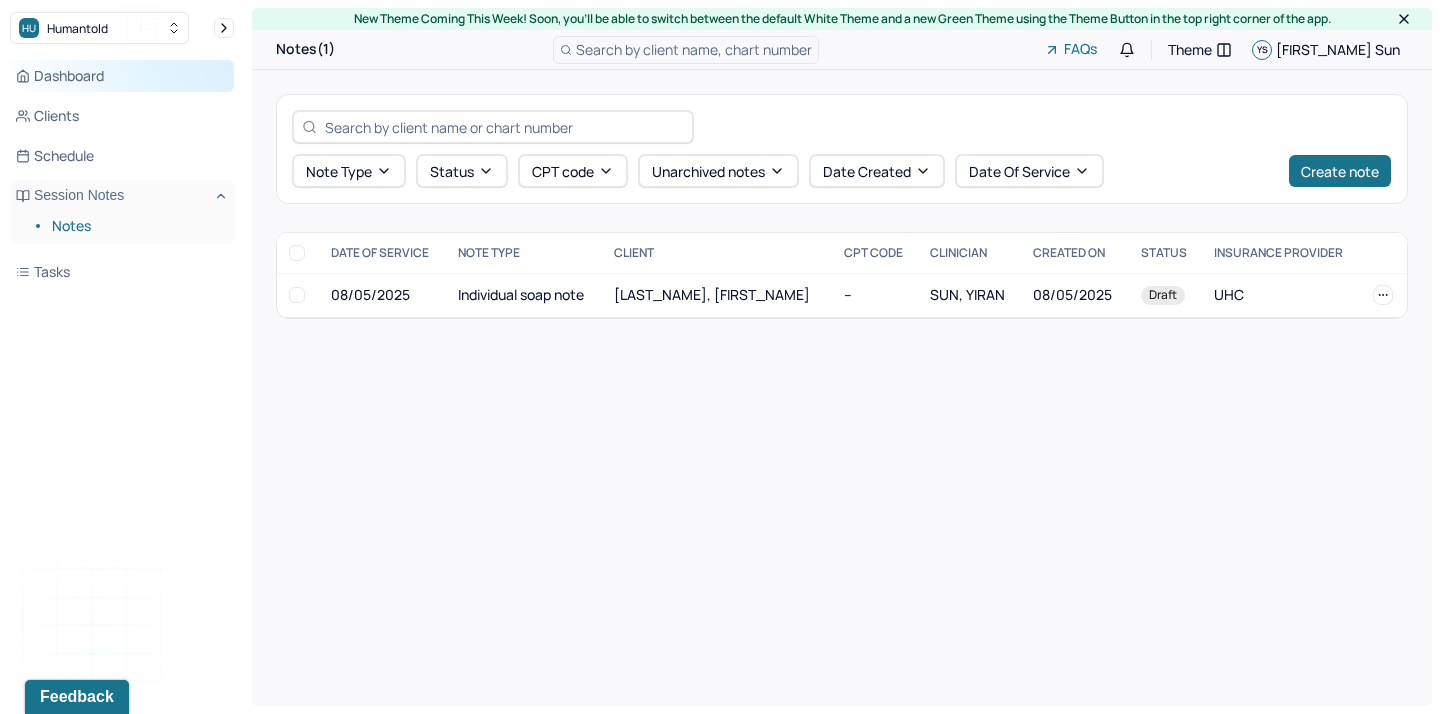 click on "Dashboard" at bounding box center (122, 76) 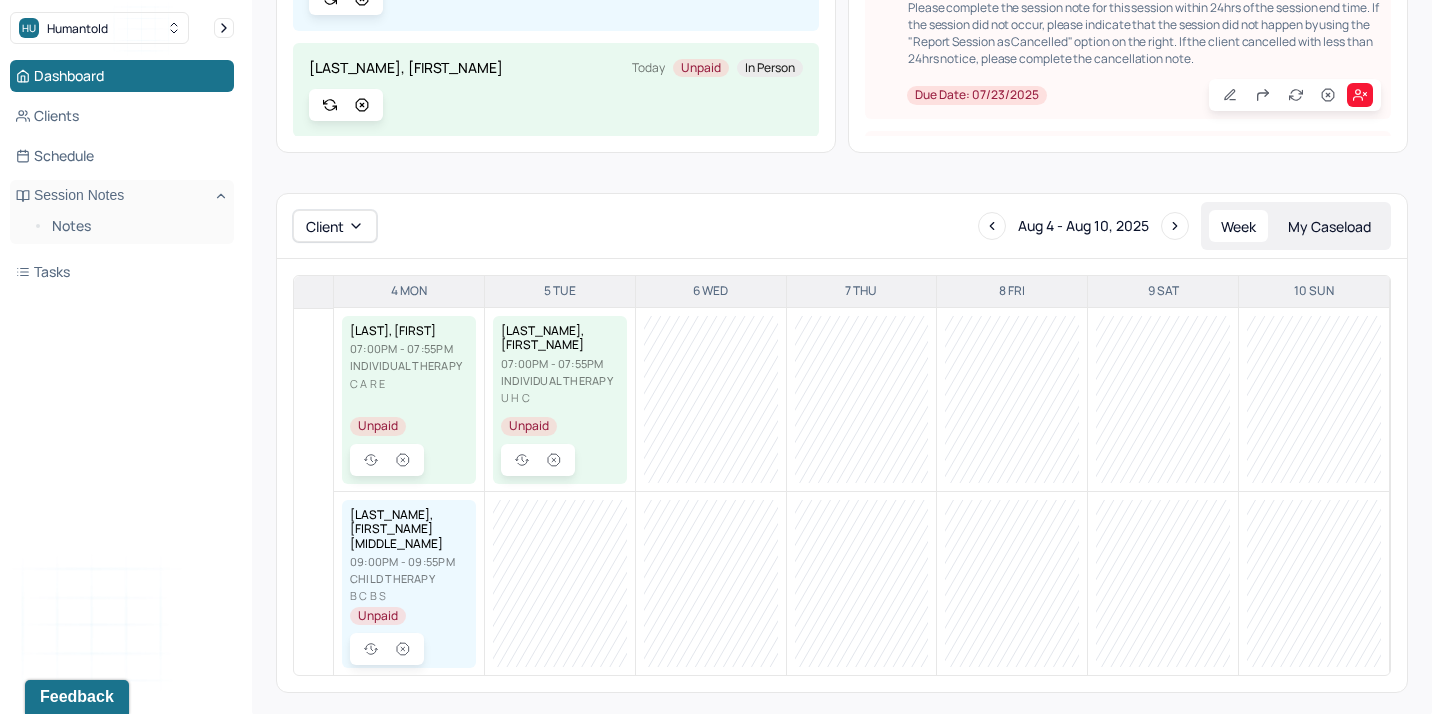 scroll, scrollTop: 438, scrollLeft: 0, axis: vertical 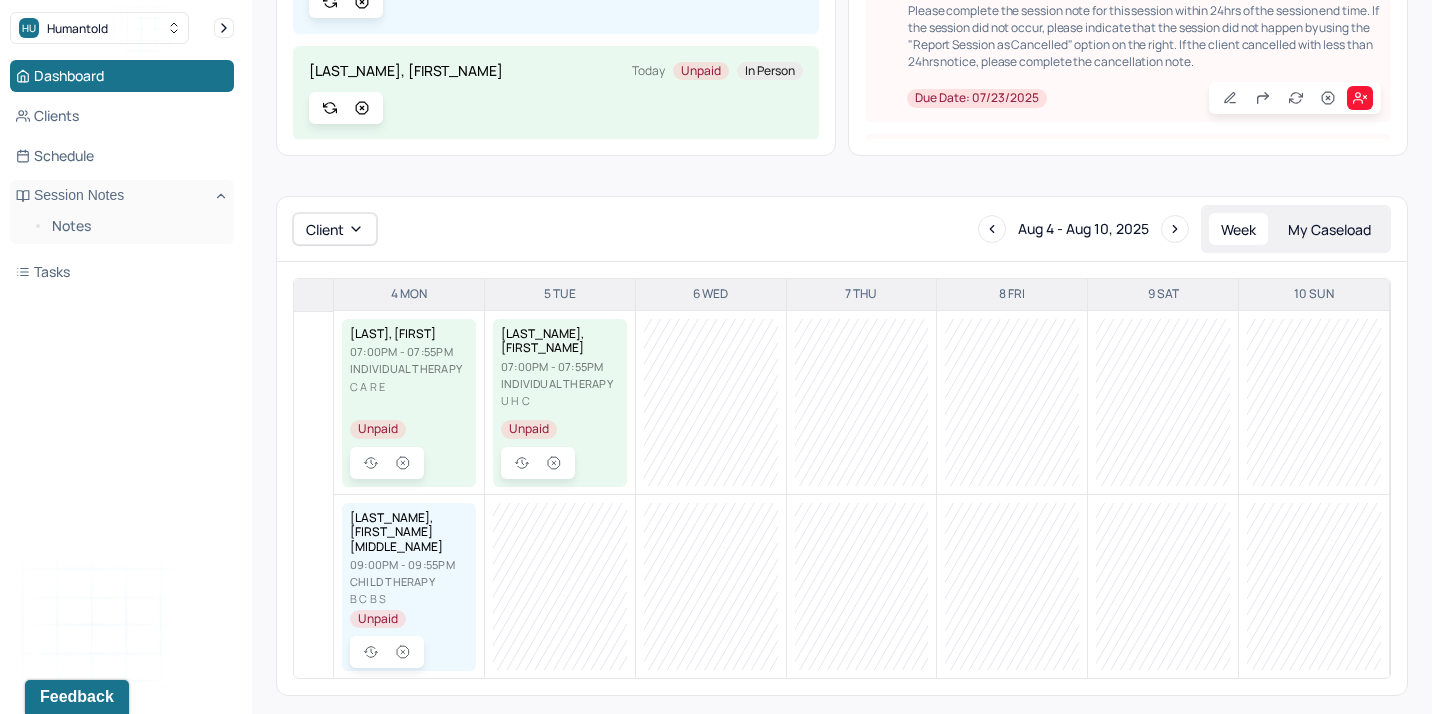 click on "Child therapy" at bounding box center (409, 581) 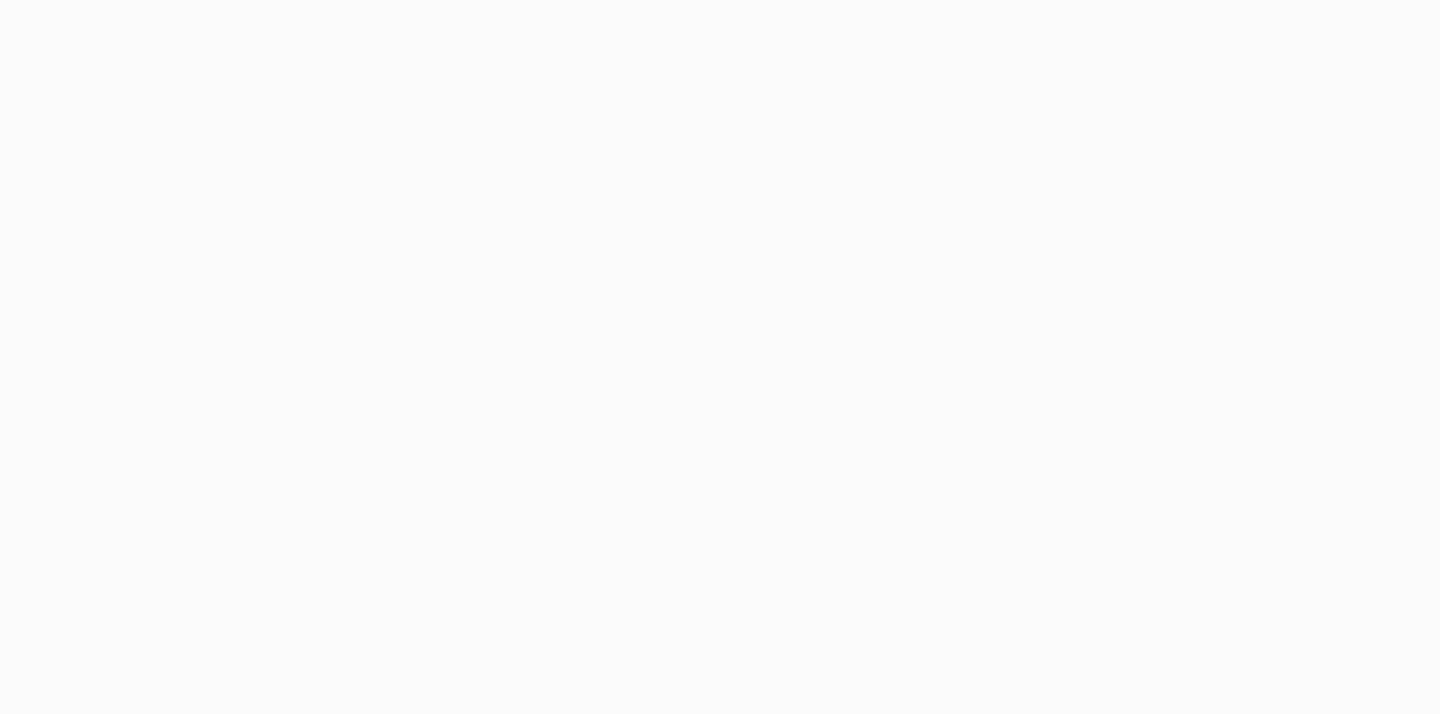 scroll, scrollTop: 0, scrollLeft: 0, axis: both 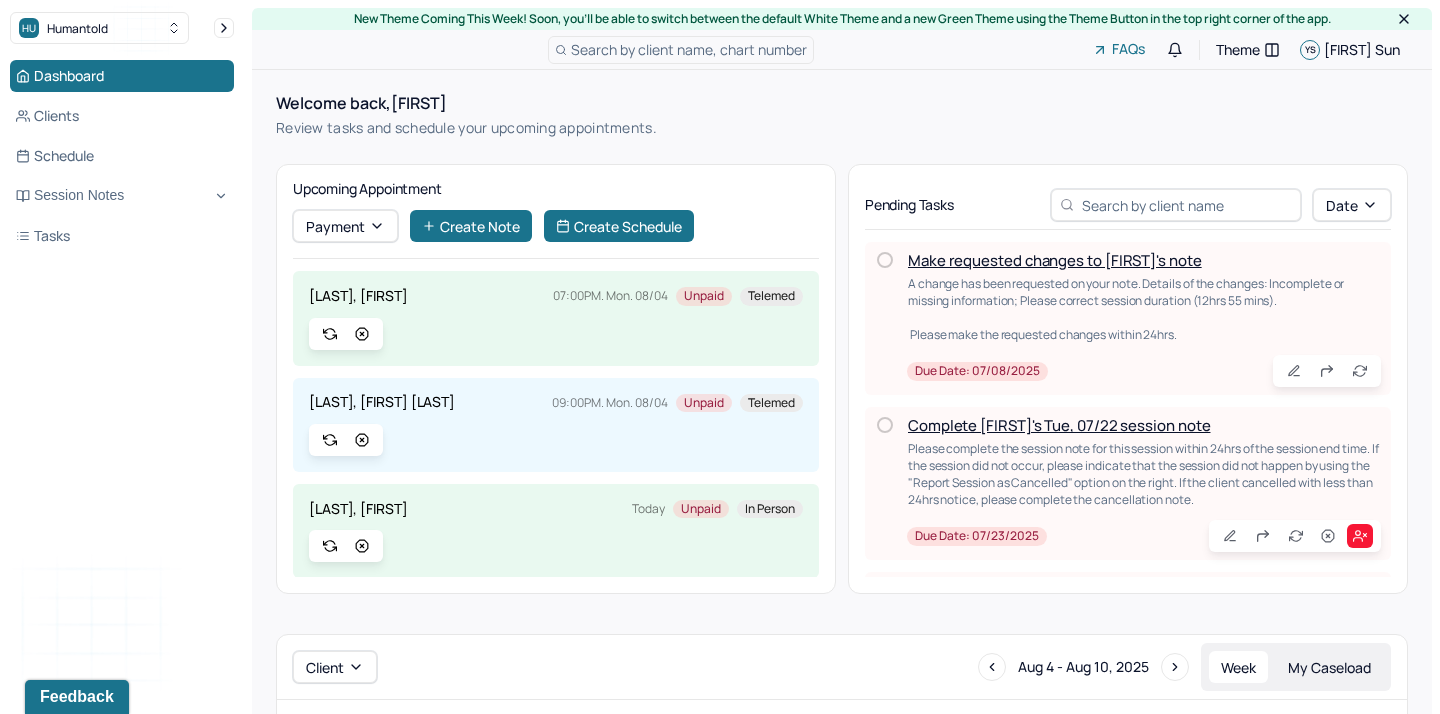 click on "Telemed" at bounding box center (771, 403) 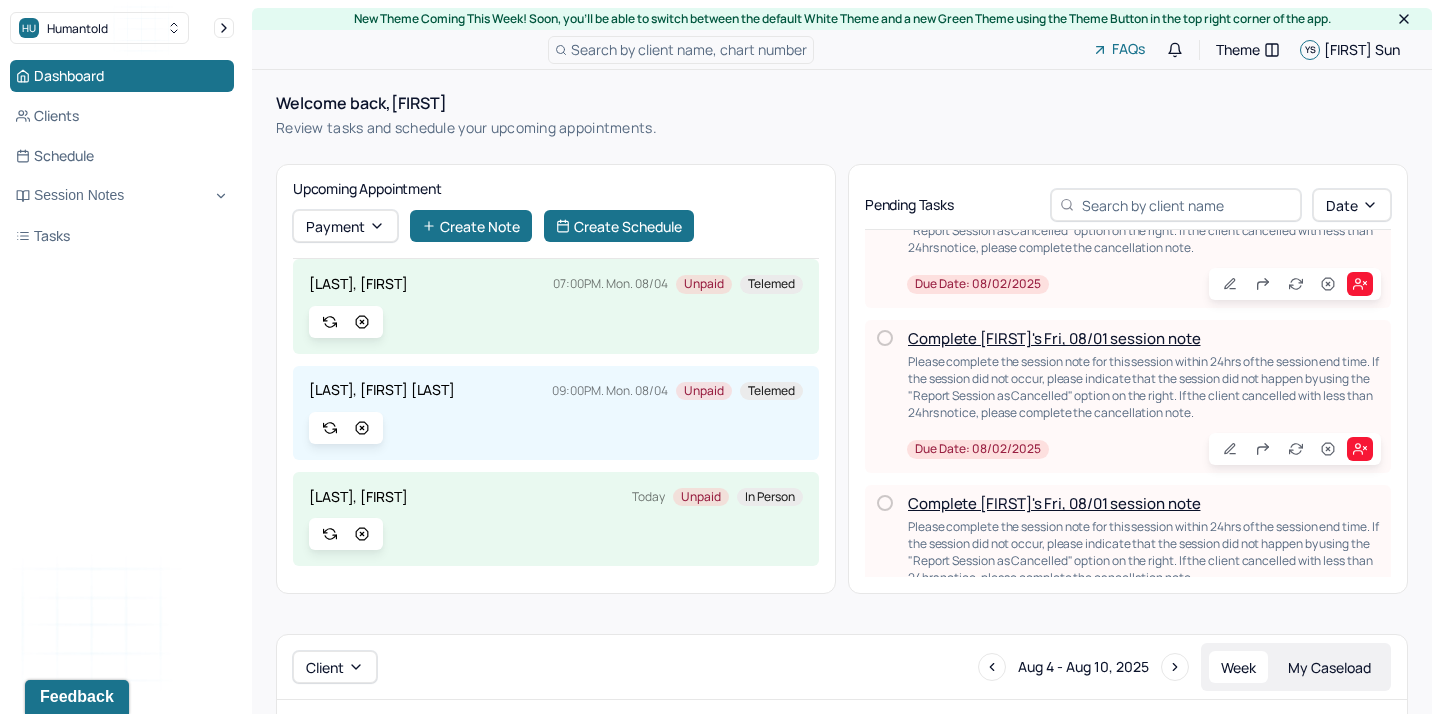 scroll, scrollTop: 5351, scrollLeft: 0, axis: vertical 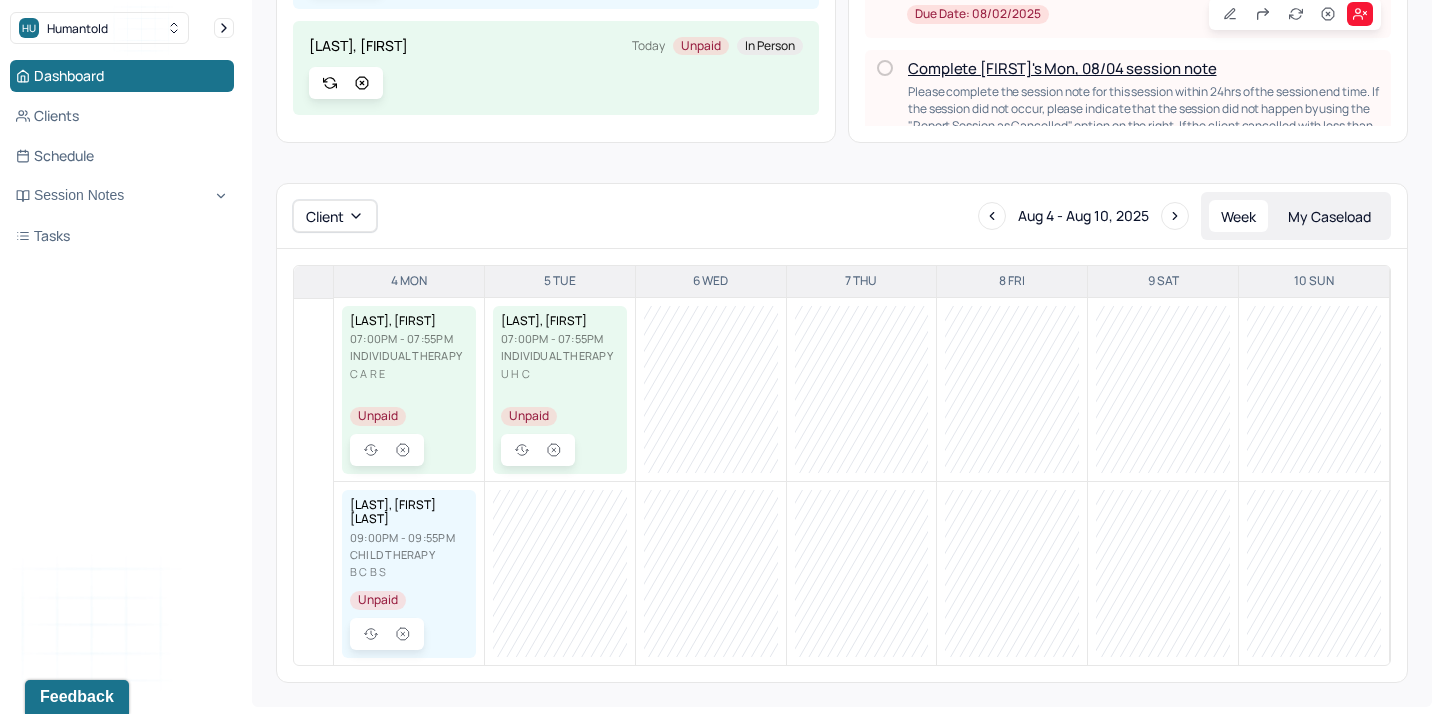click on "[LAST], [FIRST]" at bounding box center (409, 512) 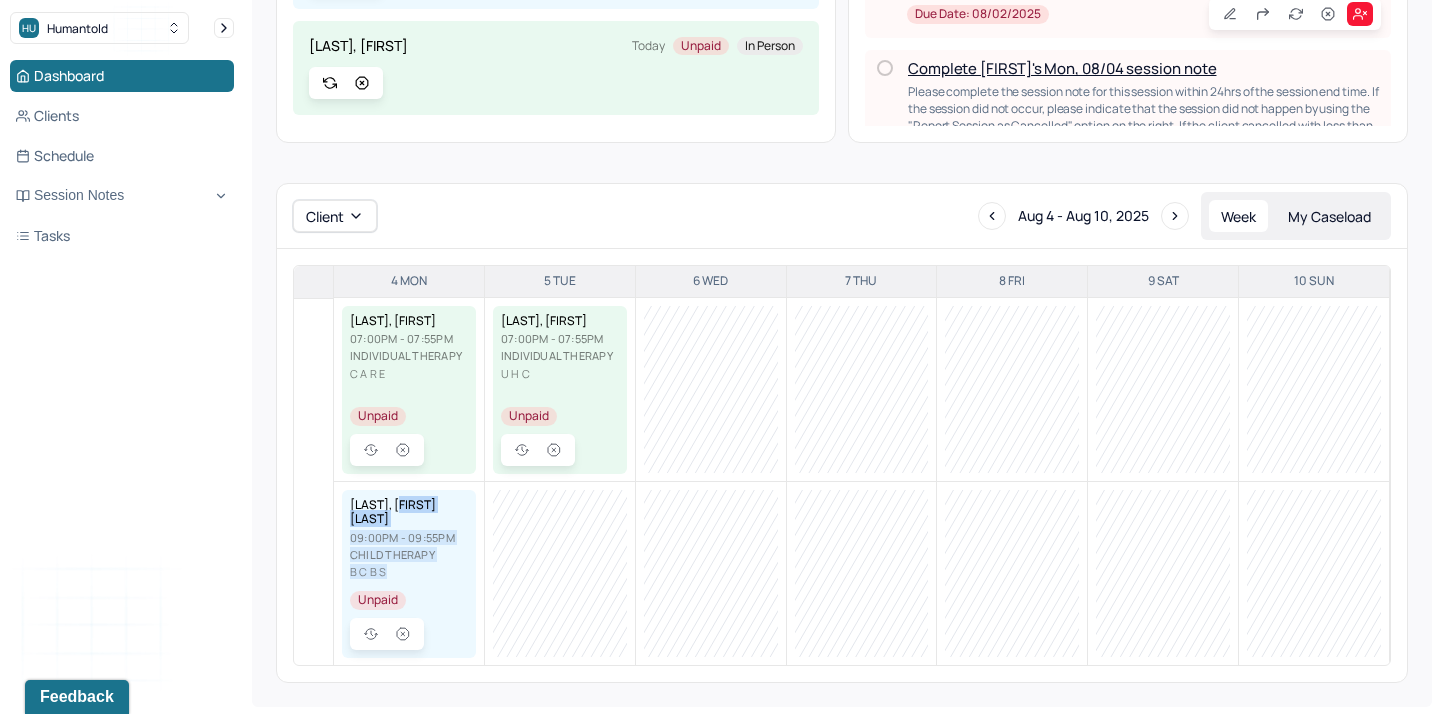 drag, startPoint x: 420, startPoint y: 573, endPoint x: 420, endPoint y: 508, distance: 65 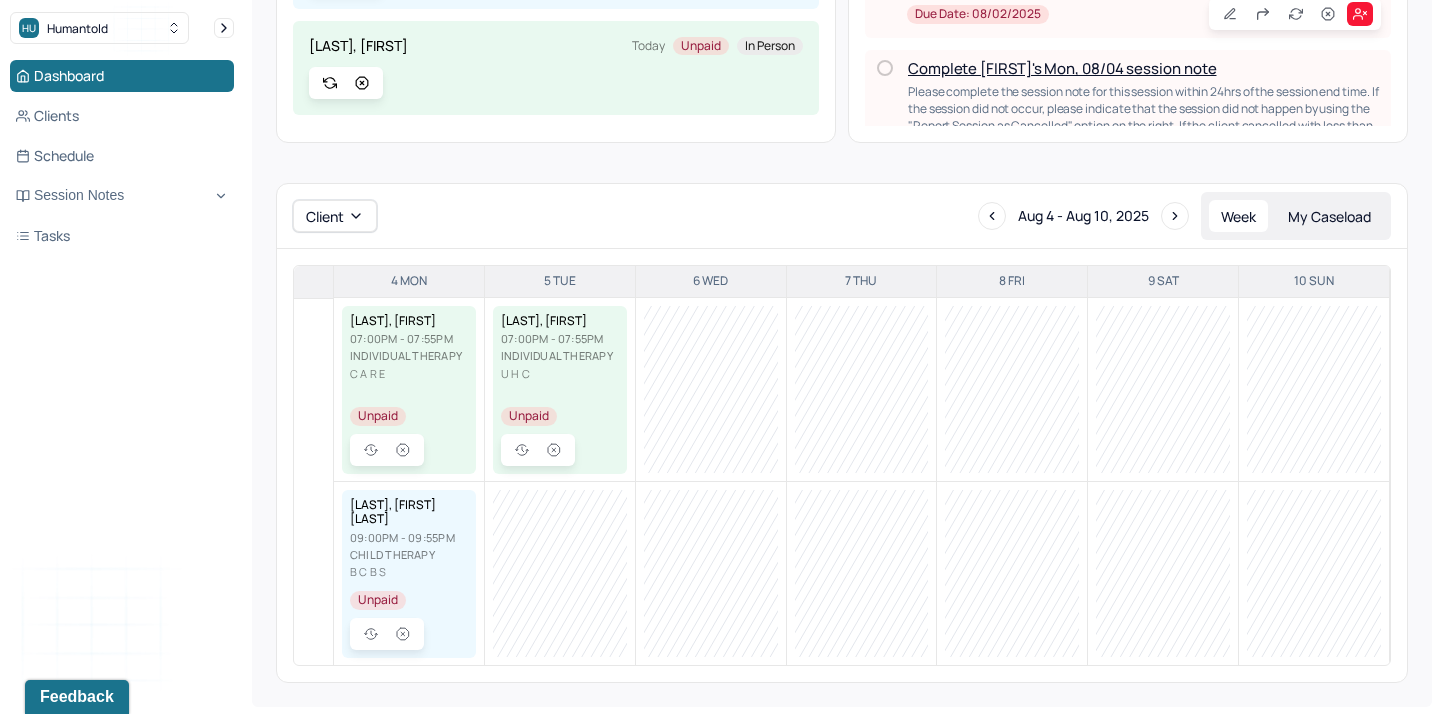 click on "MONSERRATE, AERYN BELLE 09:00PM - 09:55PM Child therapy B C B S Unpaid" at bounding box center [409, 574] 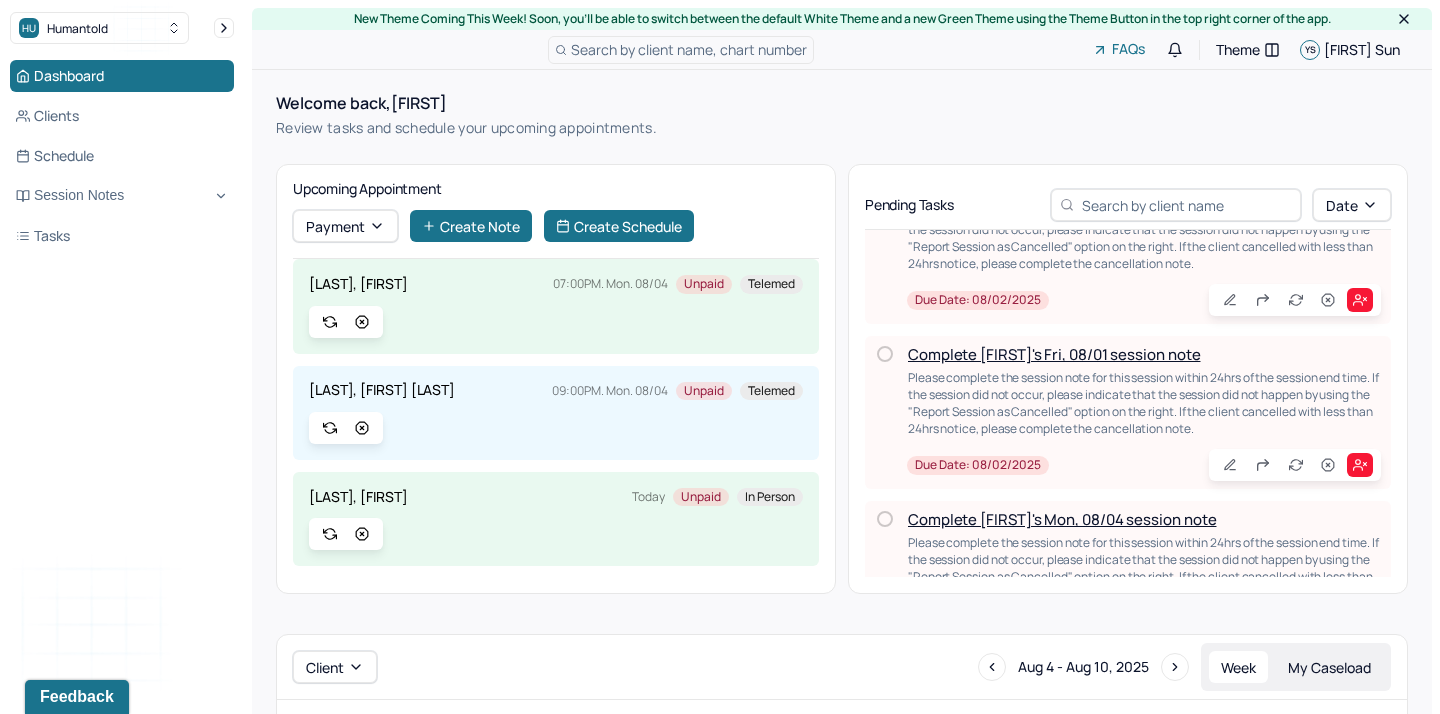 scroll, scrollTop: 50, scrollLeft: 0, axis: vertical 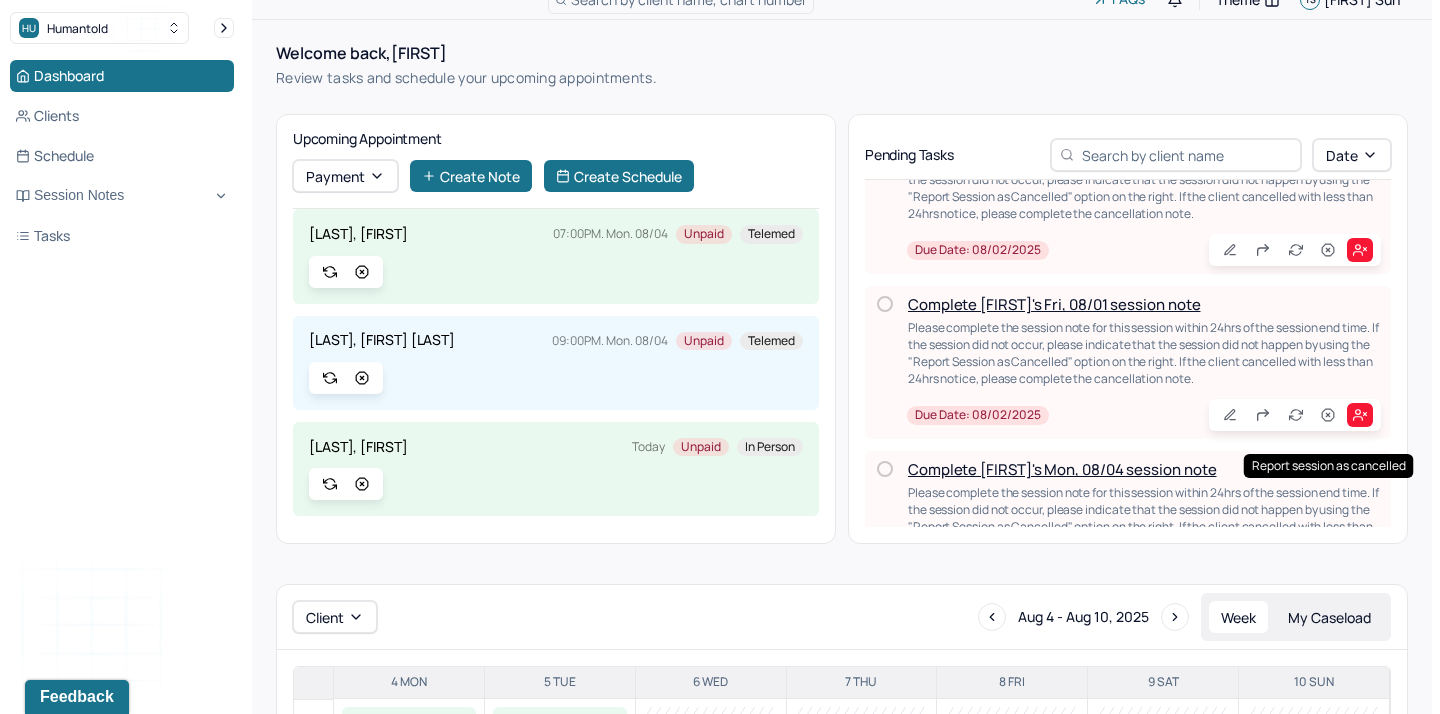 click 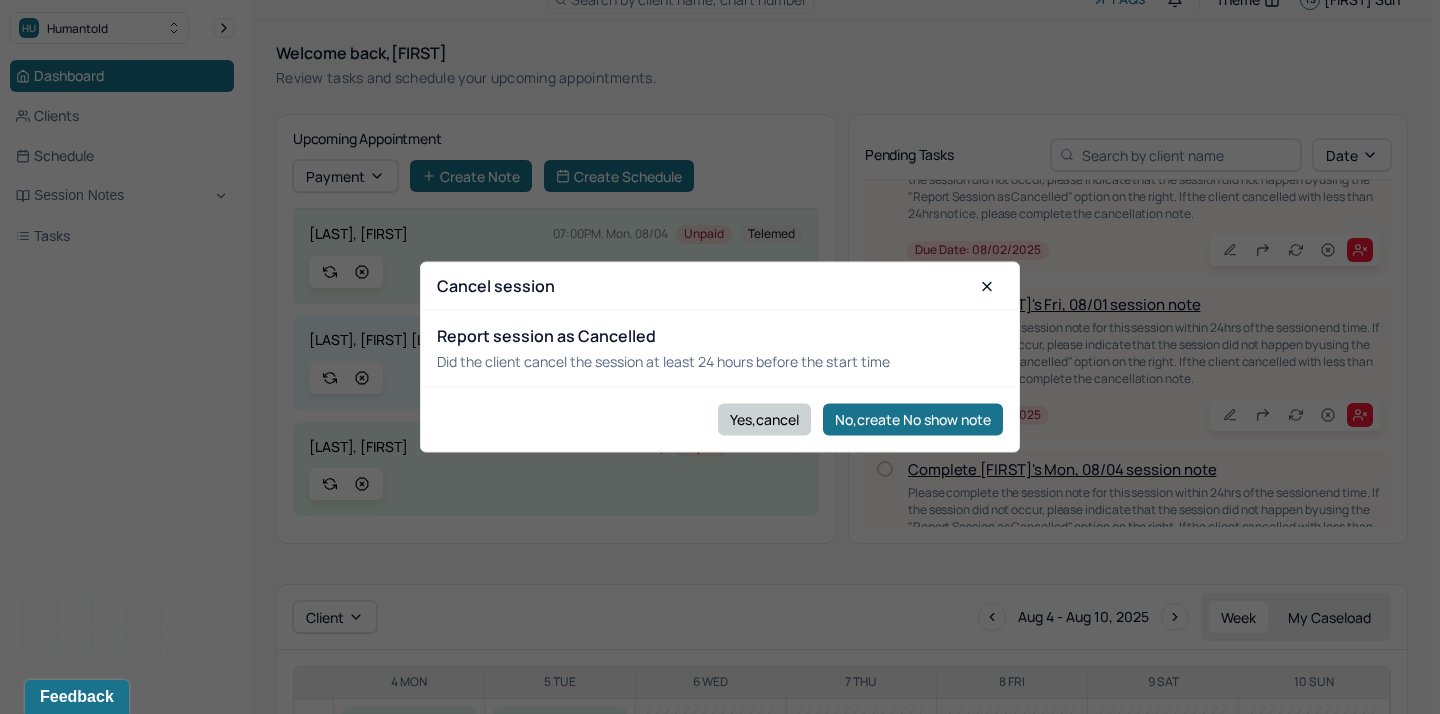 click on "Yes,cancel" at bounding box center [764, 419] 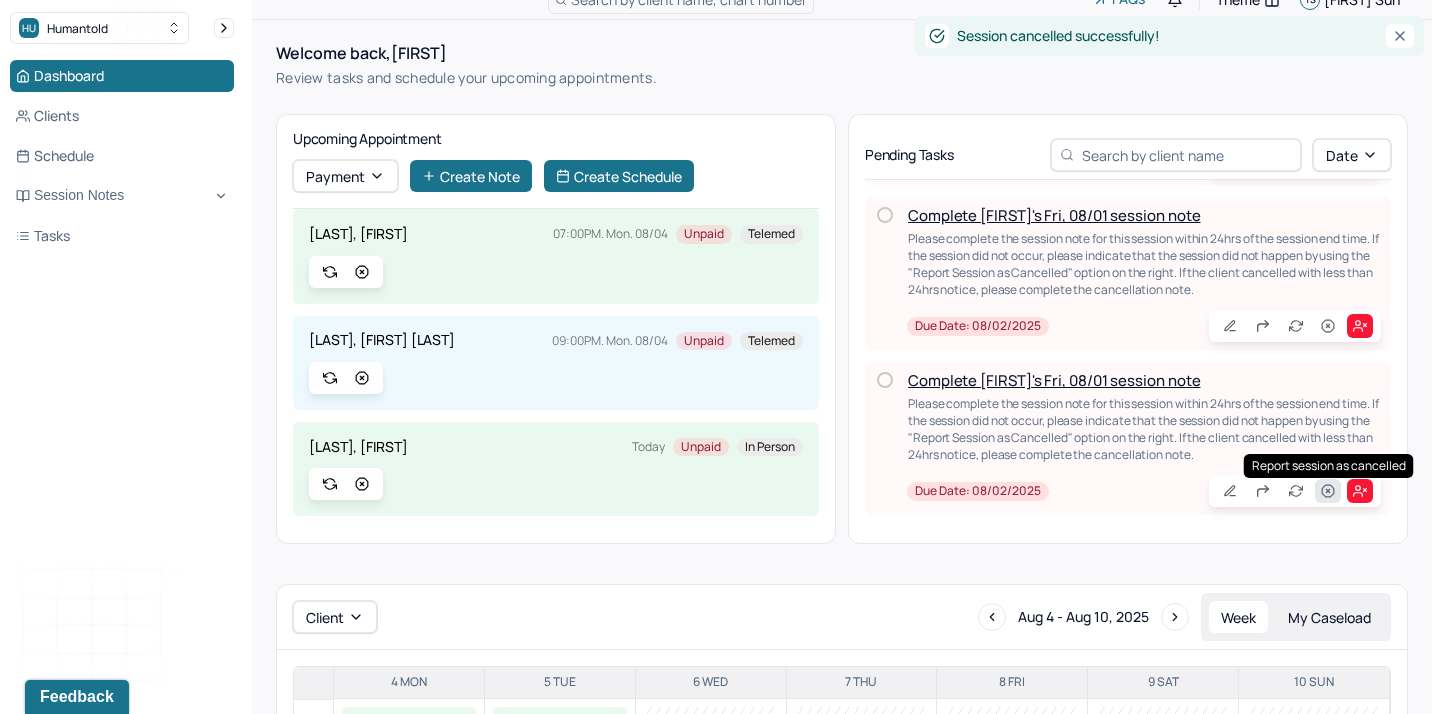 scroll, scrollTop: 5189, scrollLeft: 0, axis: vertical 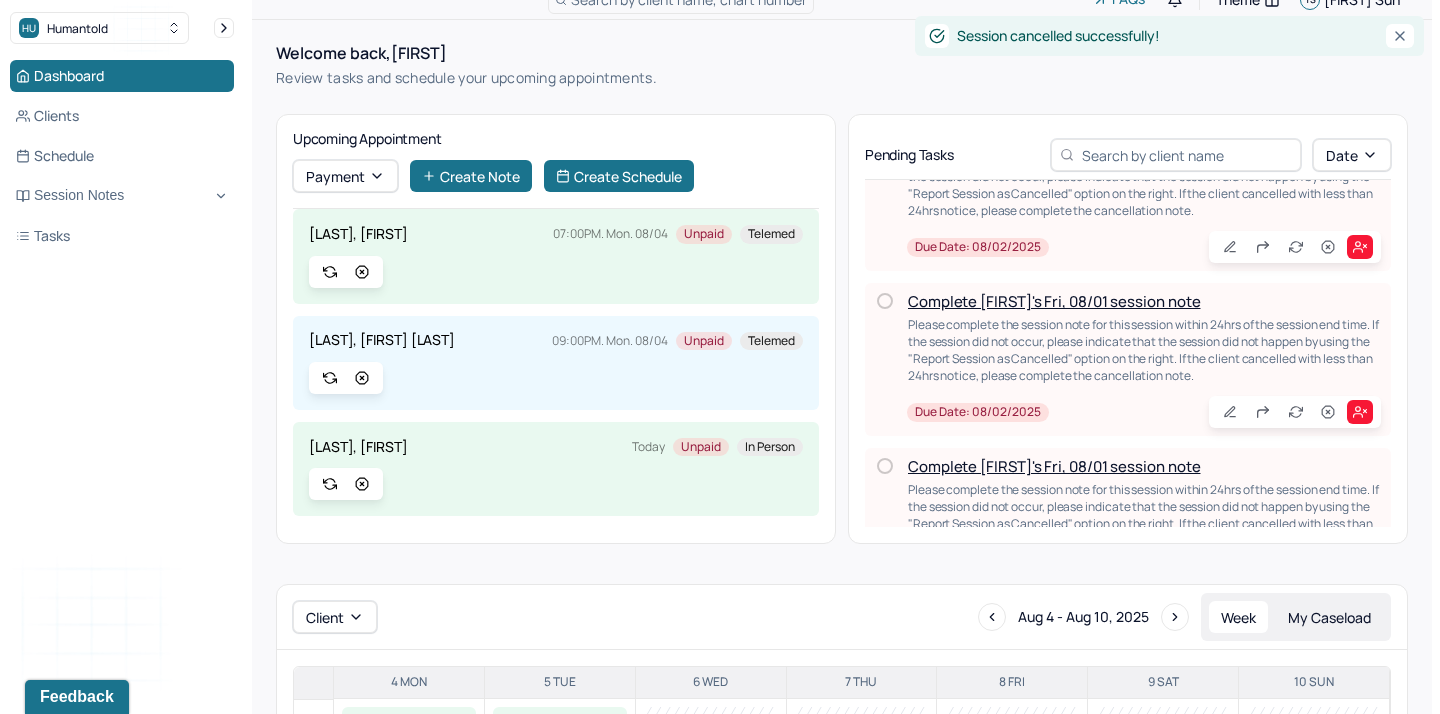 click 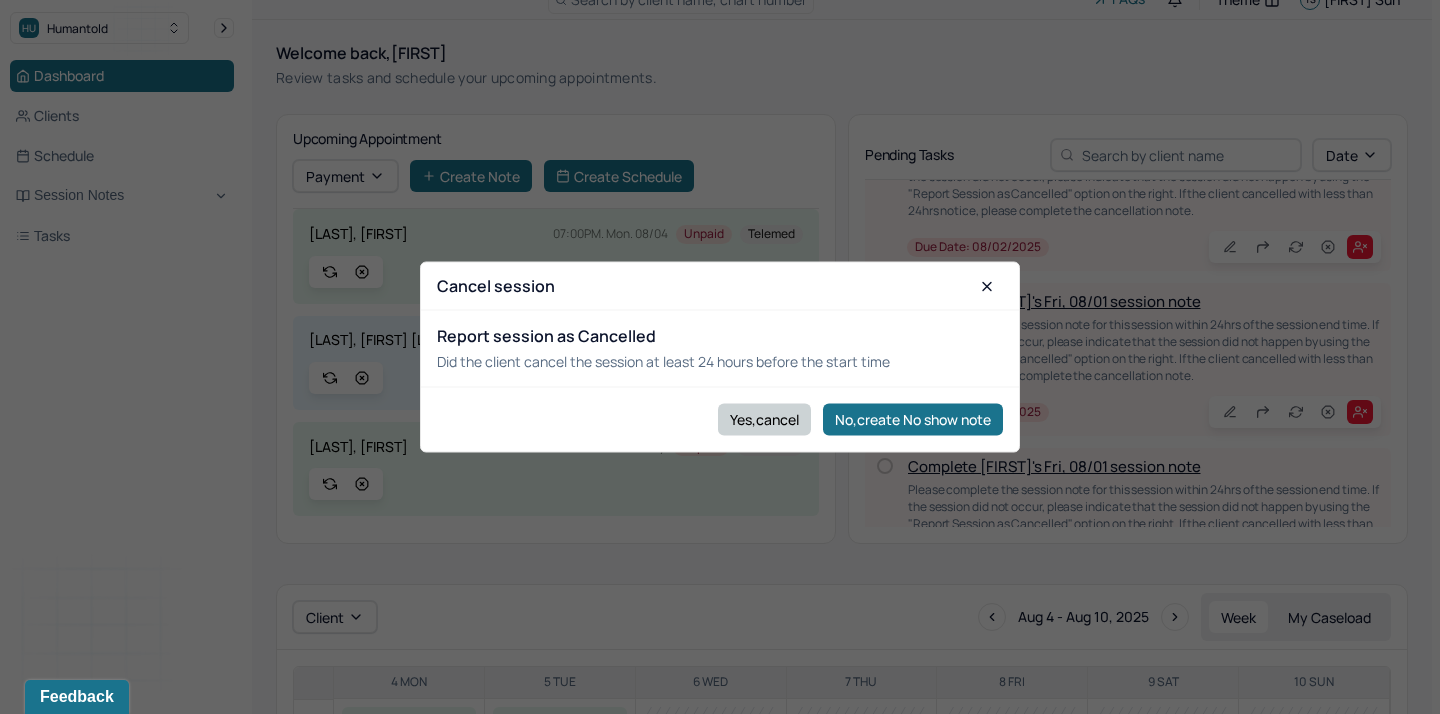 click on "Yes,cancel" at bounding box center (764, 419) 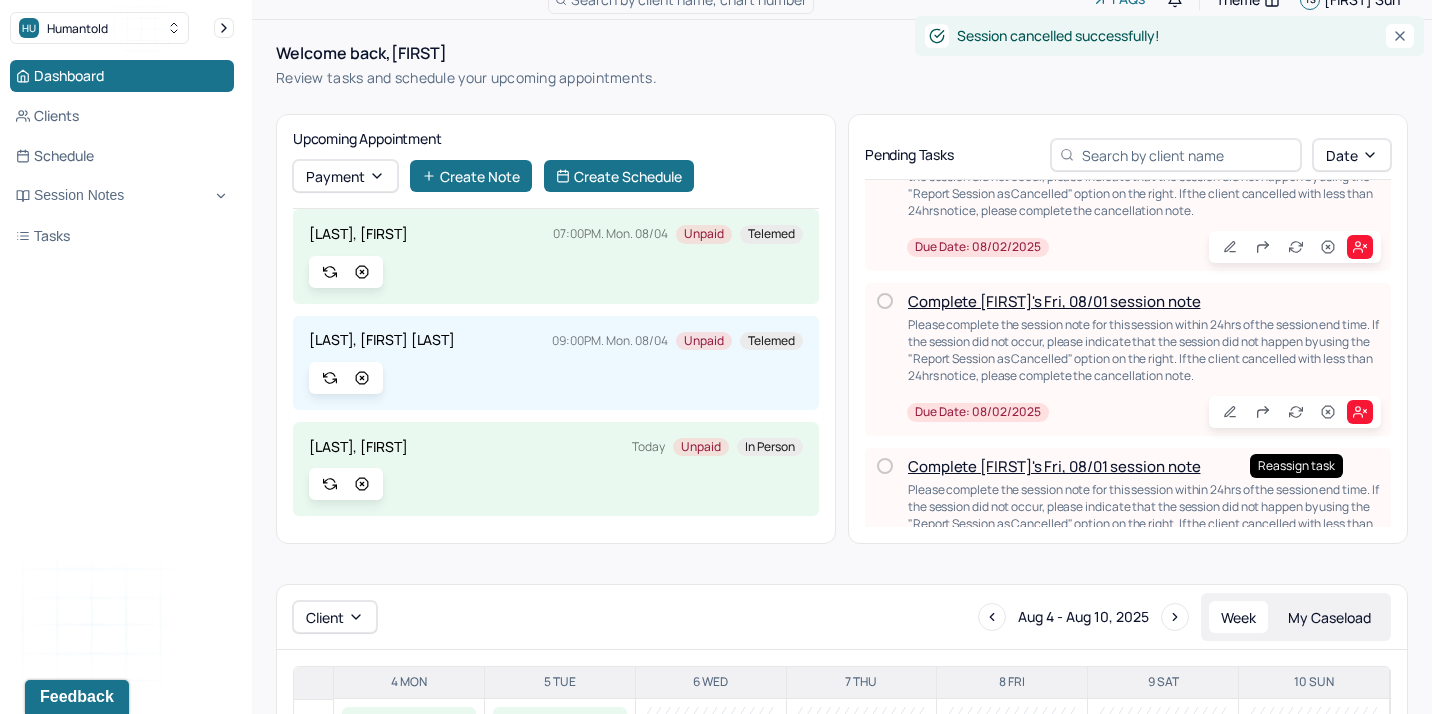 scroll, scrollTop: 5026, scrollLeft: 0, axis: vertical 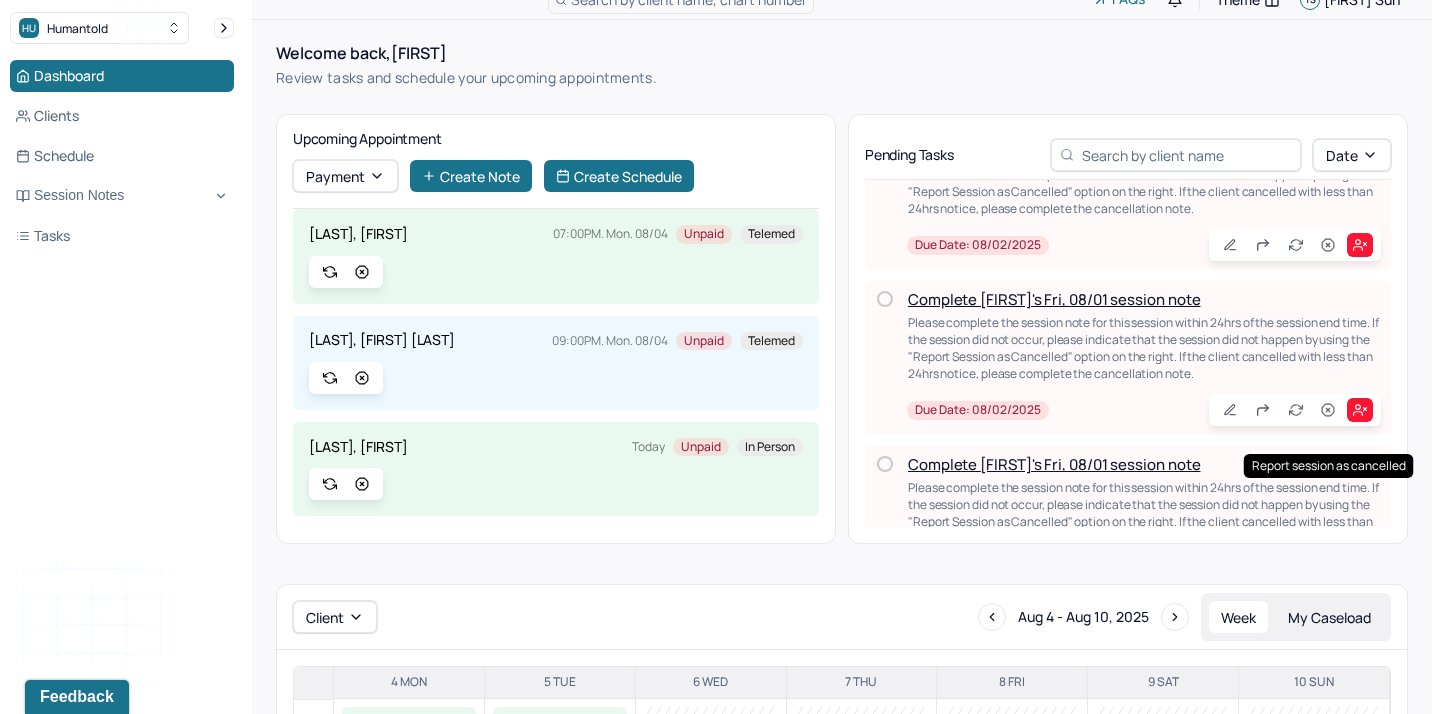click 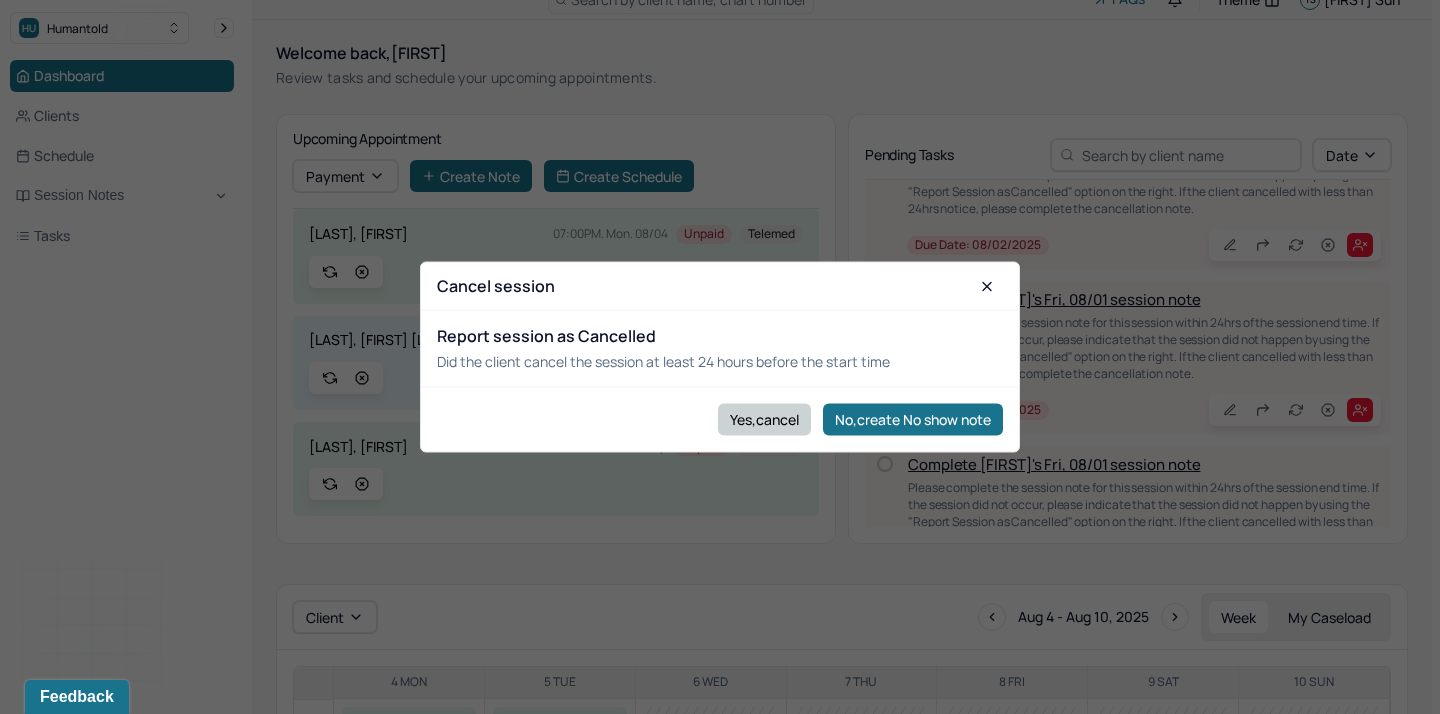 click on "Yes,cancel" at bounding box center [764, 419] 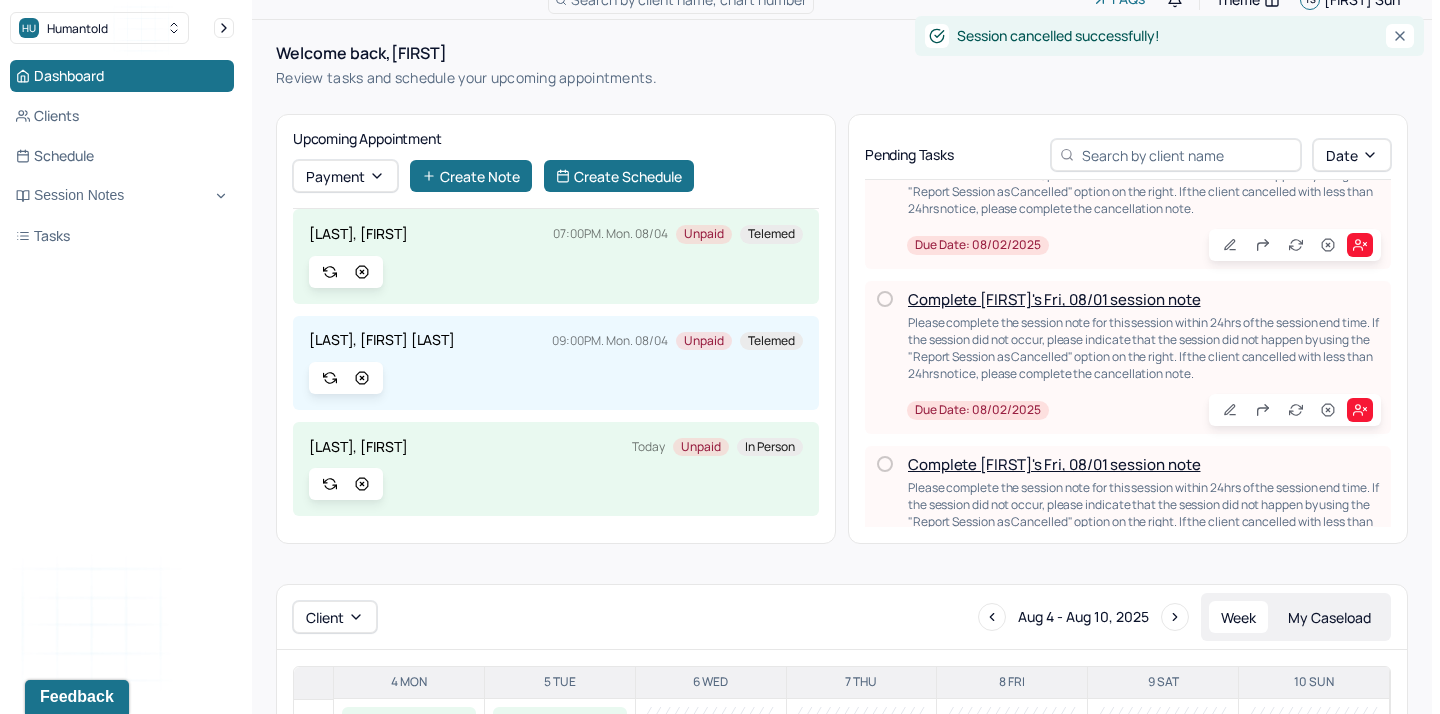 click 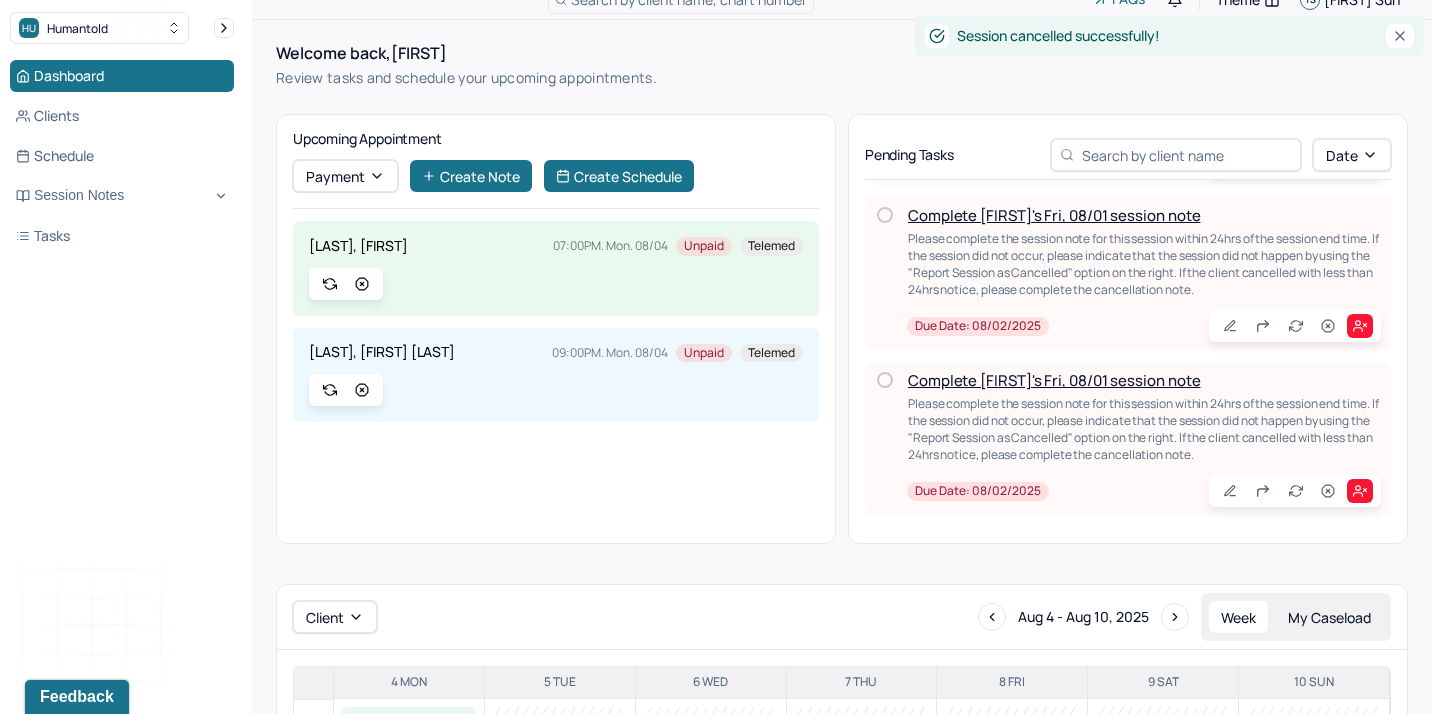scroll, scrollTop: 4864, scrollLeft: 0, axis: vertical 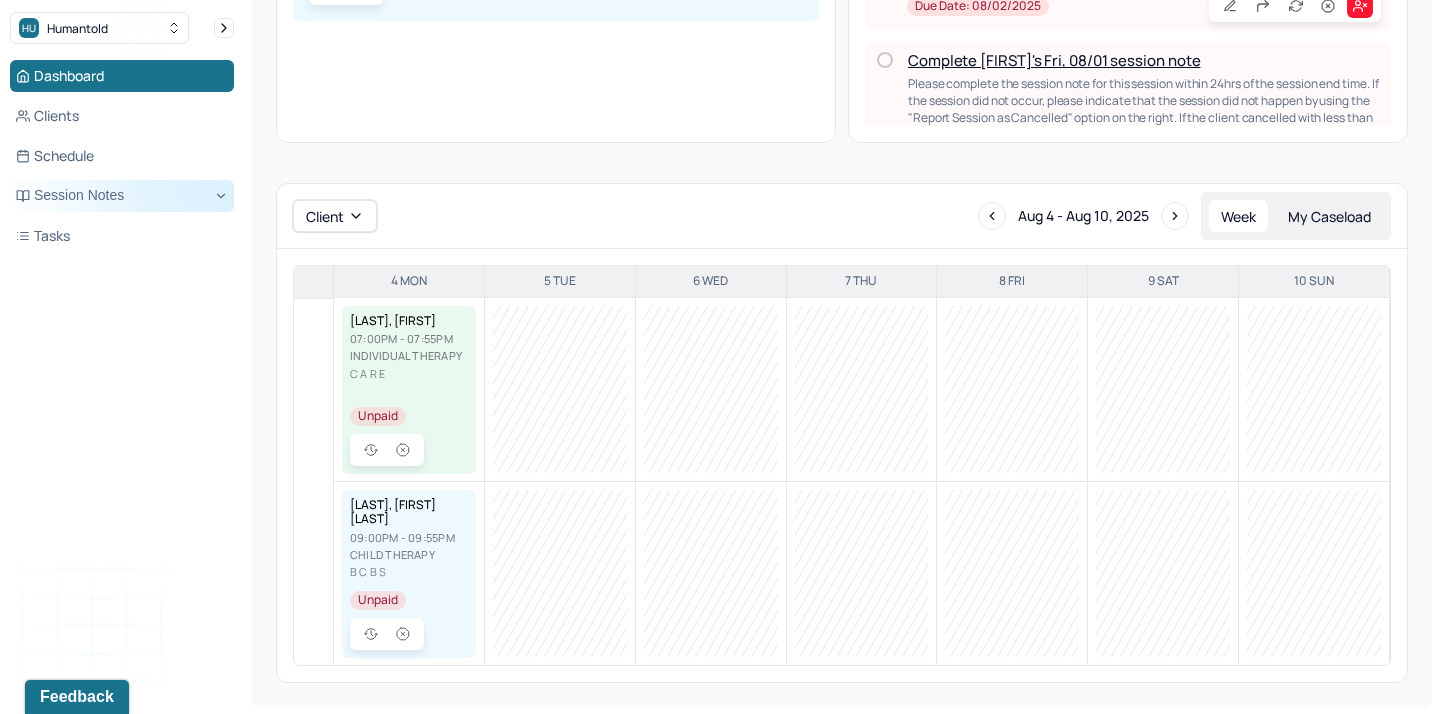 click on "Session Notes" at bounding box center [122, 196] 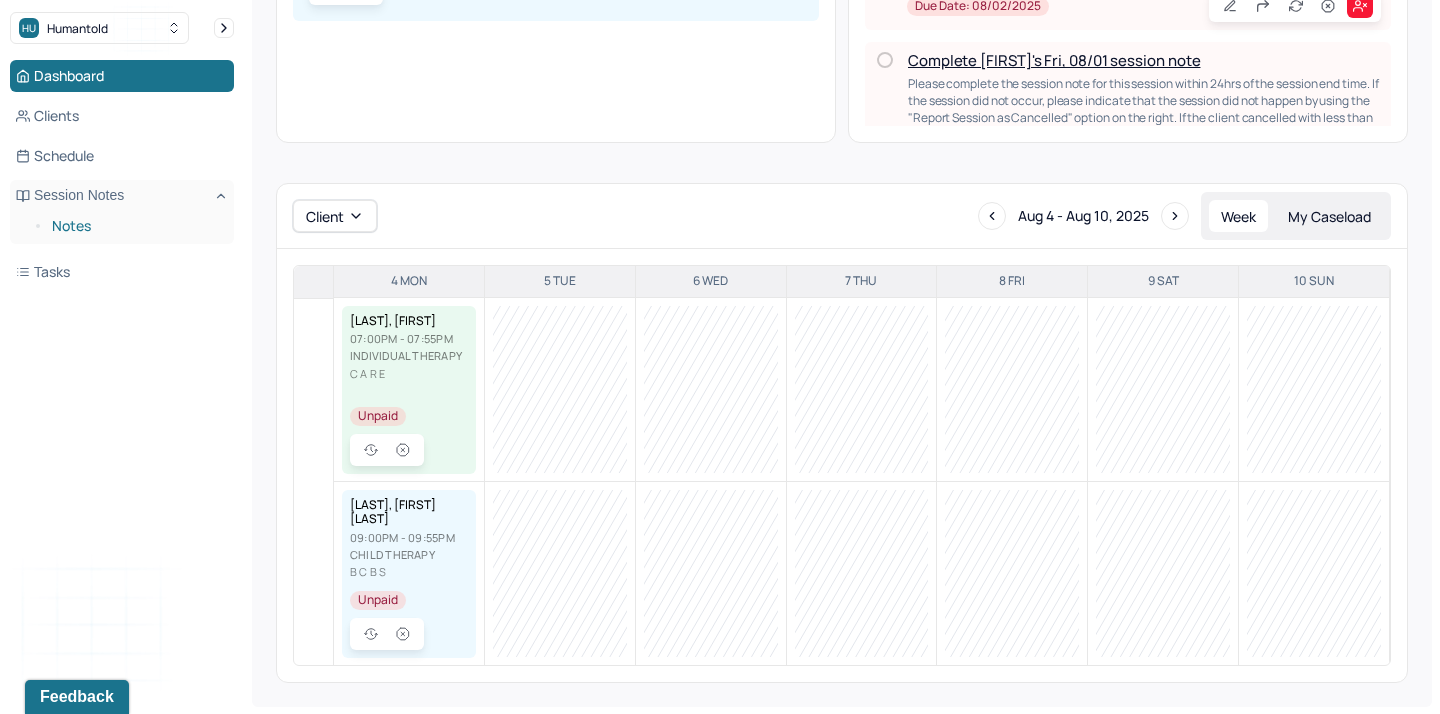 click on "Notes" at bounding box center [135, 226] 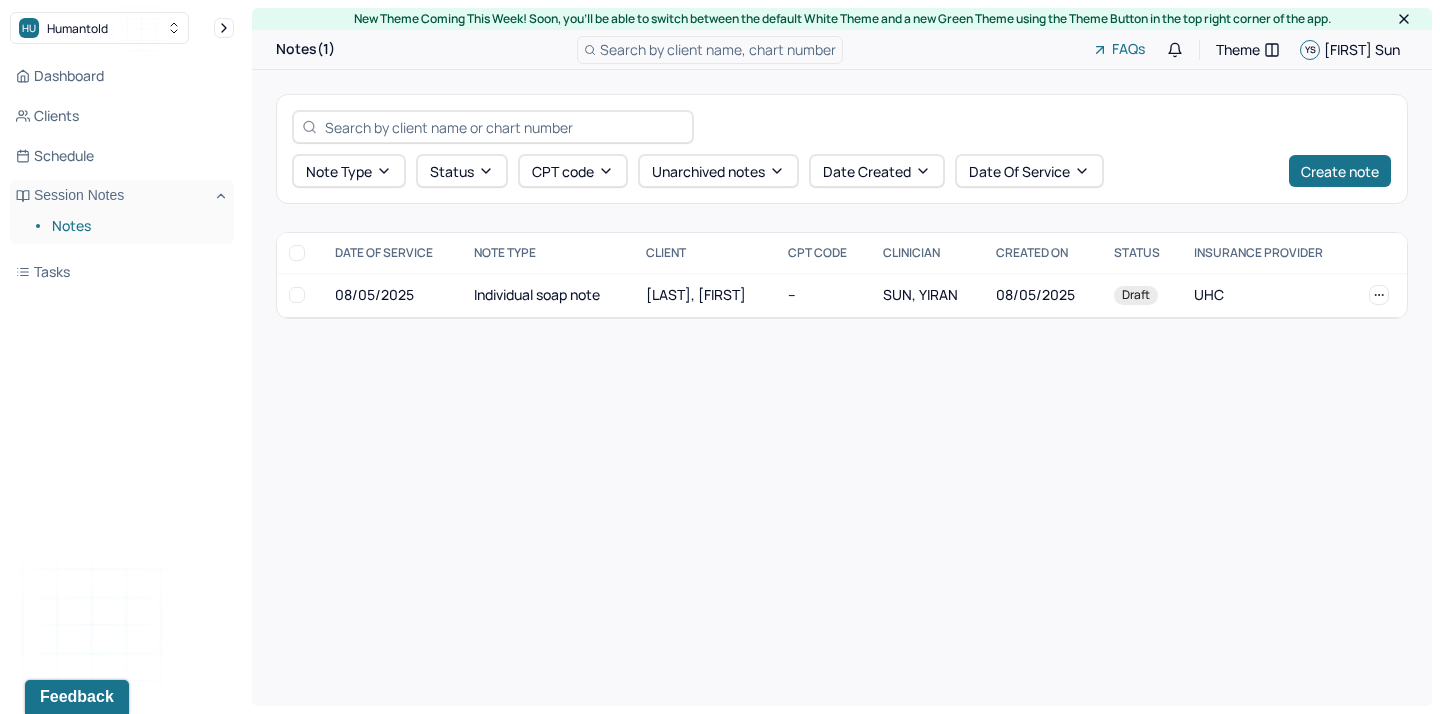 click on "New Theme Coming This Week! Soon, you’ll be able to switch between the default White Theme and a new Green Theme using the Theme Button in the top right corner of the app.  Notes(1) Search by client name, chart number  FAQs Theme YS Yiran   Sun Note type Status CPT code Unarchived notes Date Created Date Of Service Create note DATE OF SERVICE NOTE TYPE CLIENT CPT CODE CLINICIAN CREATED ON STATUS INSURANCE PROVIDER 08/05/2025 Individual soap note LICALZI, ALICIA -- SUN, YIRAN 08/05/2025 Draft UHC LICALZI, ALICIA Draft 08/05/2025 Individual soap note Provider: SUN, YIRAN Created on: 08/05/2025" at bounding box center [842, 357] 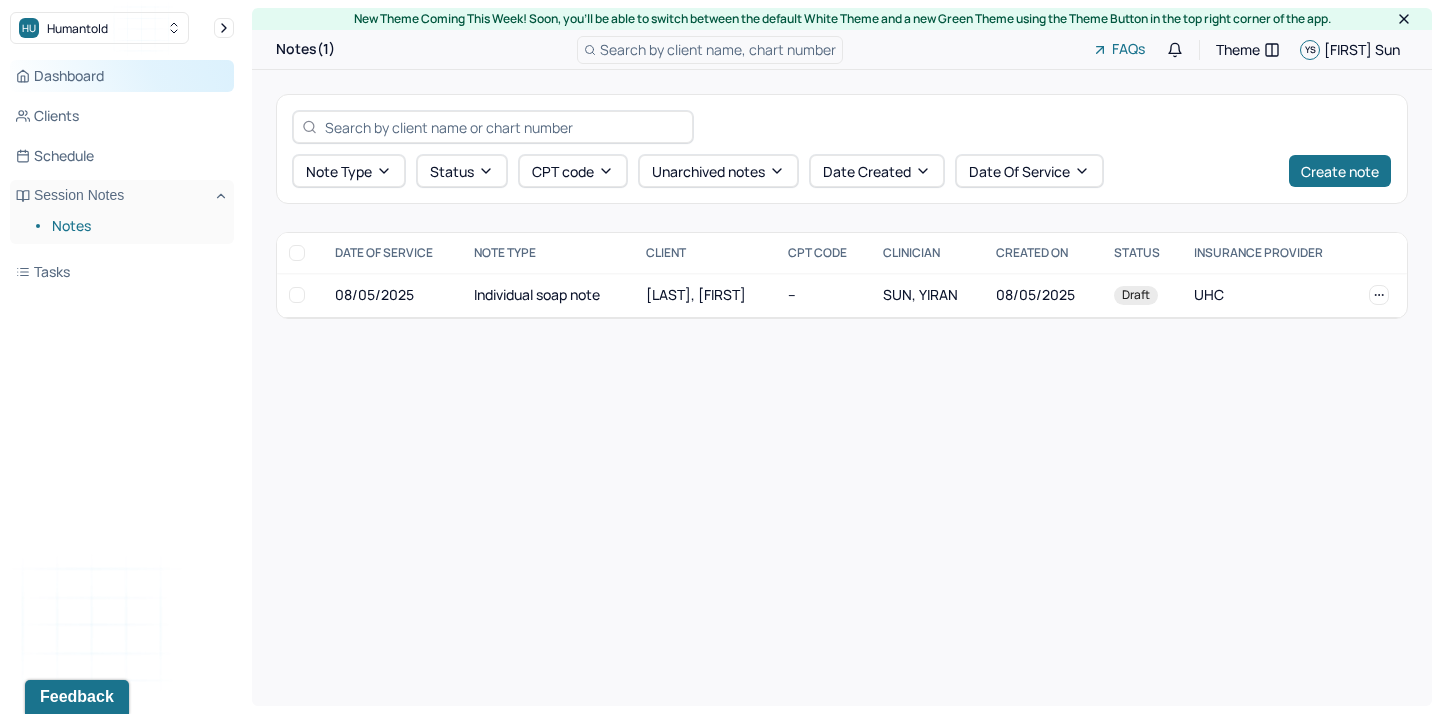 click on "Dashboard" at bounding box center (122, 76) 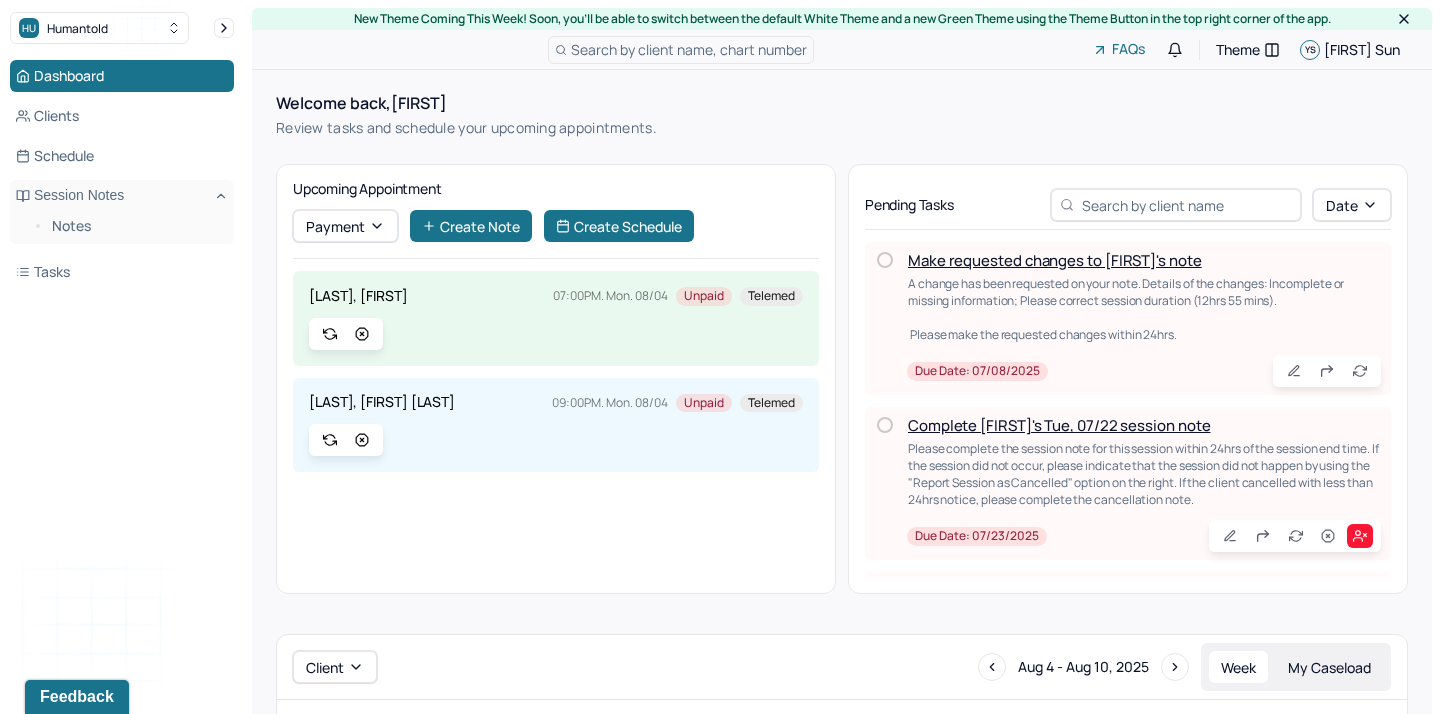 scroll, scrollTop: 451, scrollLeft: 0, axis: vertical 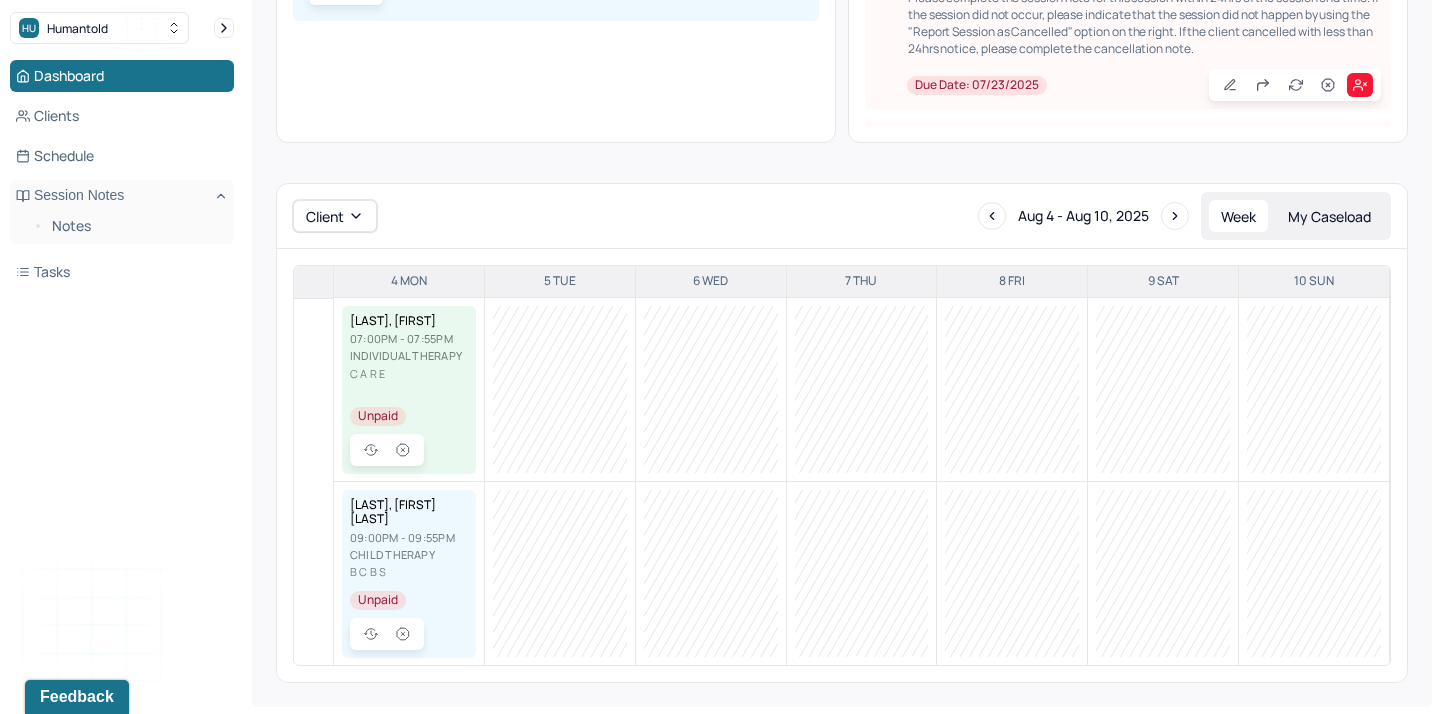 click on "C A R E" at bounding box center (409, 373) 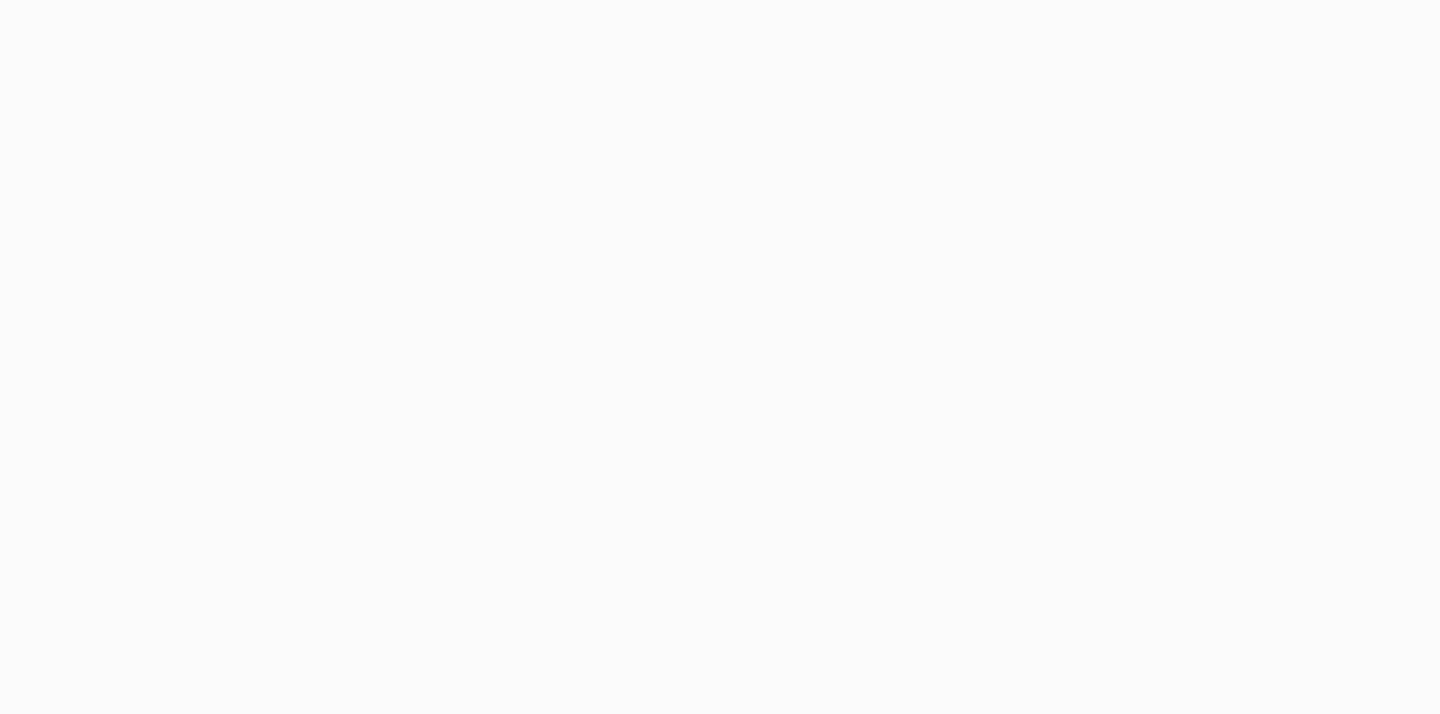 scroll, scrollTop: 0, scrollLeft: 0, axis: both 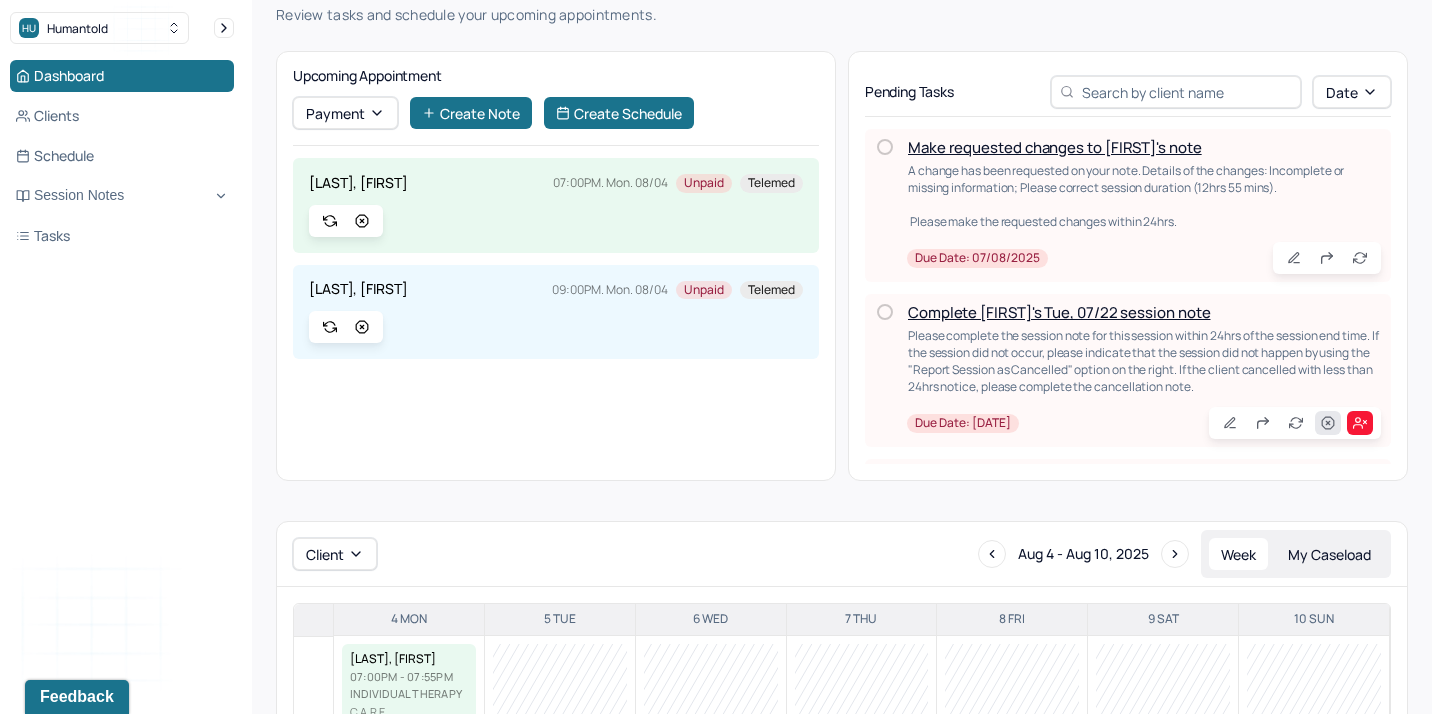 click 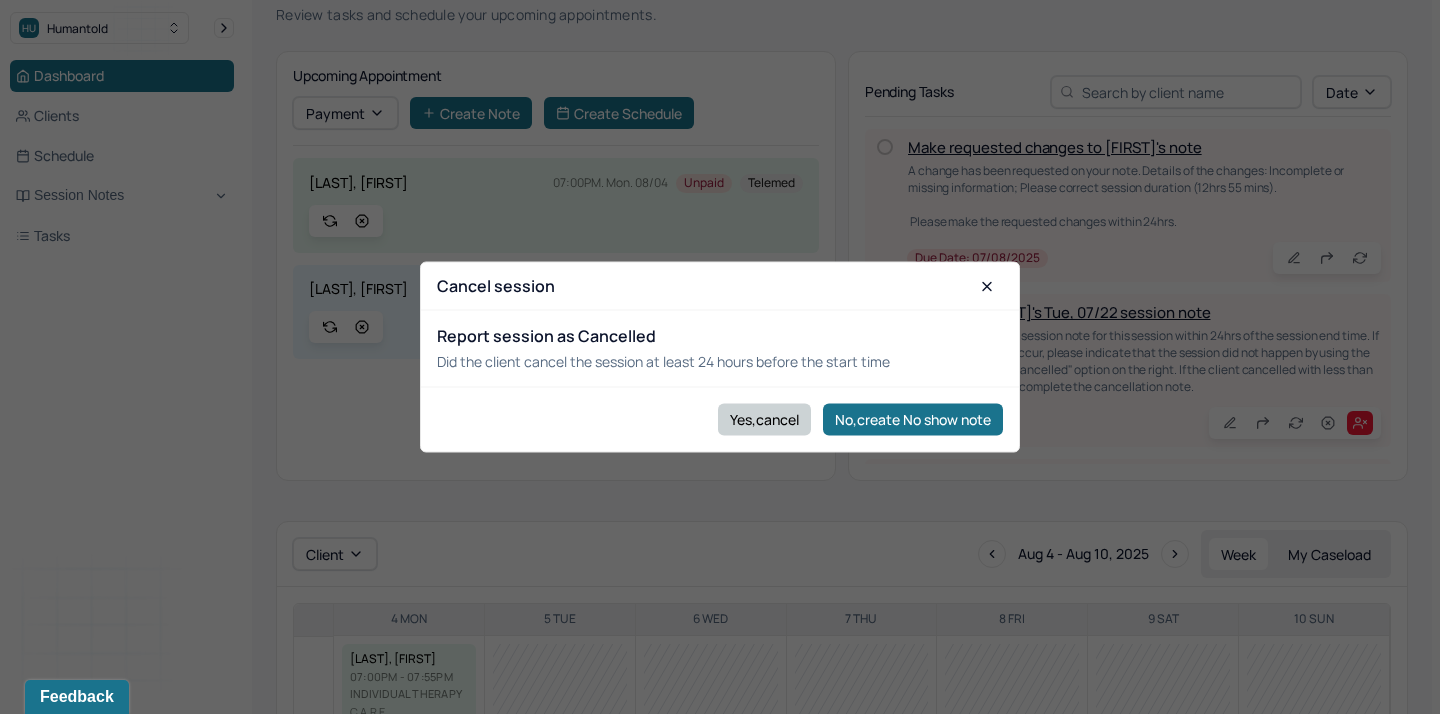 click on "Yes,cancel" at bounding box center (764, 419) 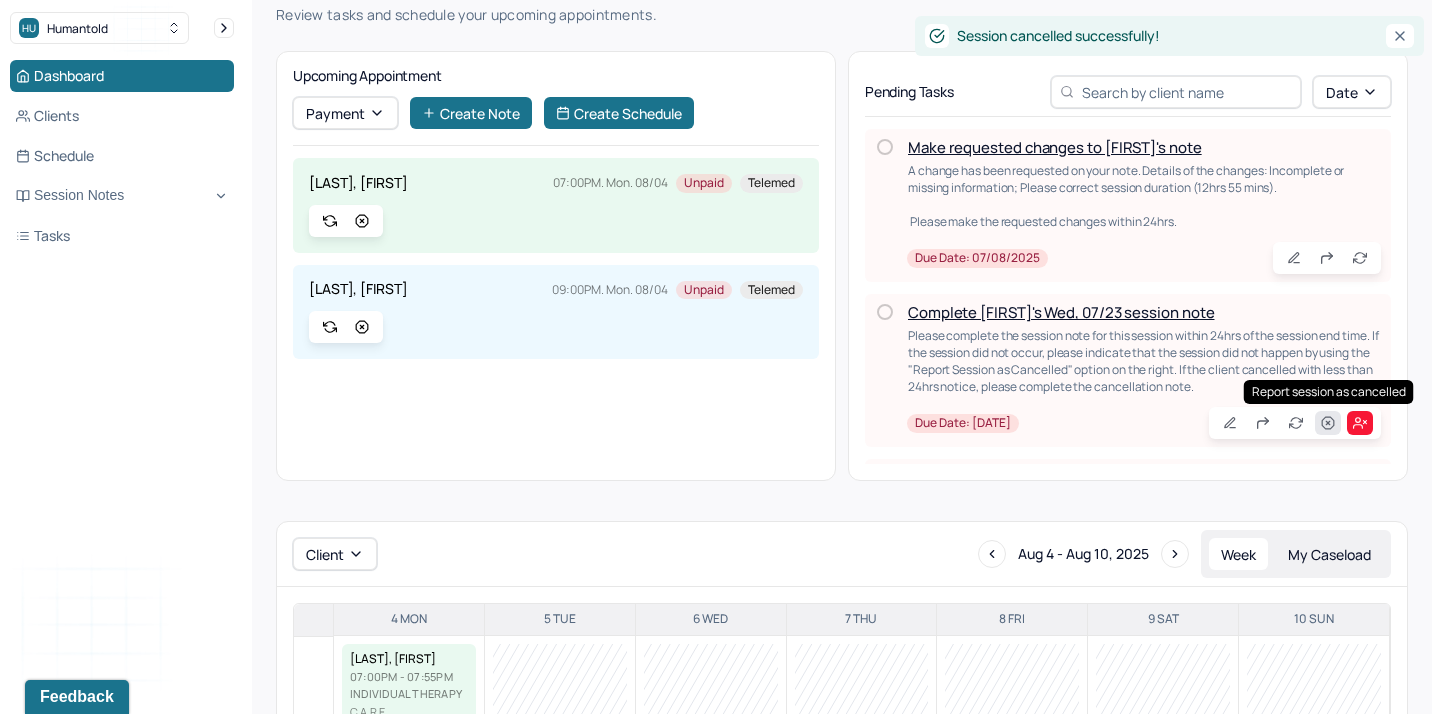 click 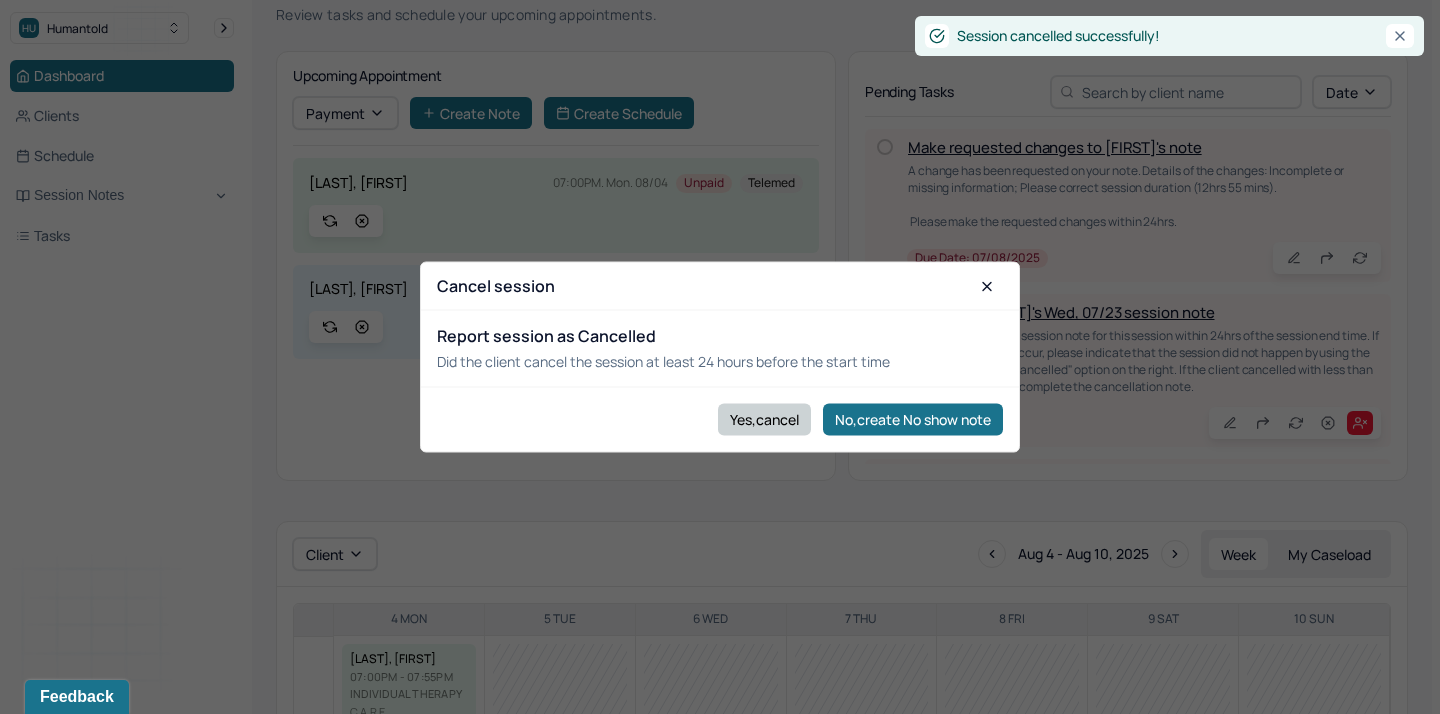 click on "Yes,cancel" at bounding box center [764, 419] 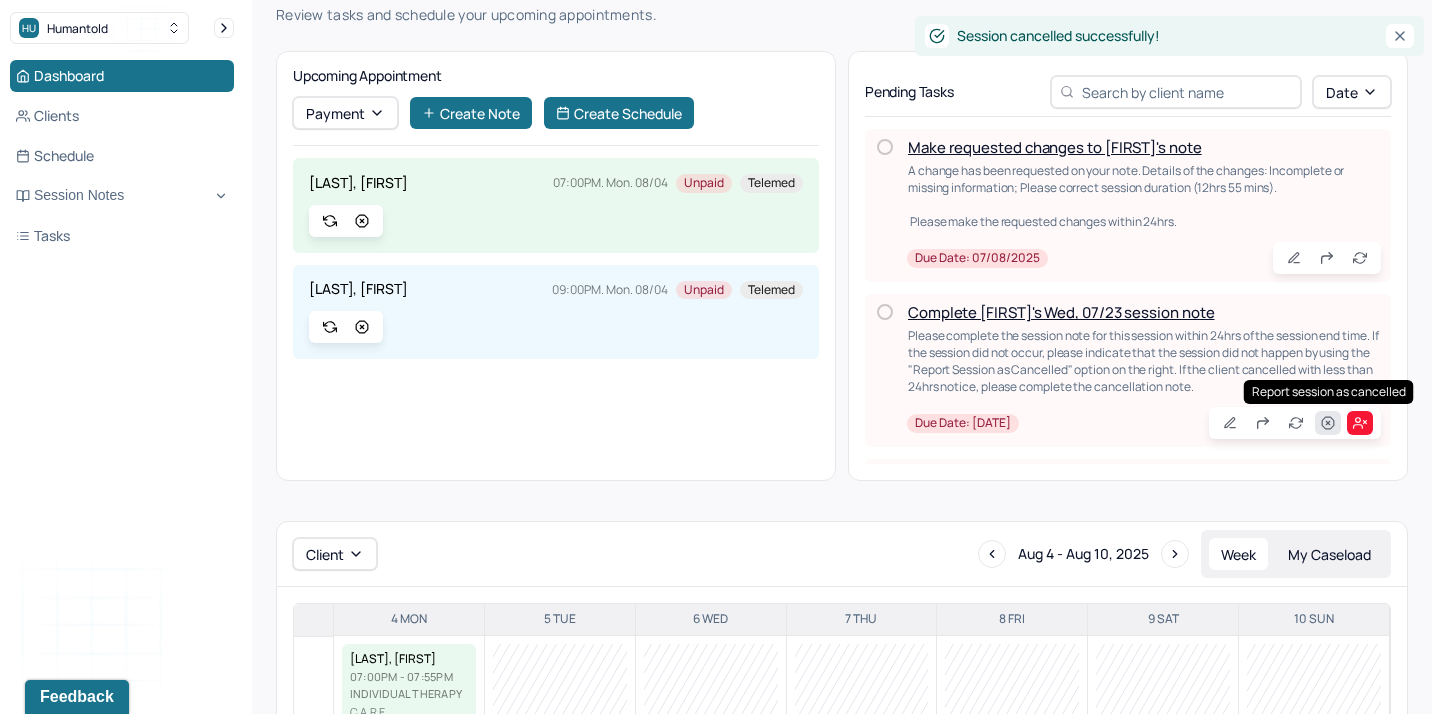 click 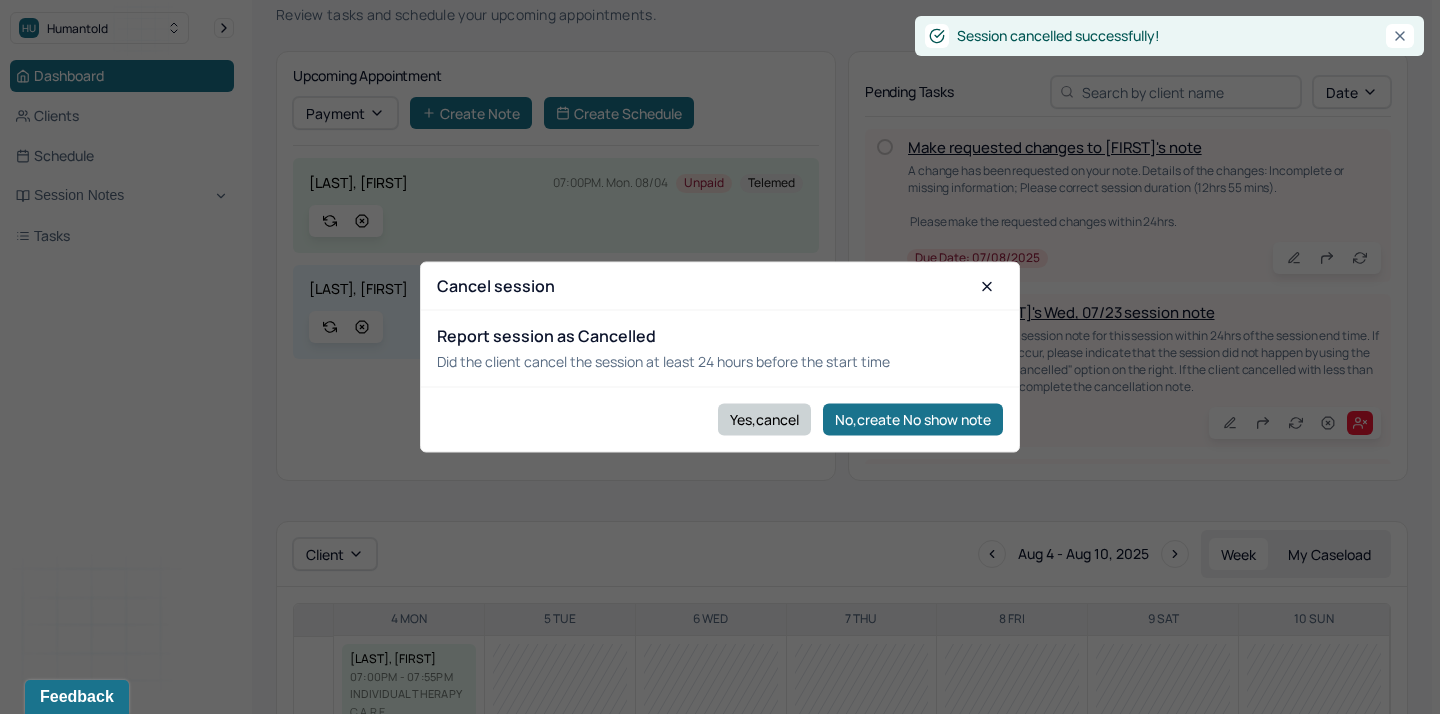 click on "Yes,cancel" at bounding box center (764, 419) 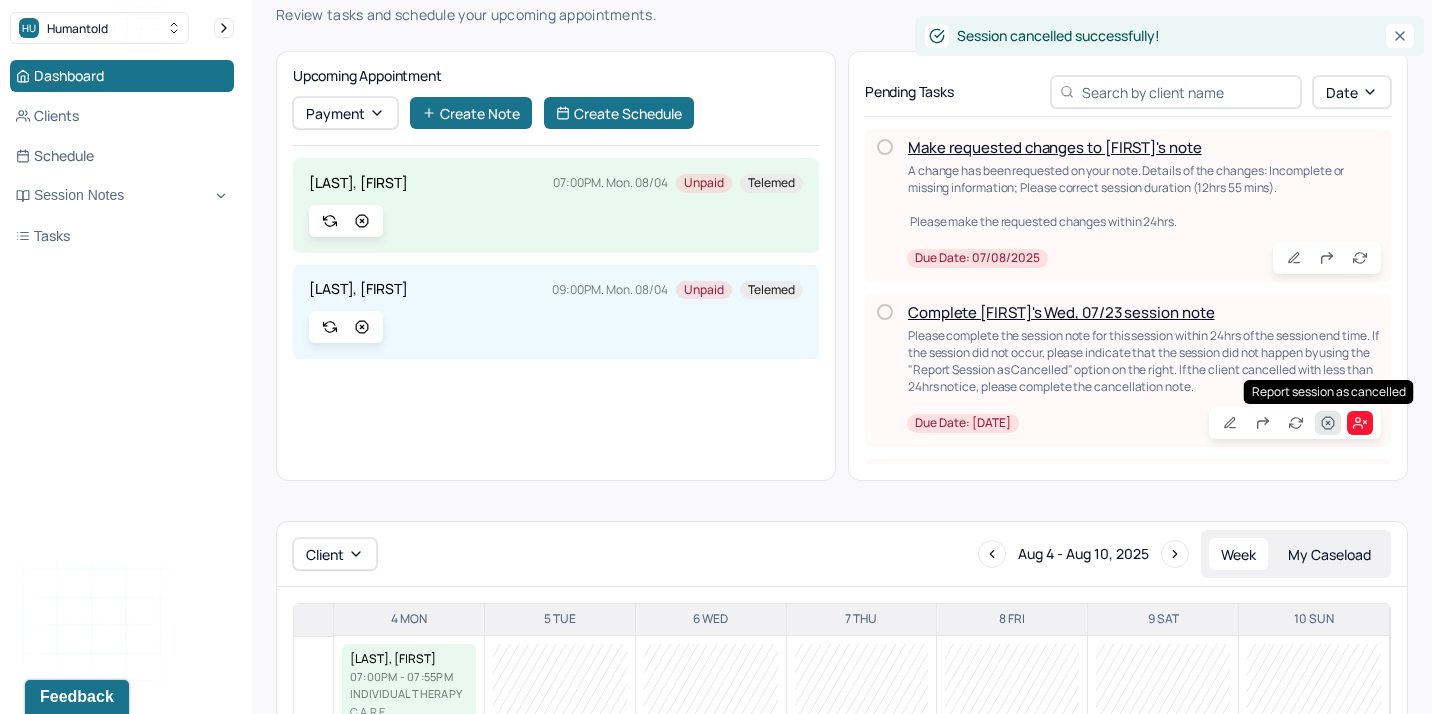 click 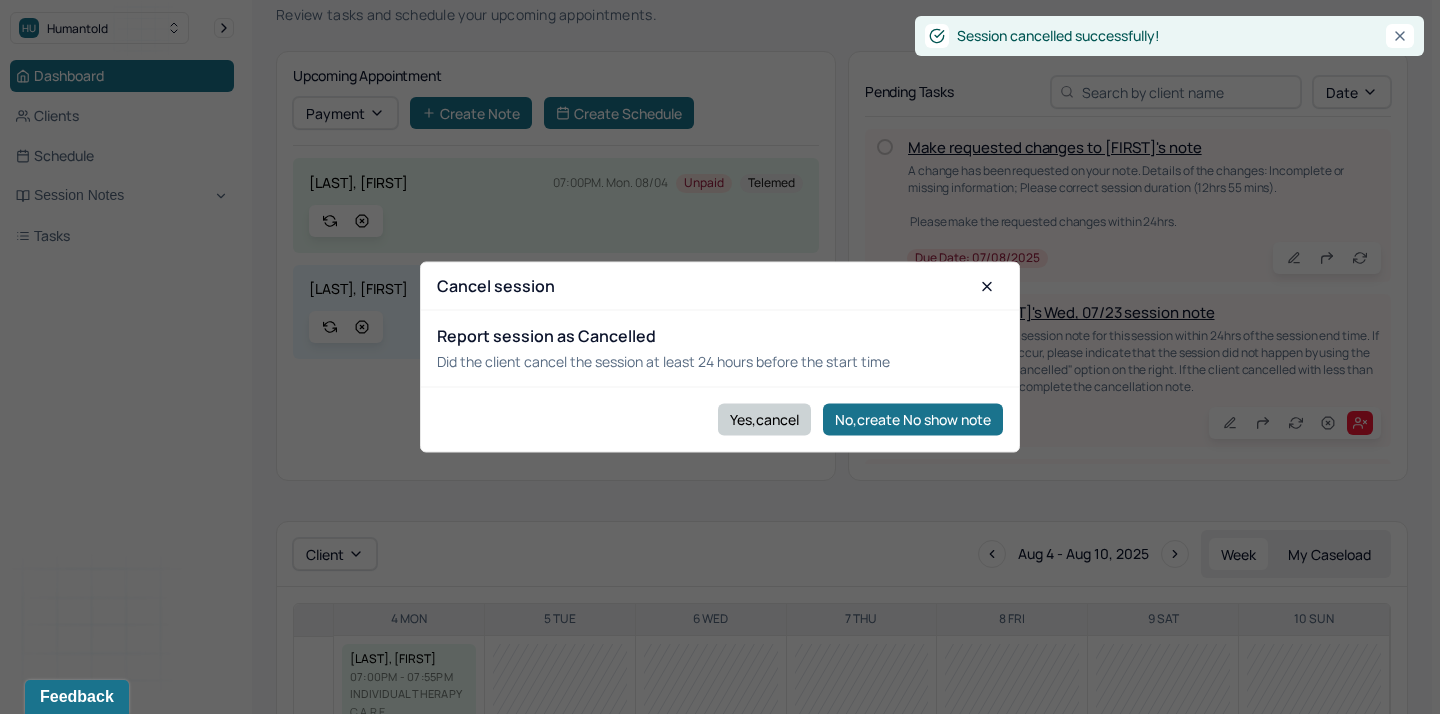 click on "Yes,cancel" at bounding box center [764, 419] 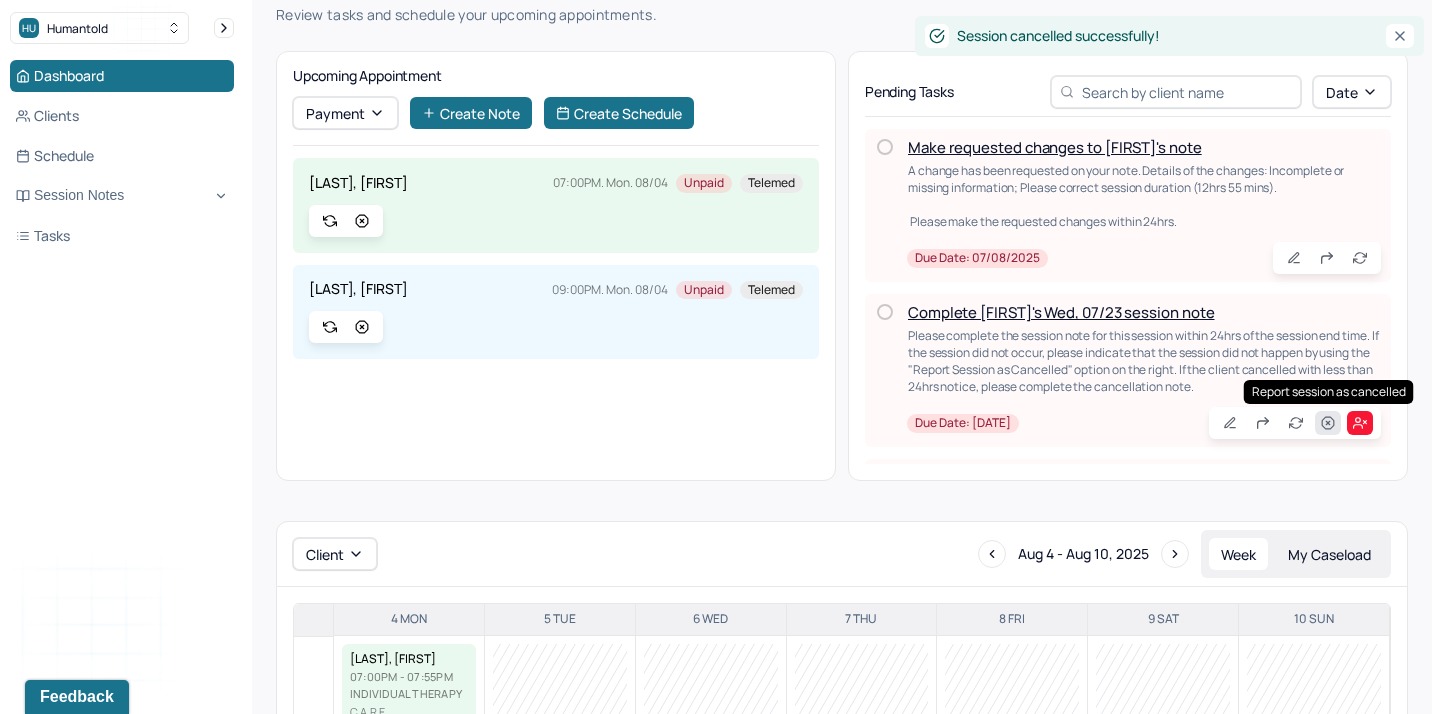click 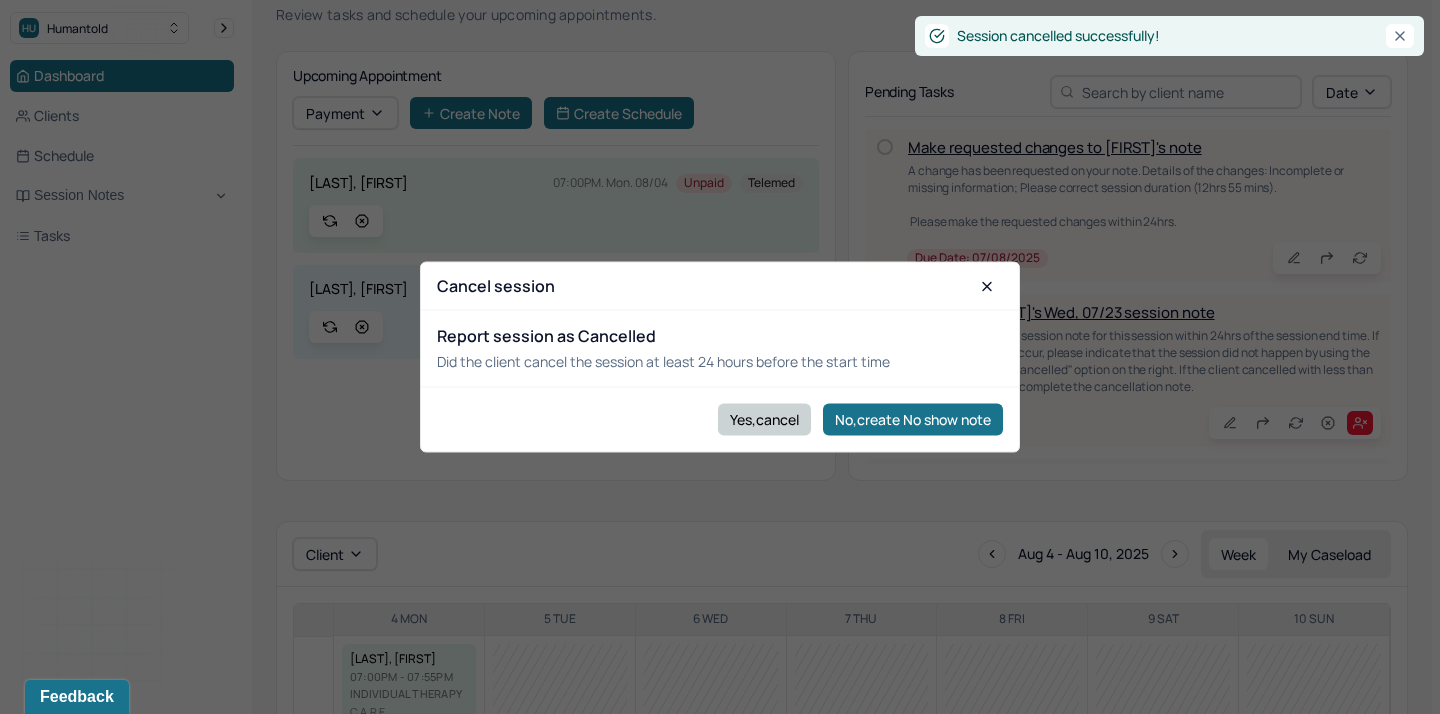 click on "Yes,cancel" at bounding box center (764, 419) 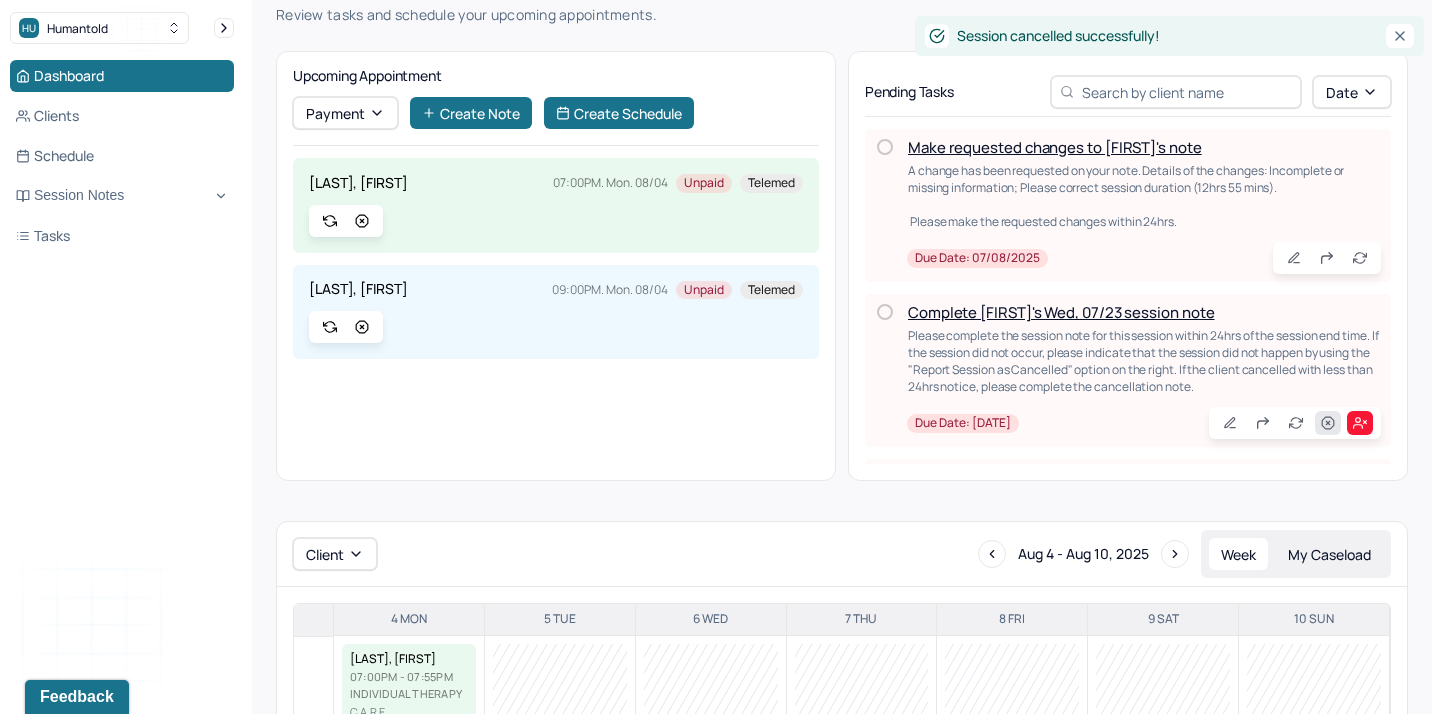 click 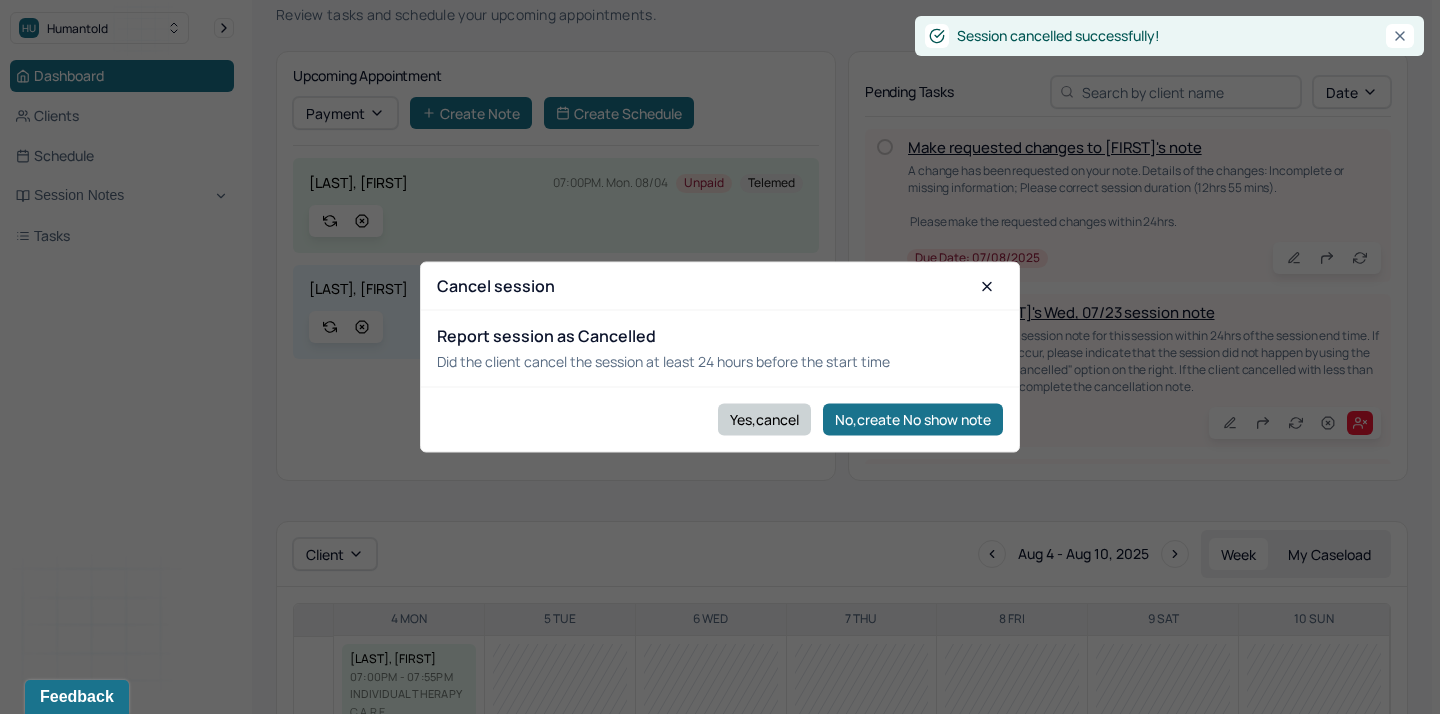 click on "Yes,cancel" at bounding box center (764, 419) 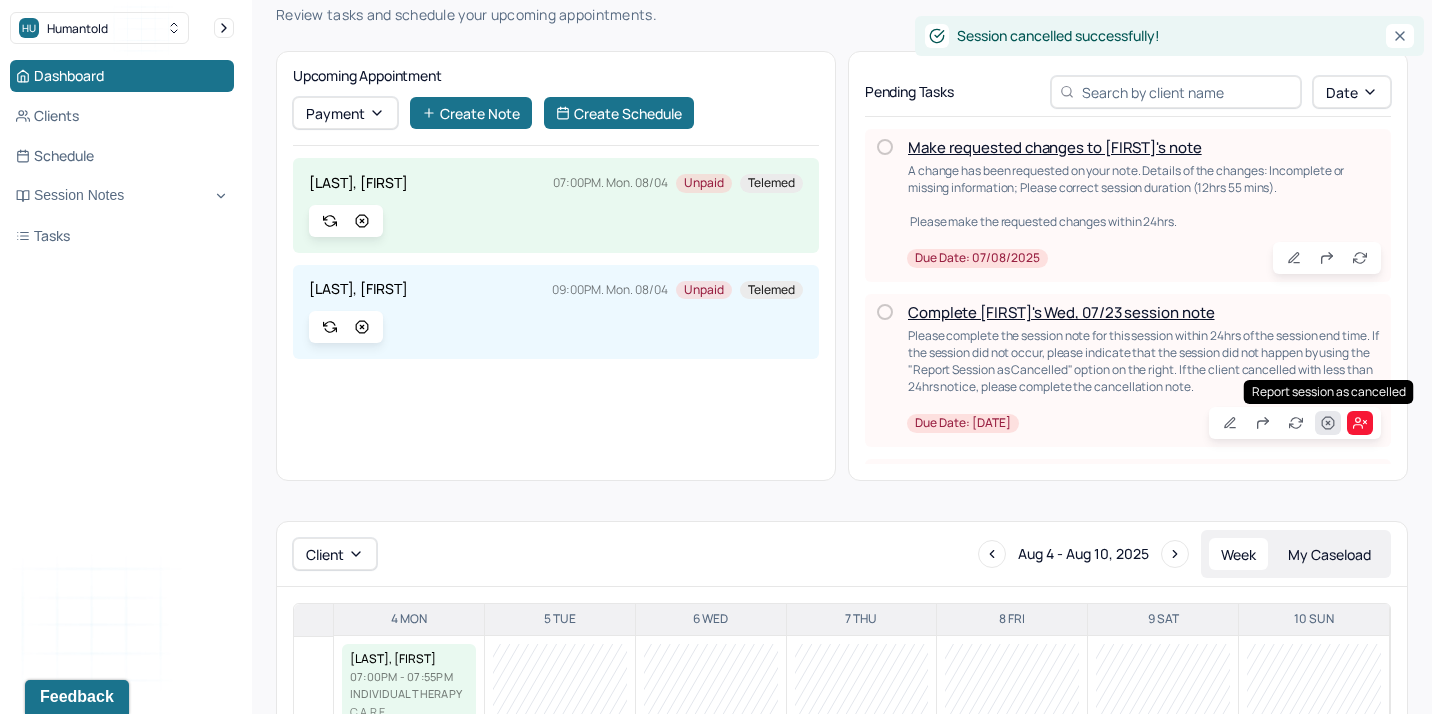 click 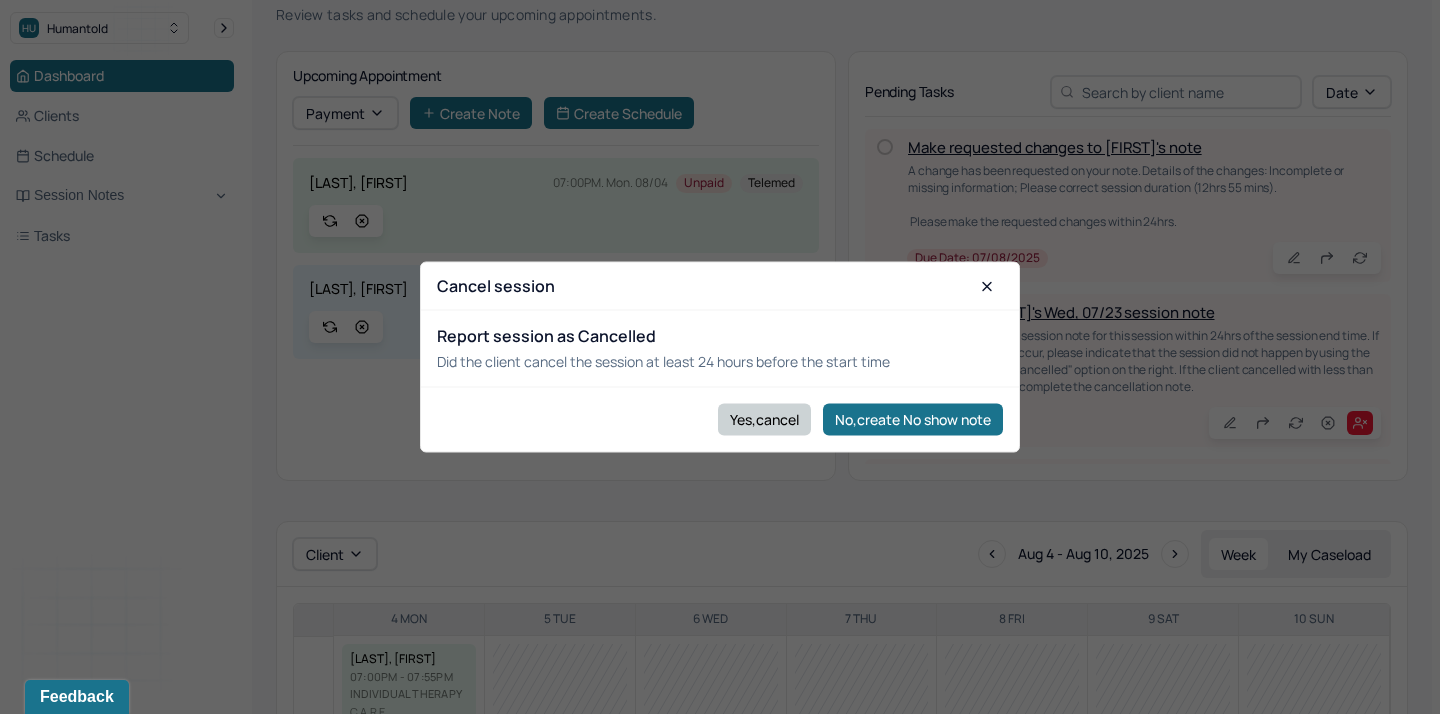 click on "Yes,cancel" at bounding box center [764, 419] 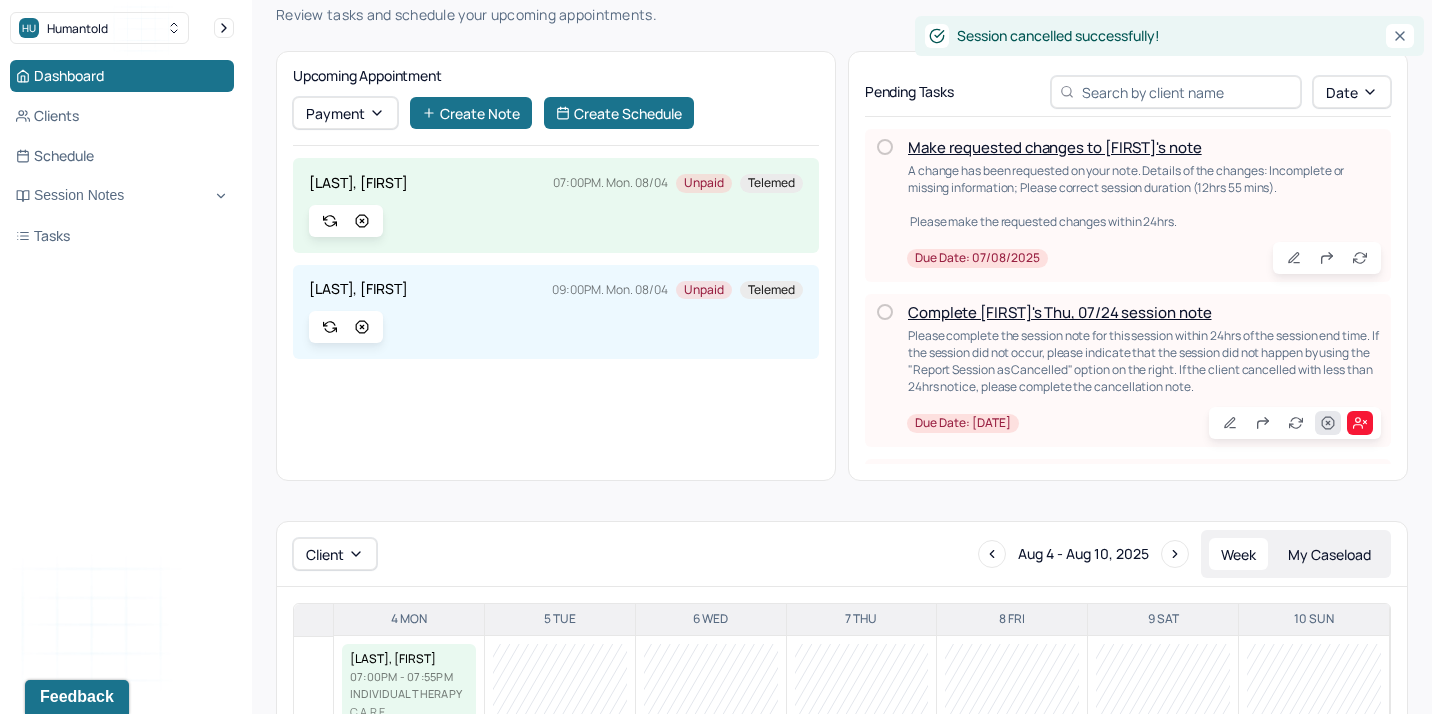 click 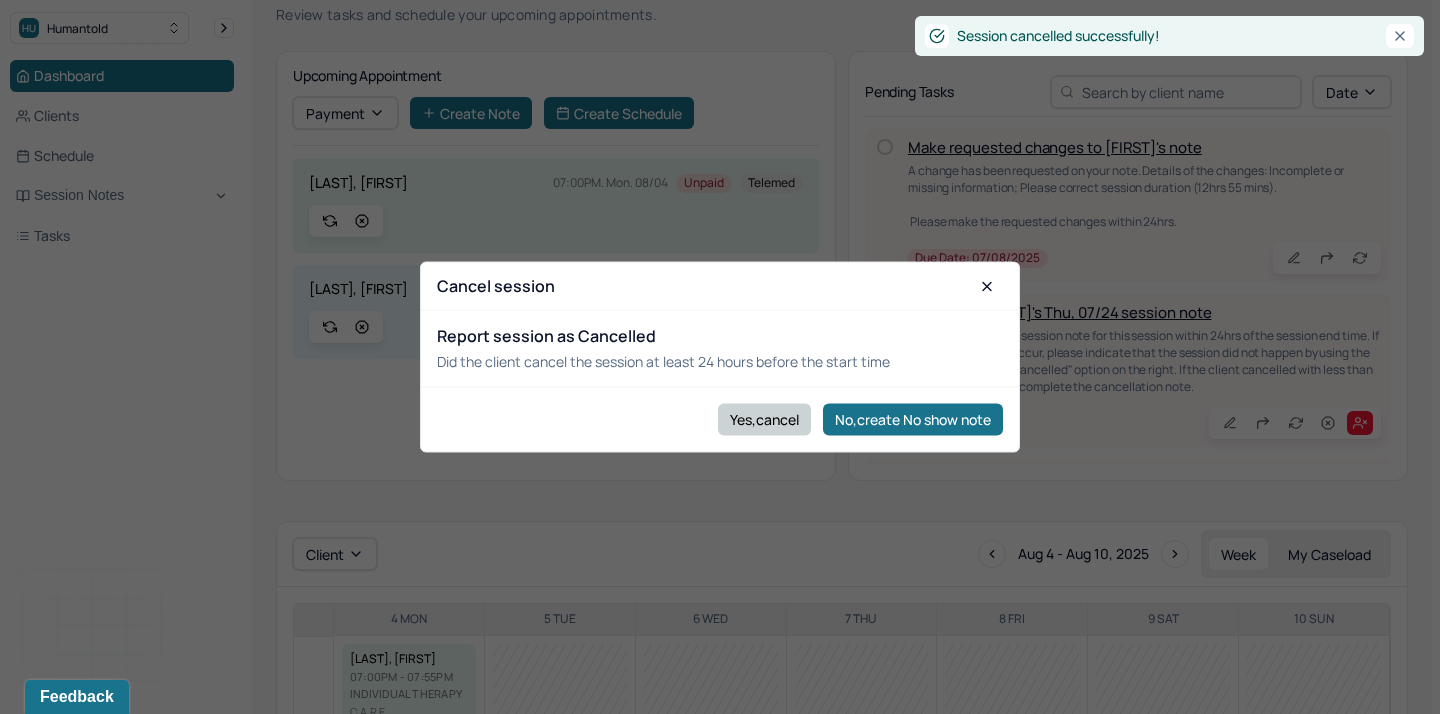 click on "Yes,cancel" at bounding box center [764, 419] 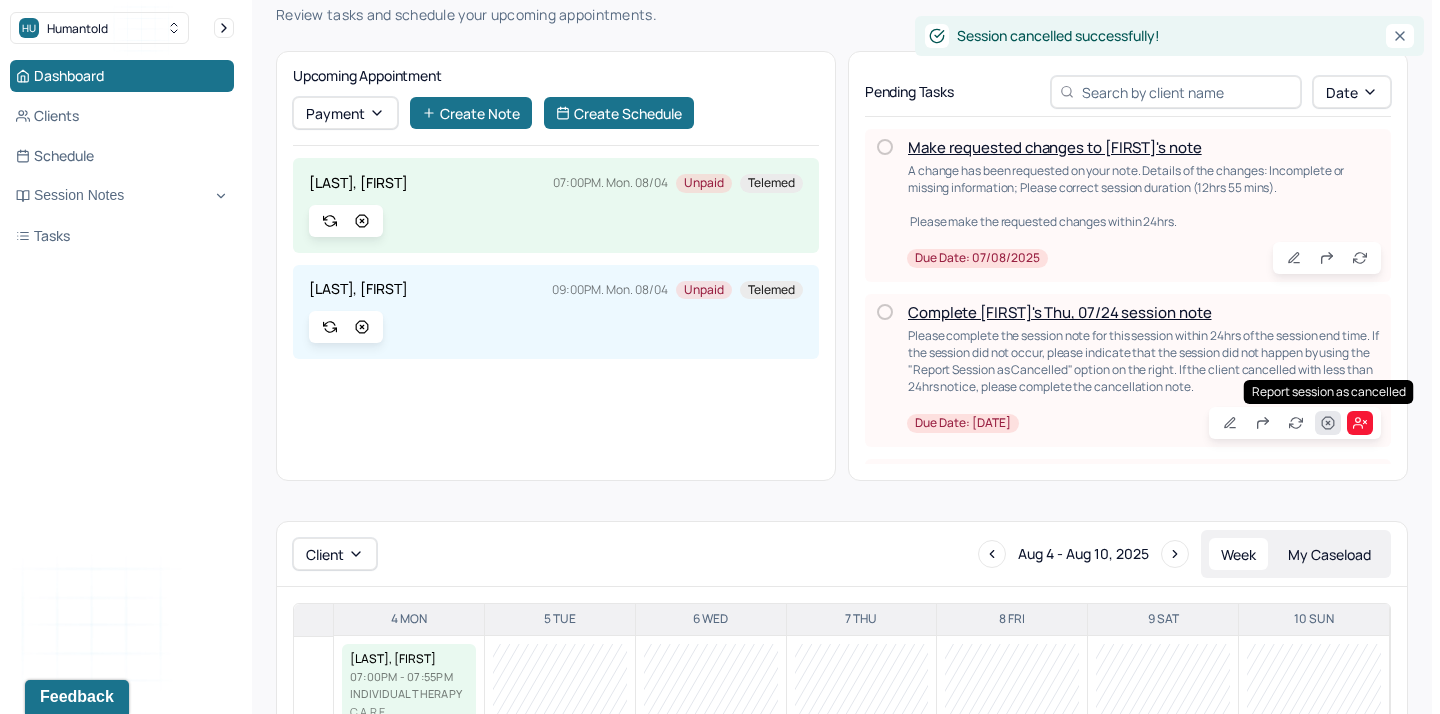 click 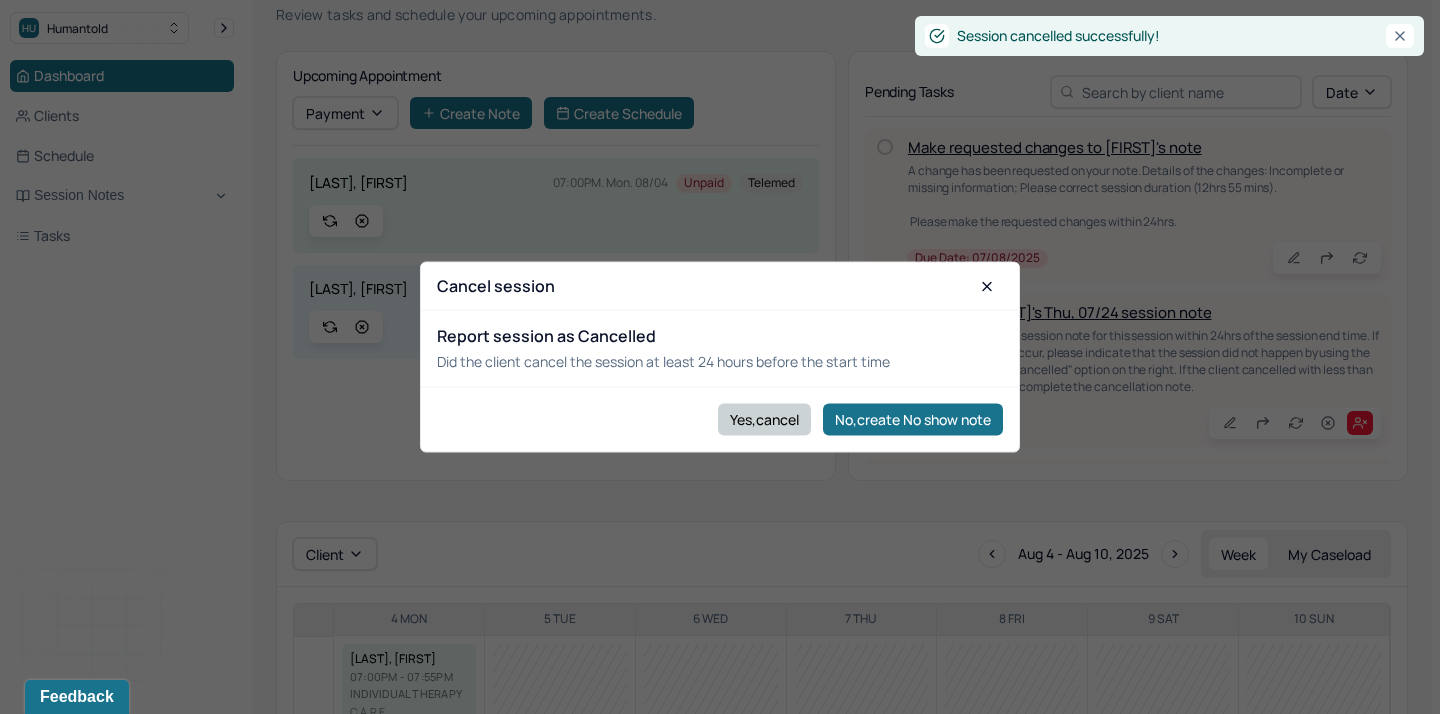 click on "Yes,cancel" at bounding box center (764, 419) 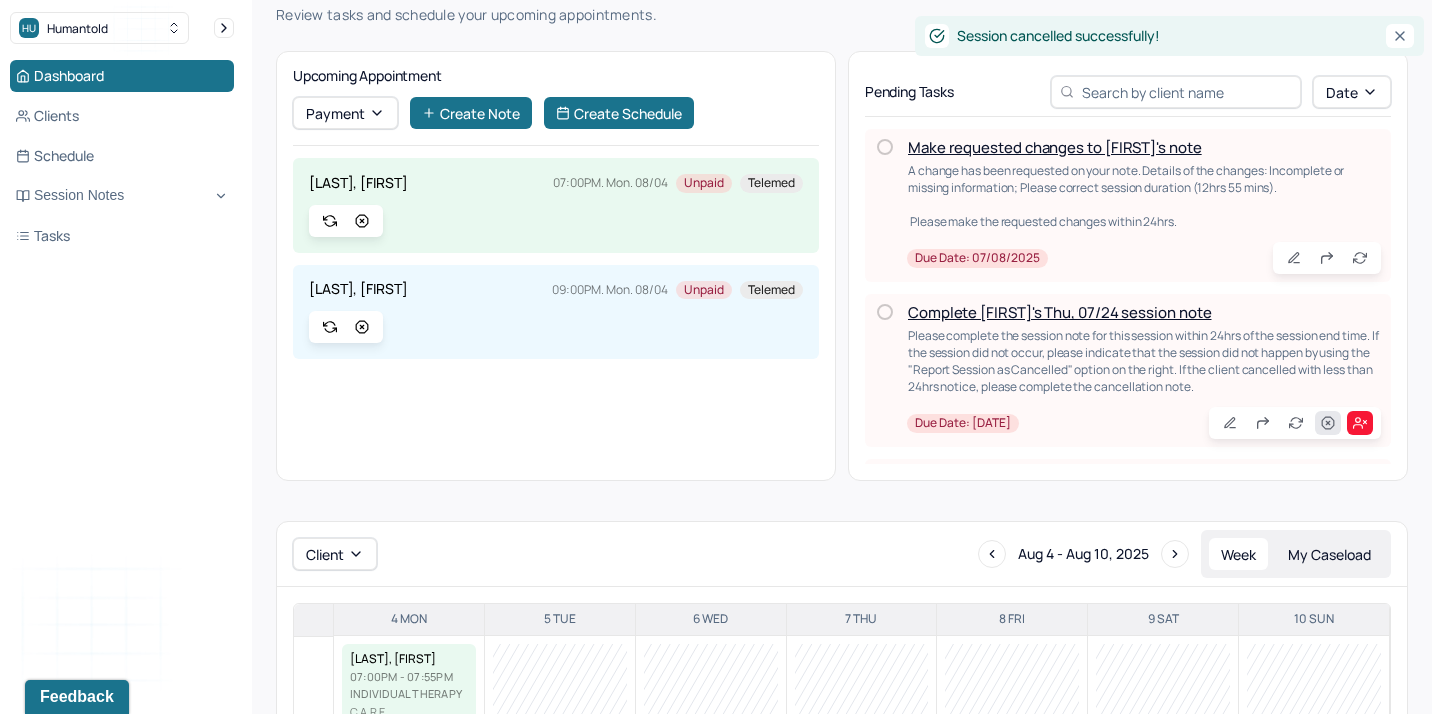click 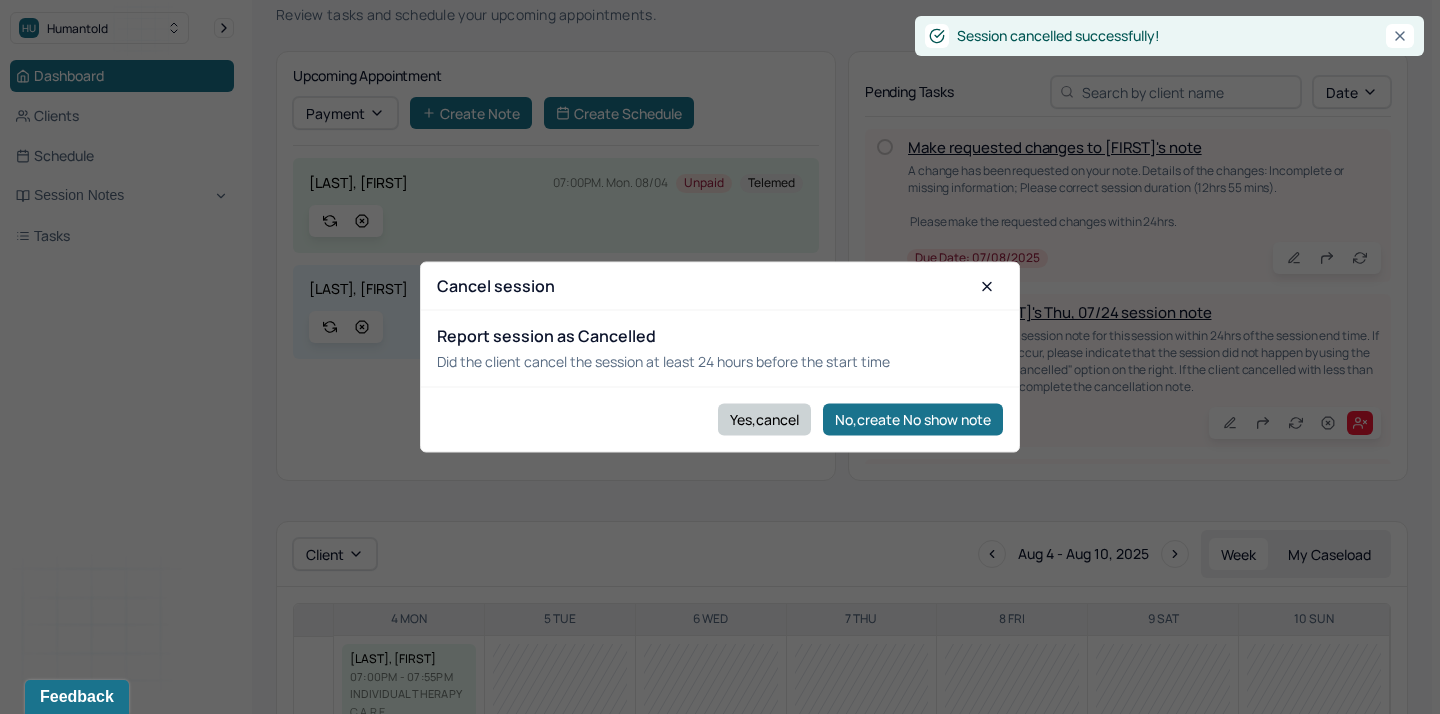 click on "Yes,cancel" at bounding box center [764, 419] 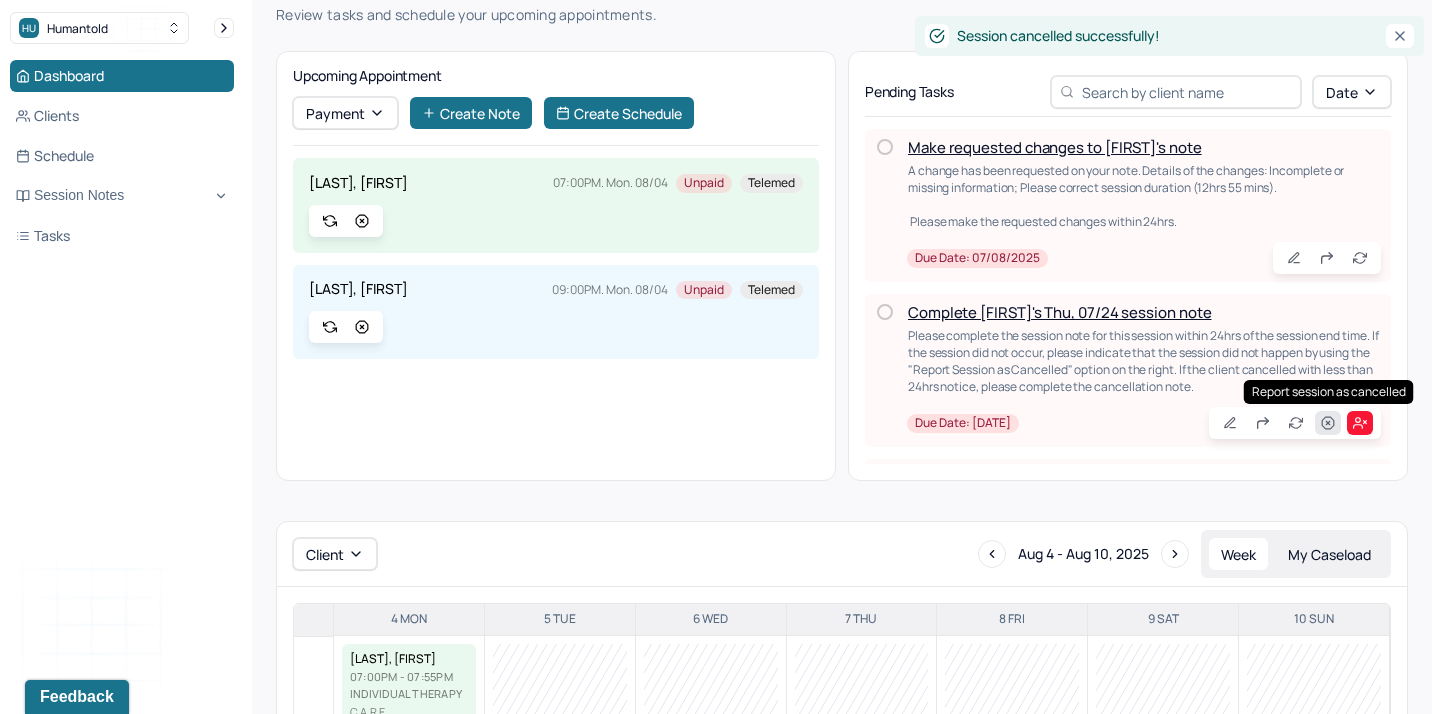 click 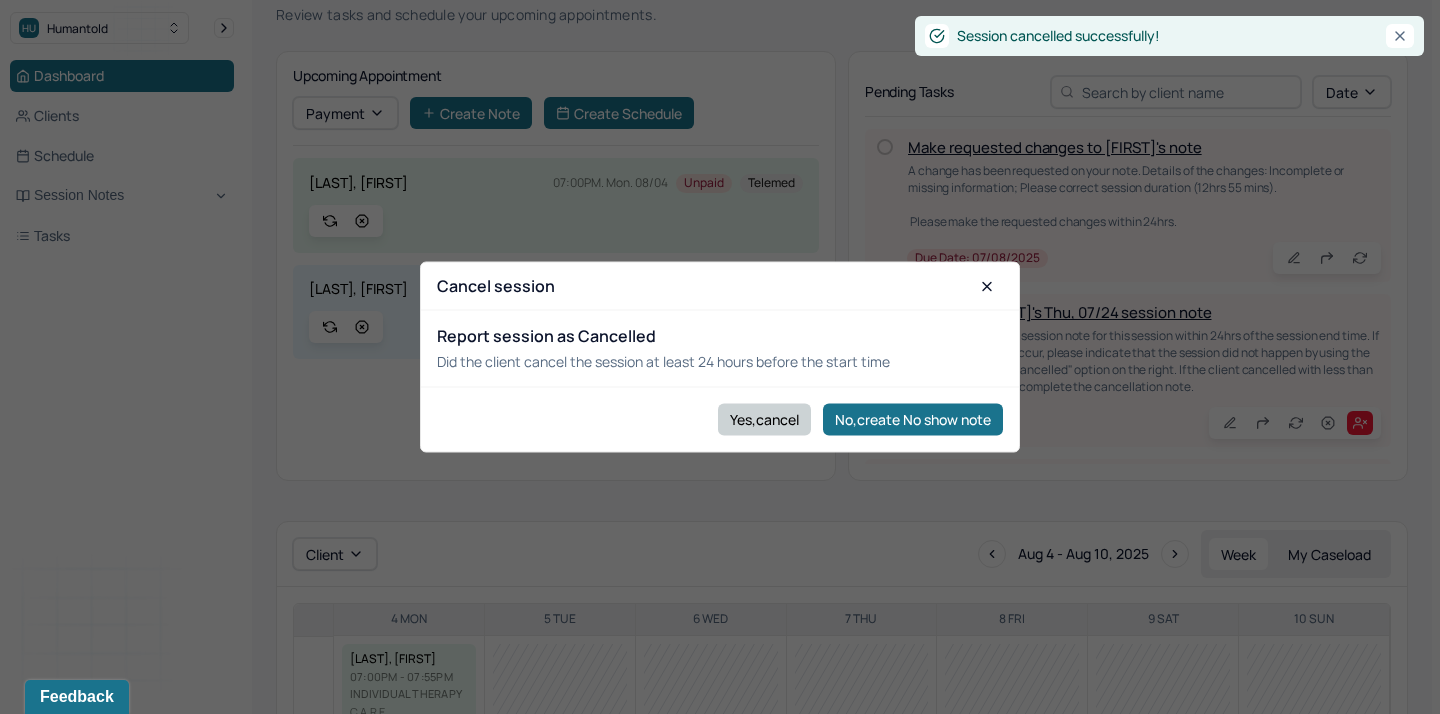 click on "Yes,cancel" at bounding box center [764, 419] 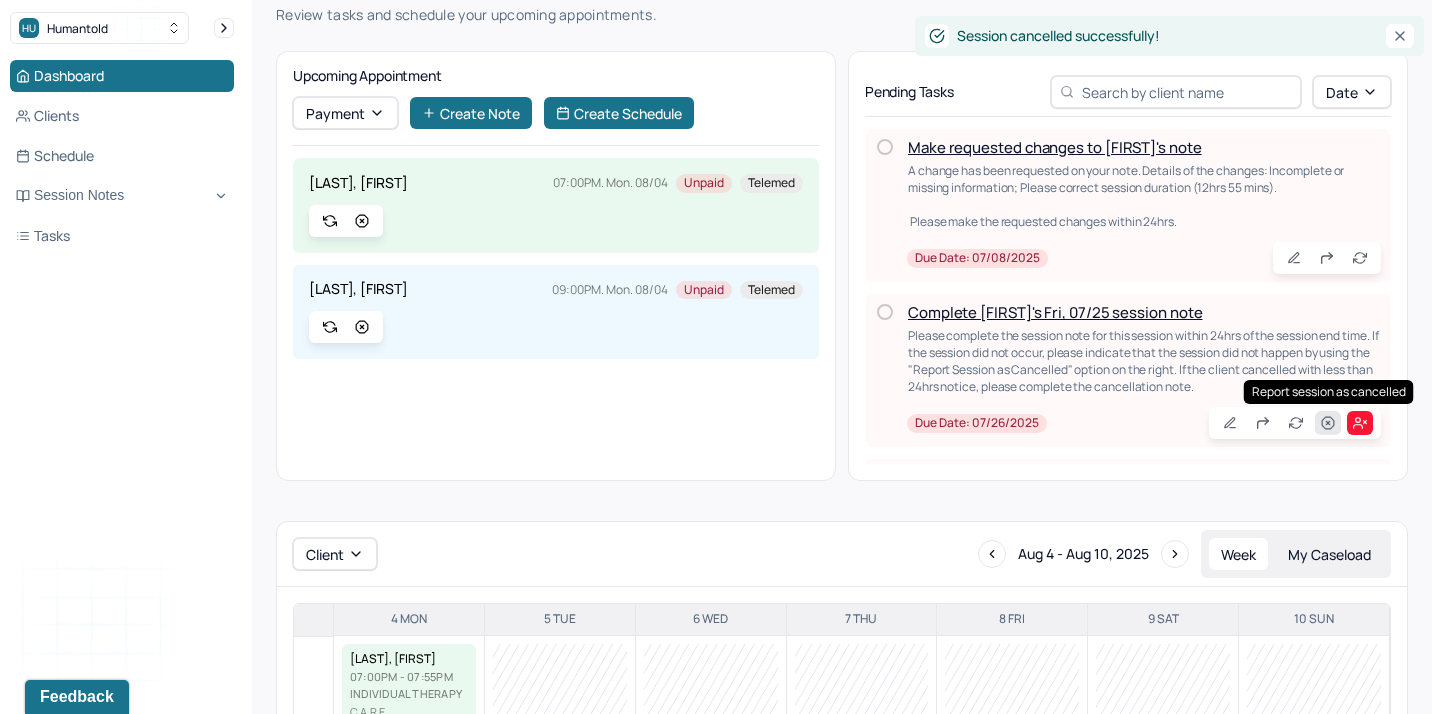 click 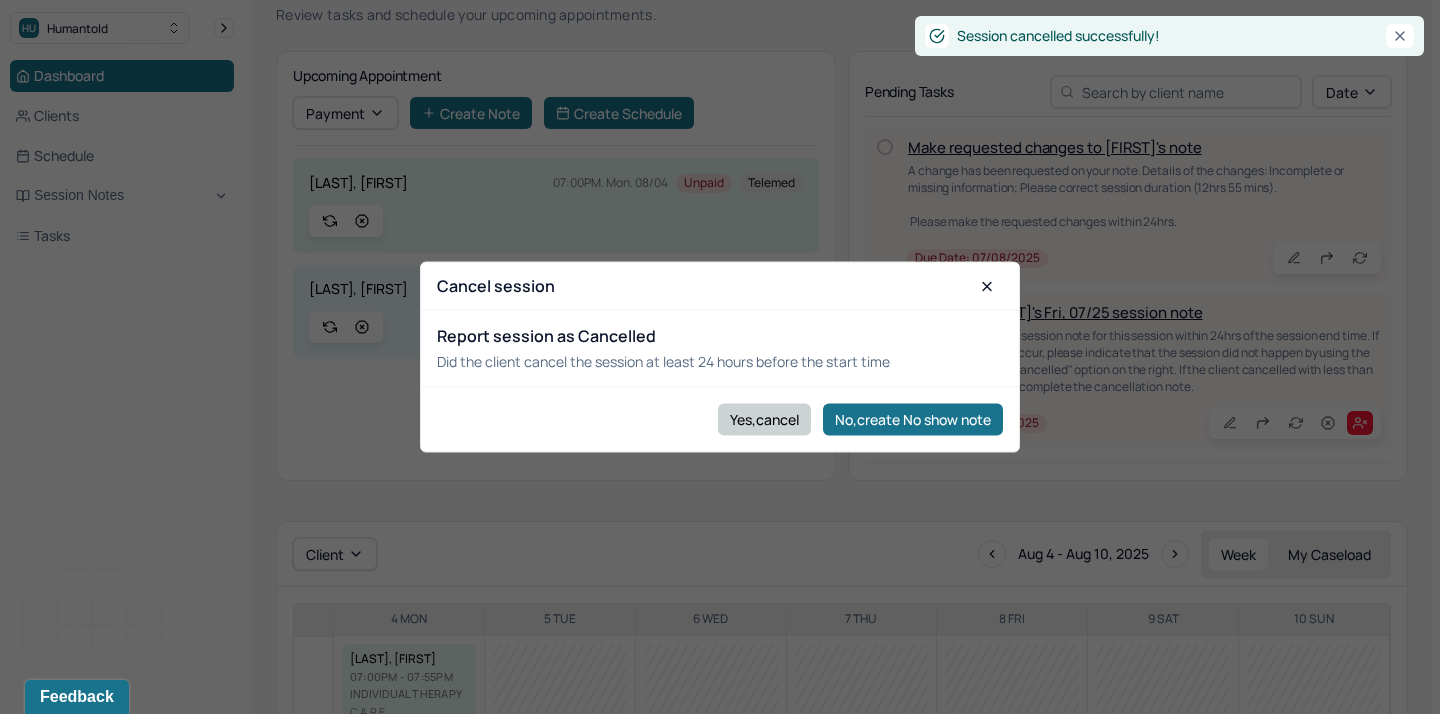 click on "Yes,cancel" at bounding box center [764, 419] 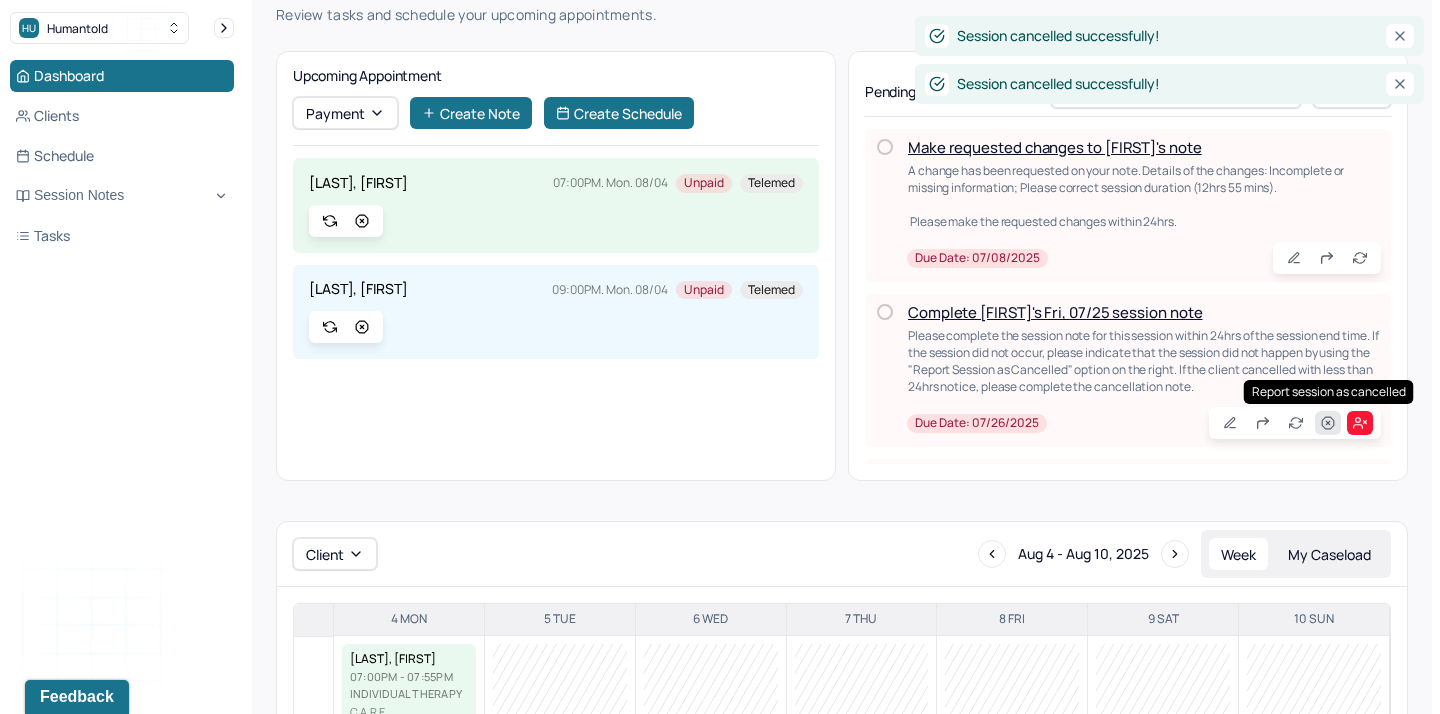 click 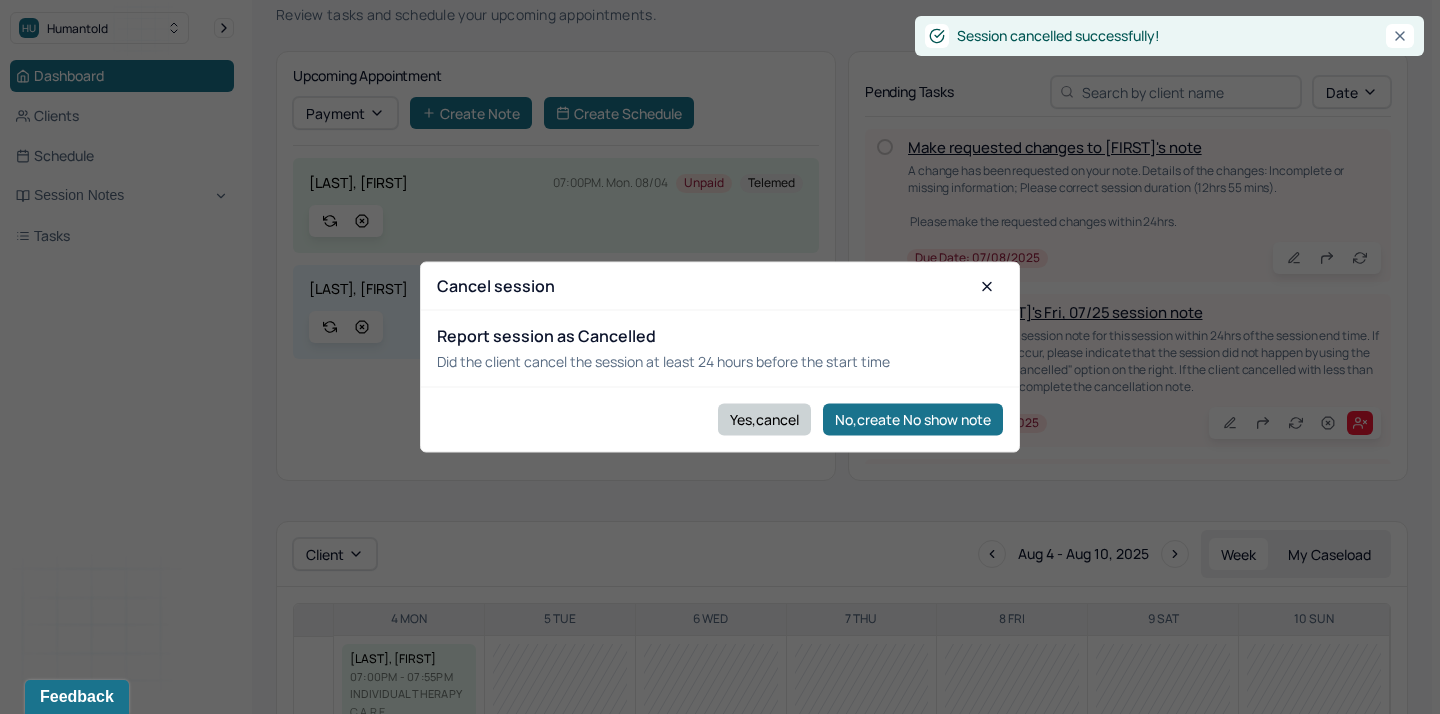 click on "Yes,cancel" at bounding box center [764, 419] 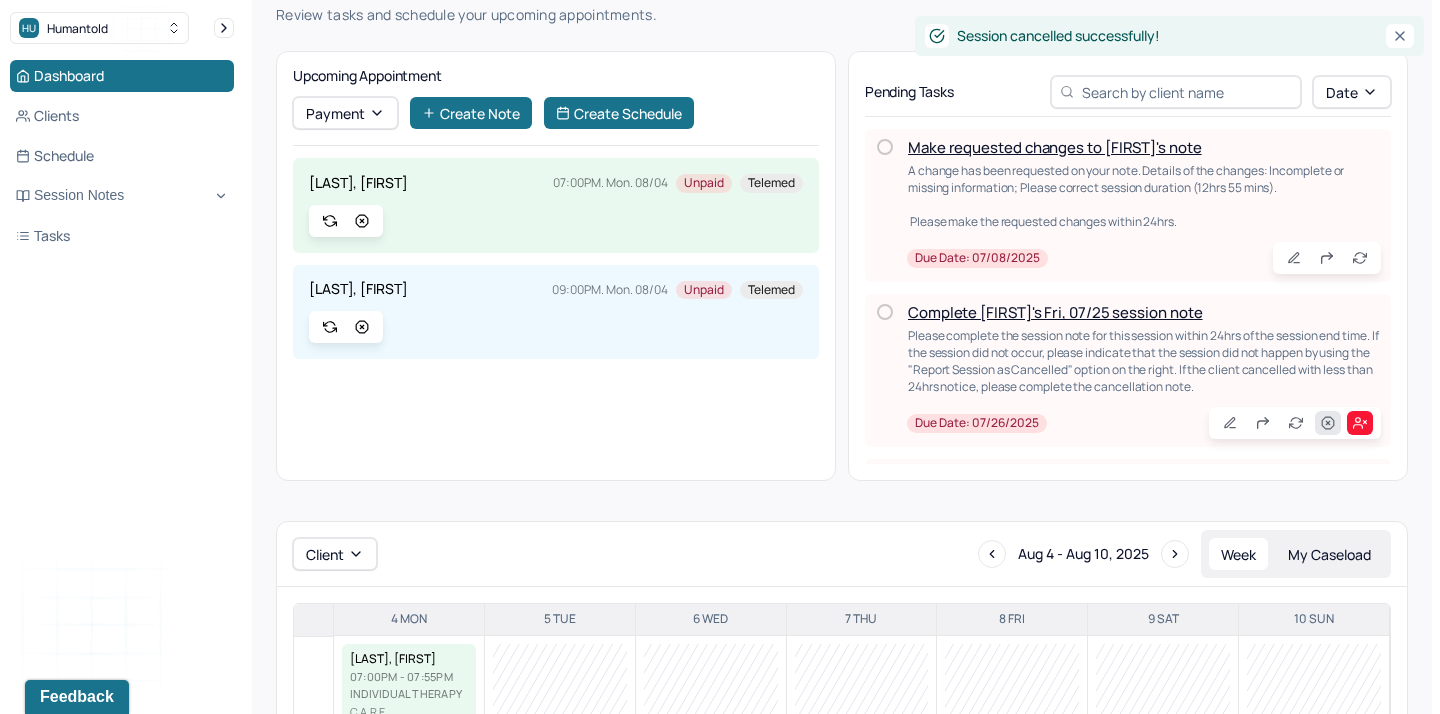 click 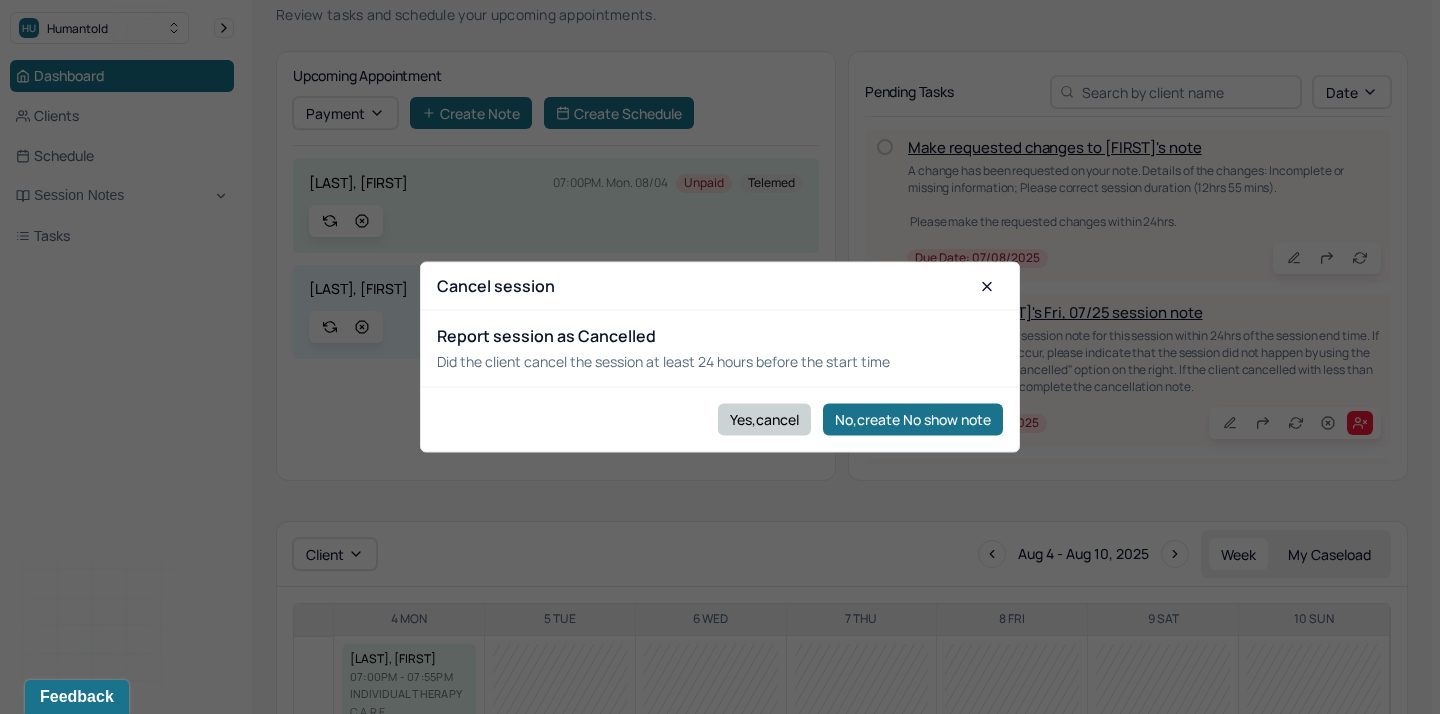 click on "Yes,cancel" at bounding box center (764, 419) 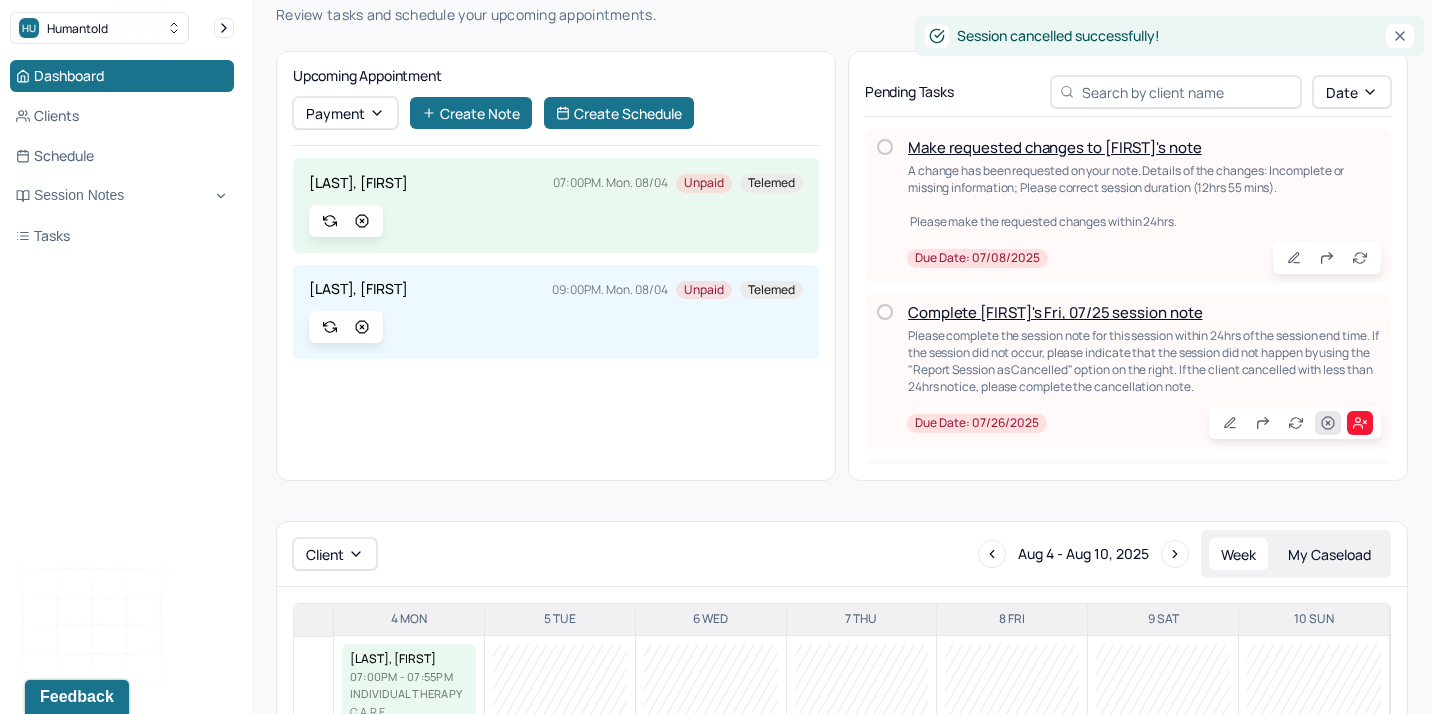 click at bounding box center (1328, 423) 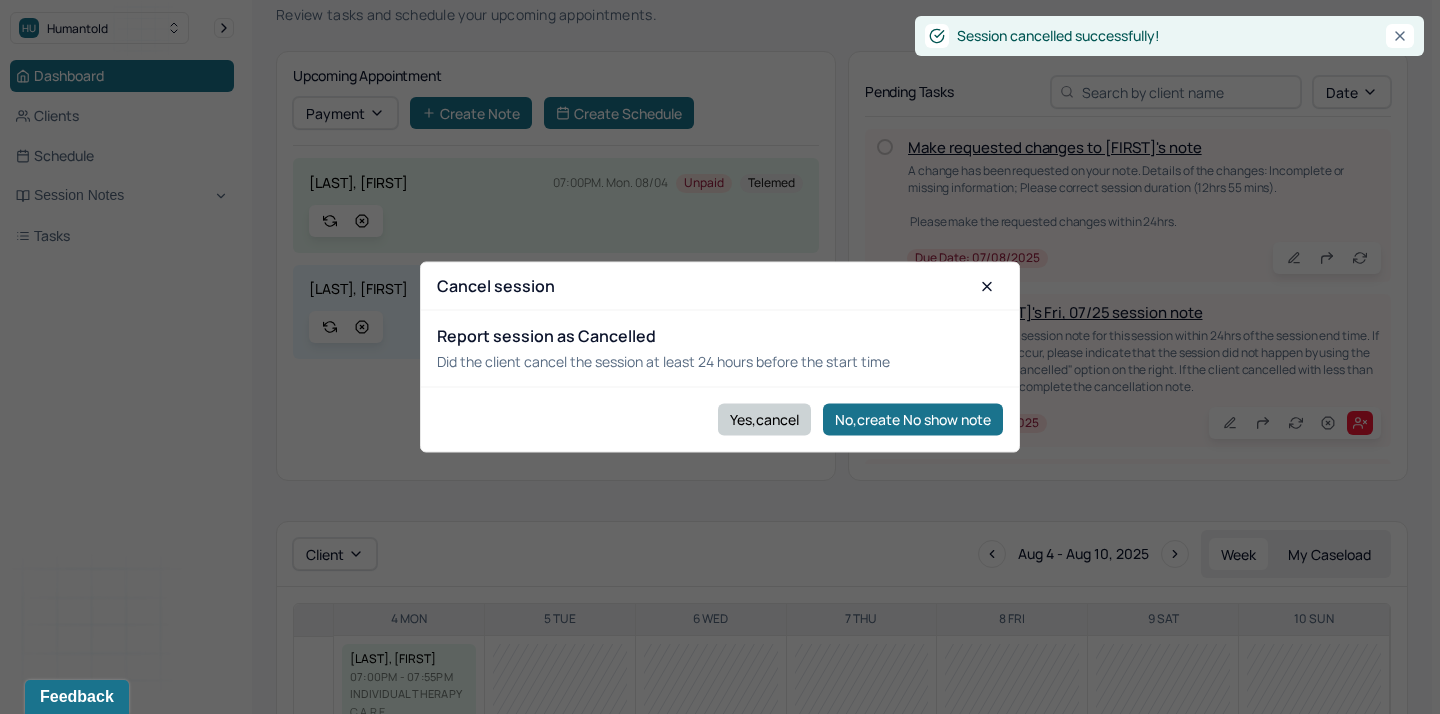 click on "Yes,cancel" at bounding box center [764, 419] 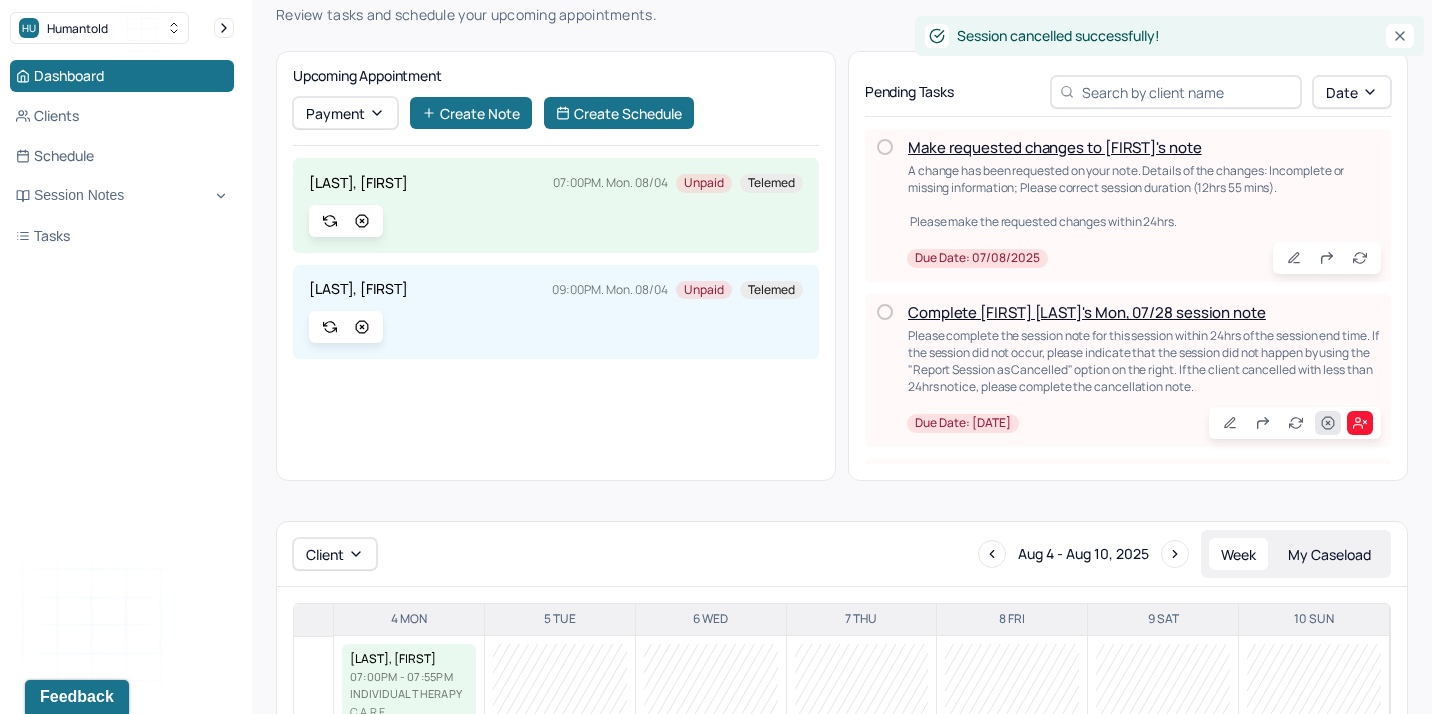 click 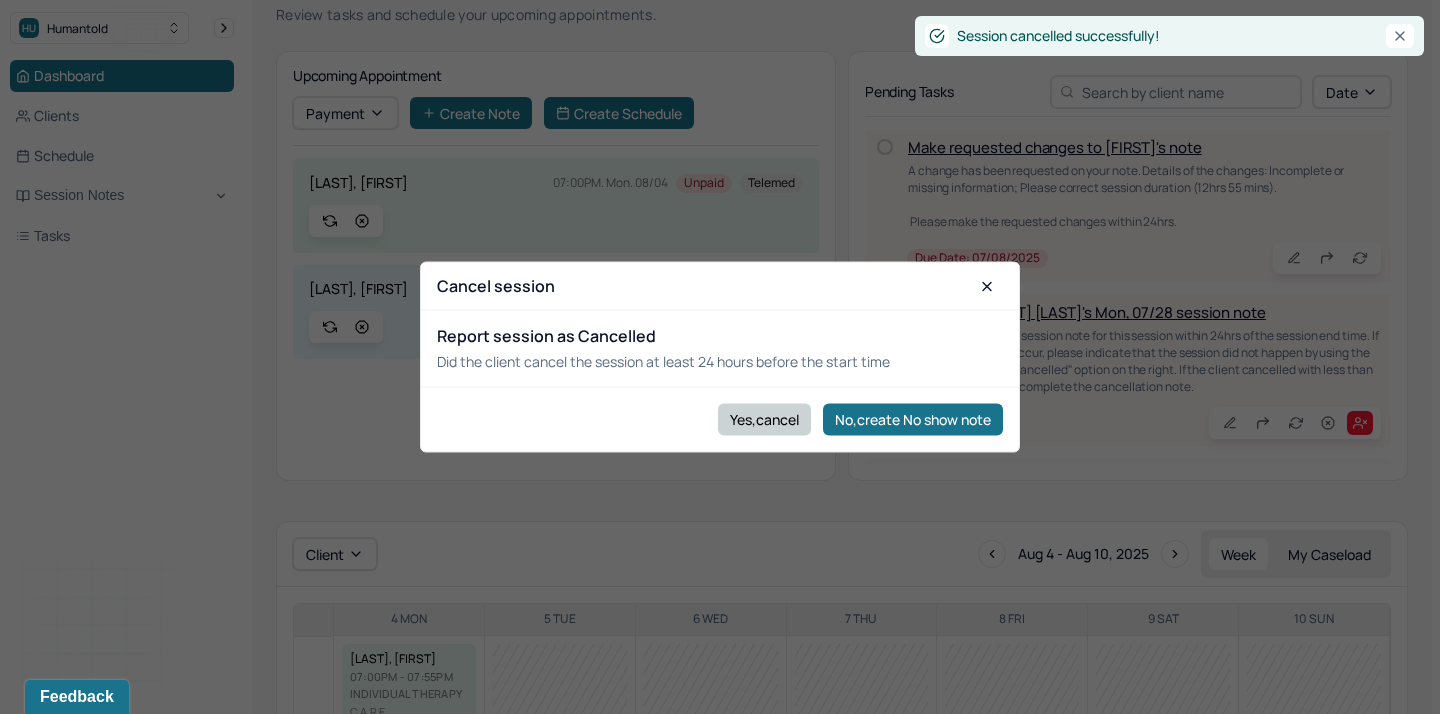 click on "Yes,cancel" at bounding box center [764, 419] 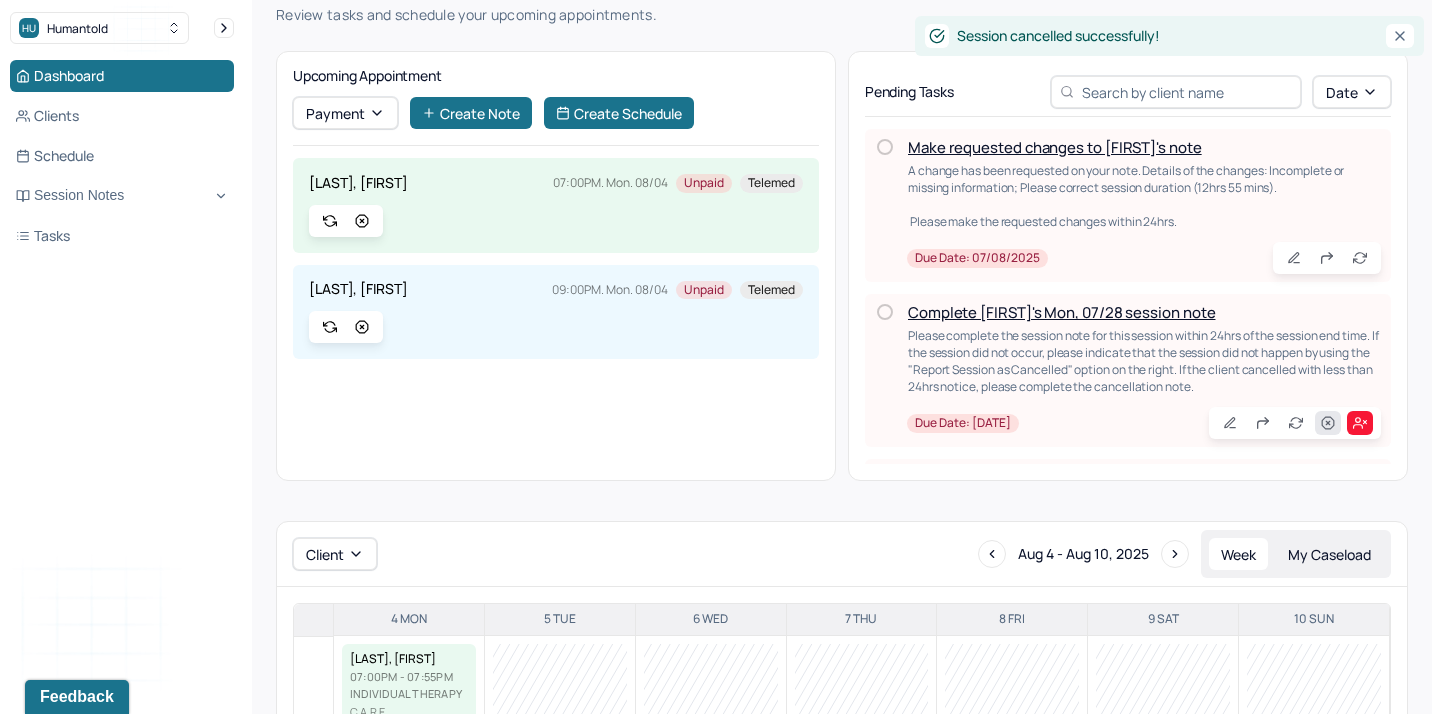 click 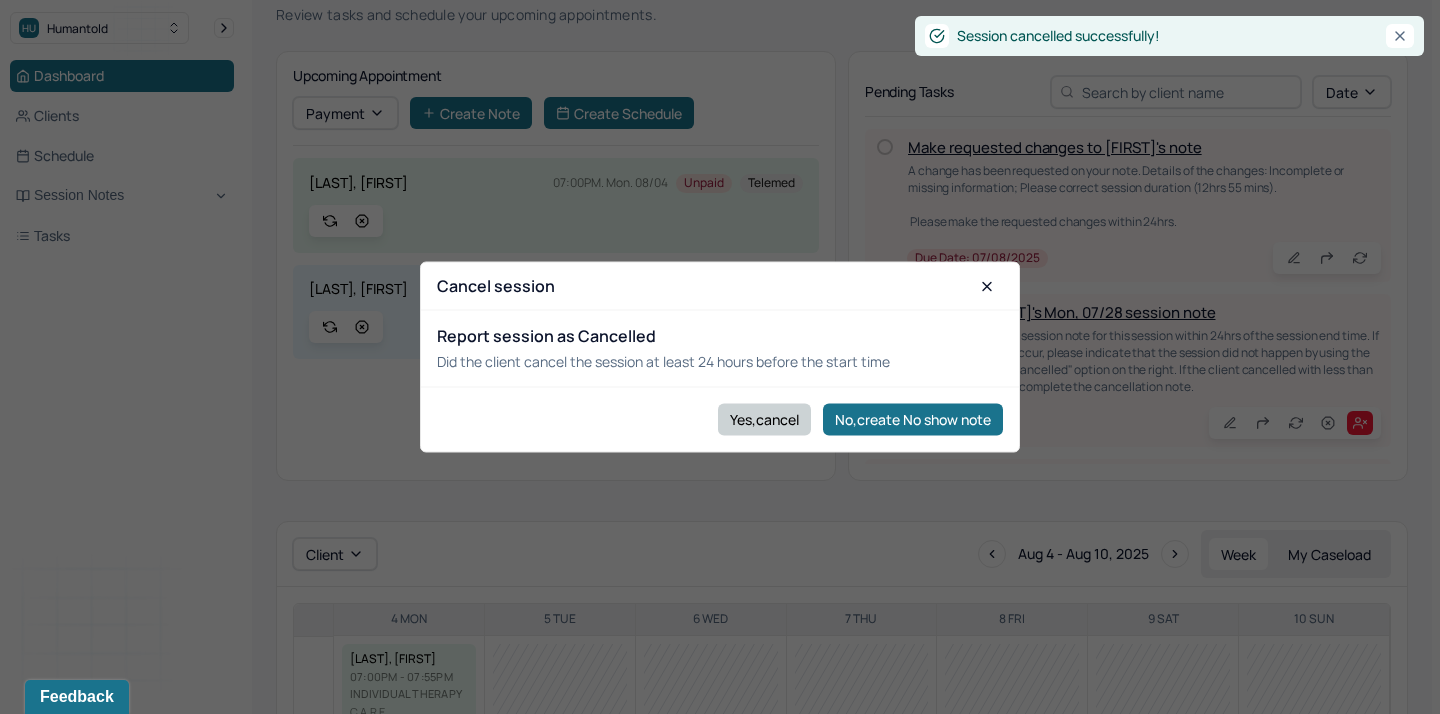 click on "Yes,cancel" at bounding box center (764, 419) 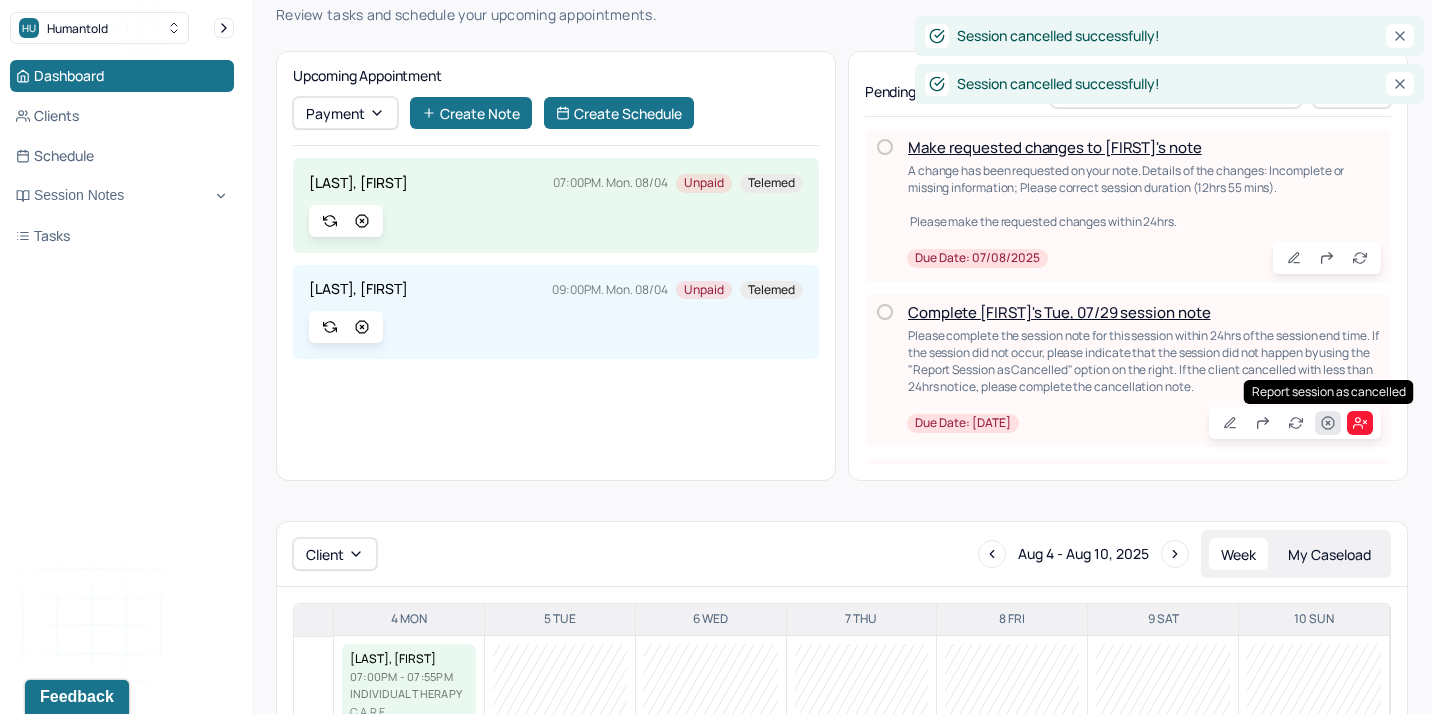 click 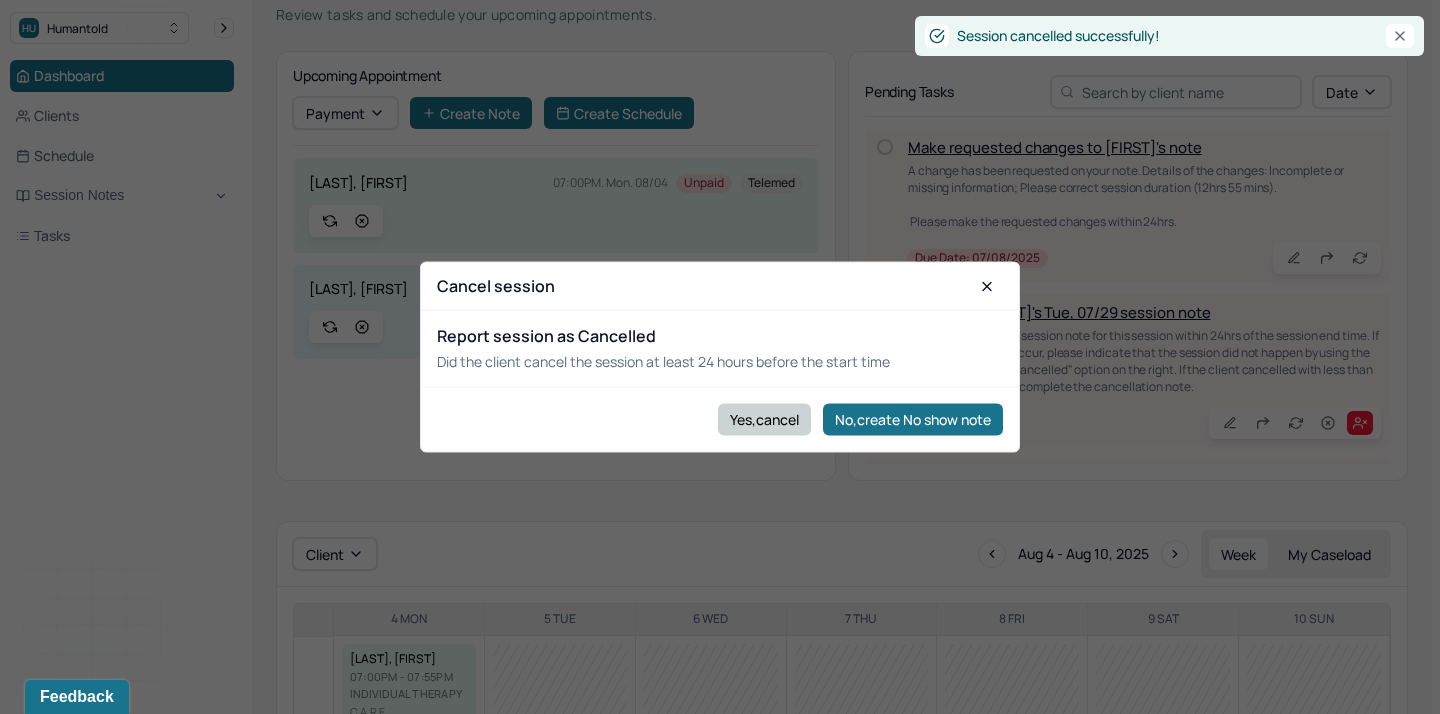 click on "Yes,cancel" at bounding box center (764, 419) 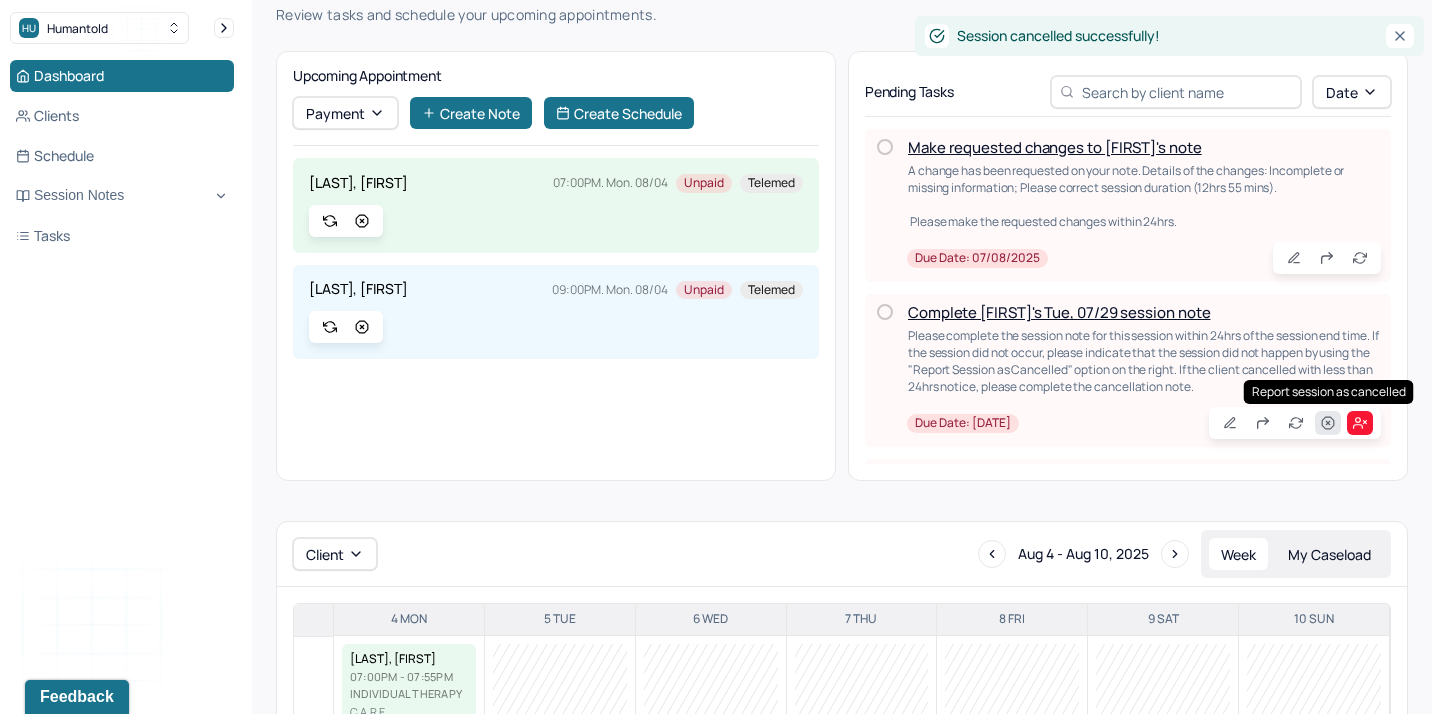 click at bounding box center (1328, 423) 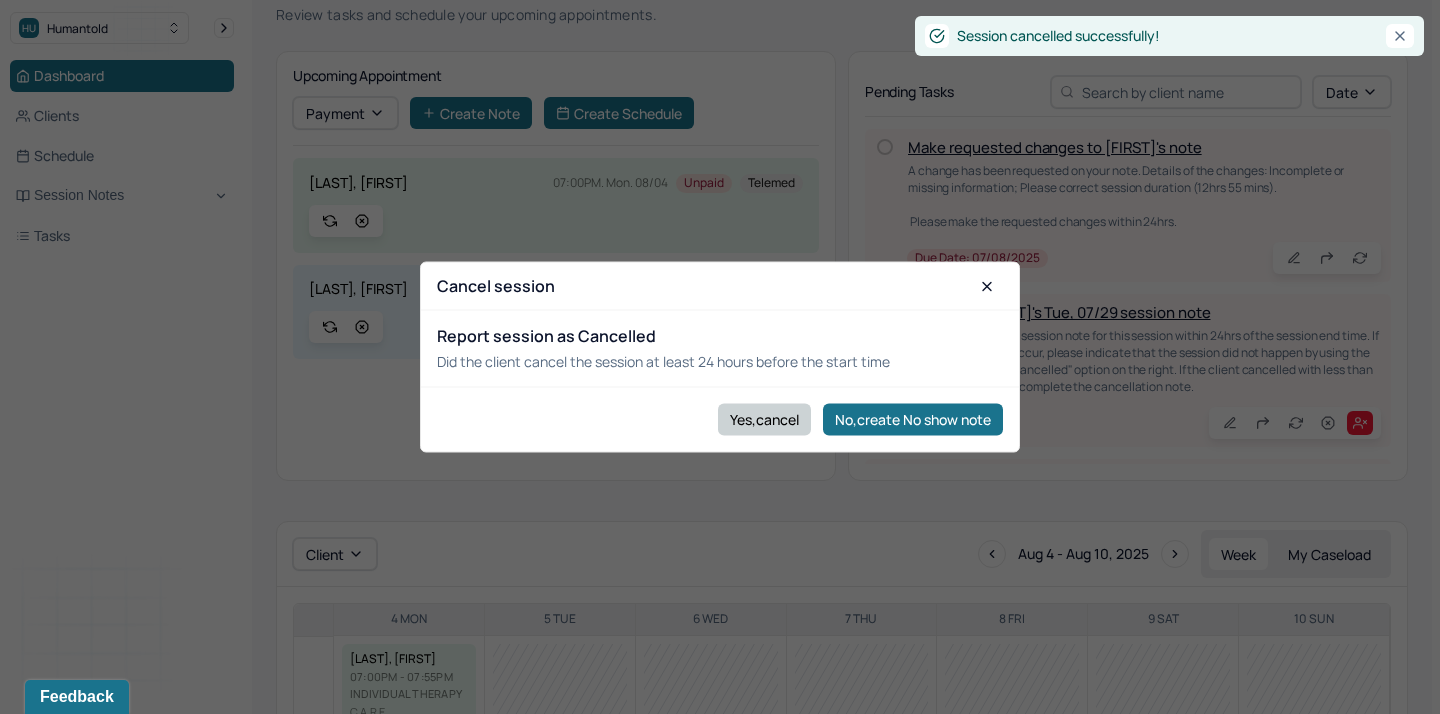 click on "Yes,cancel" at bounding box center (764, 419) 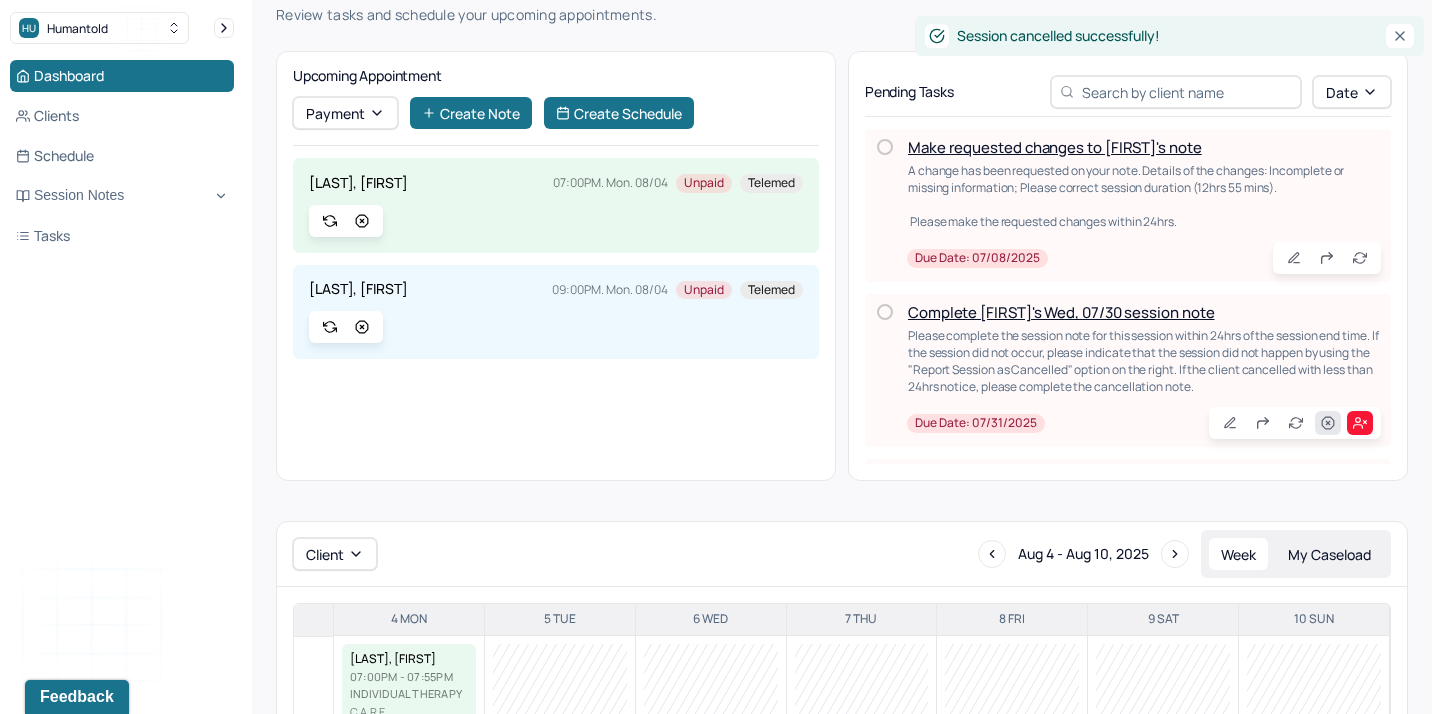 click 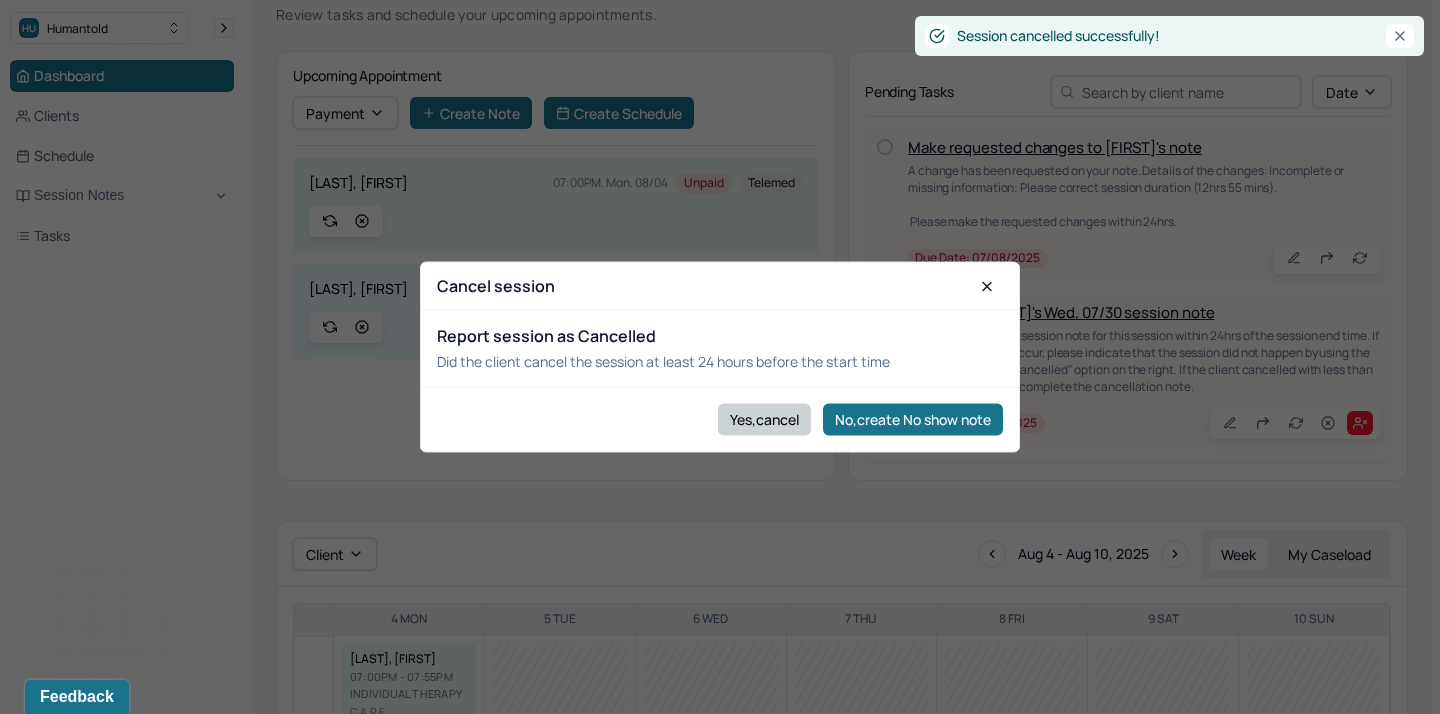 click on "Yes,cancel" at bounding box center (764, 419) 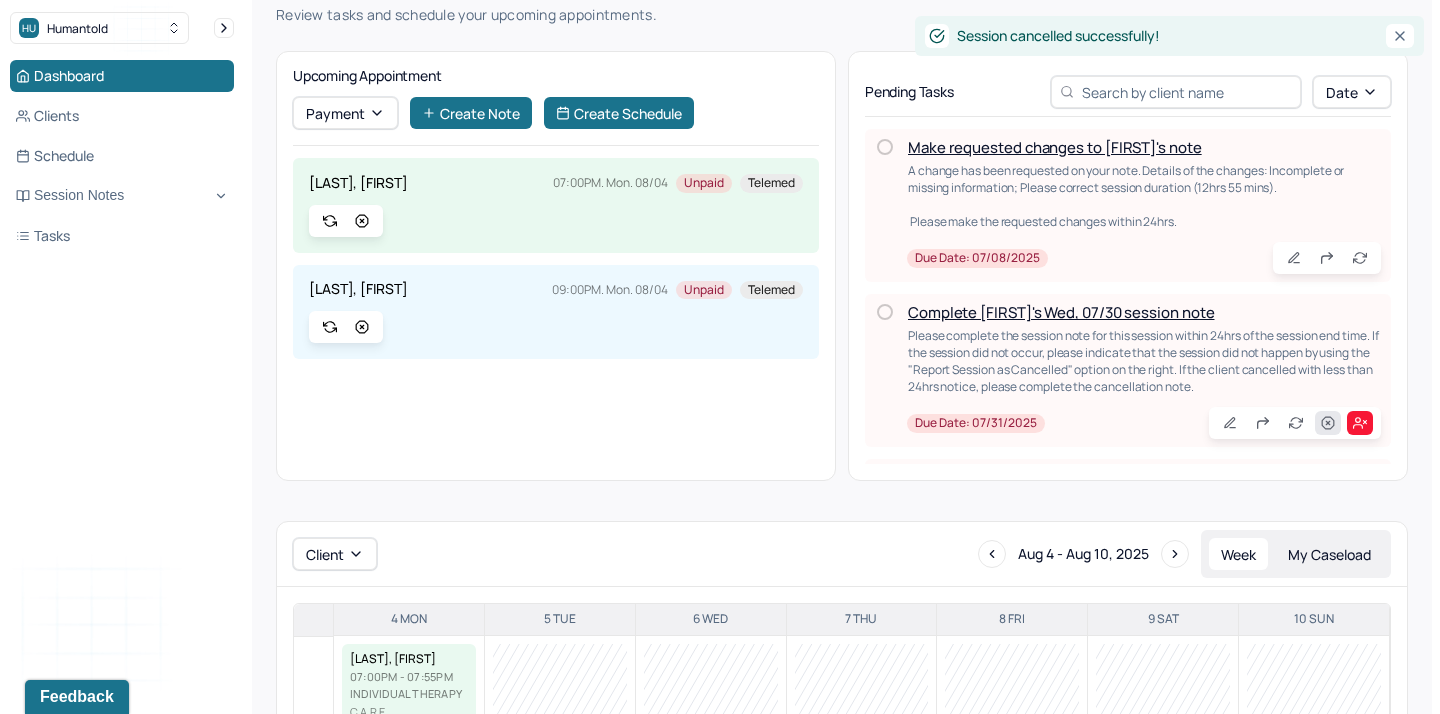 click 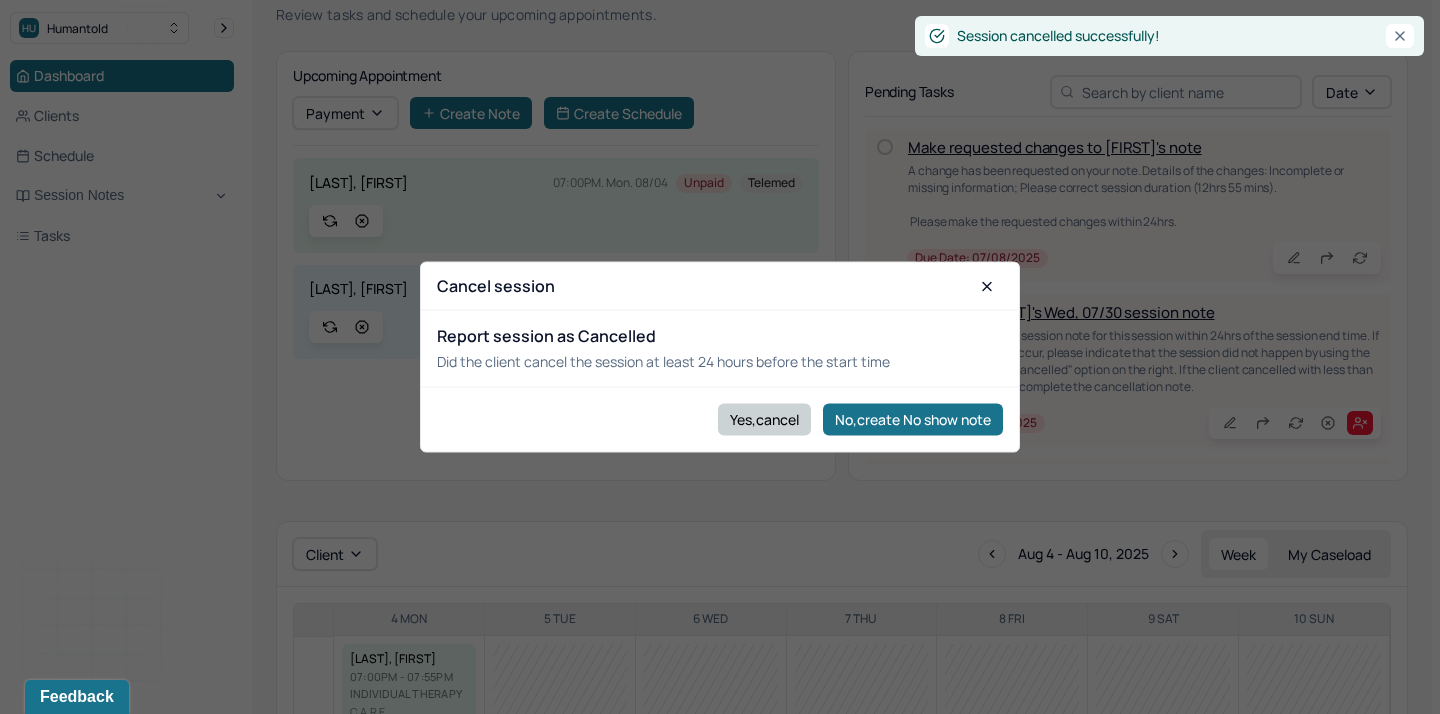 click on "Yes,cancel" at bounding box center [764, 419] 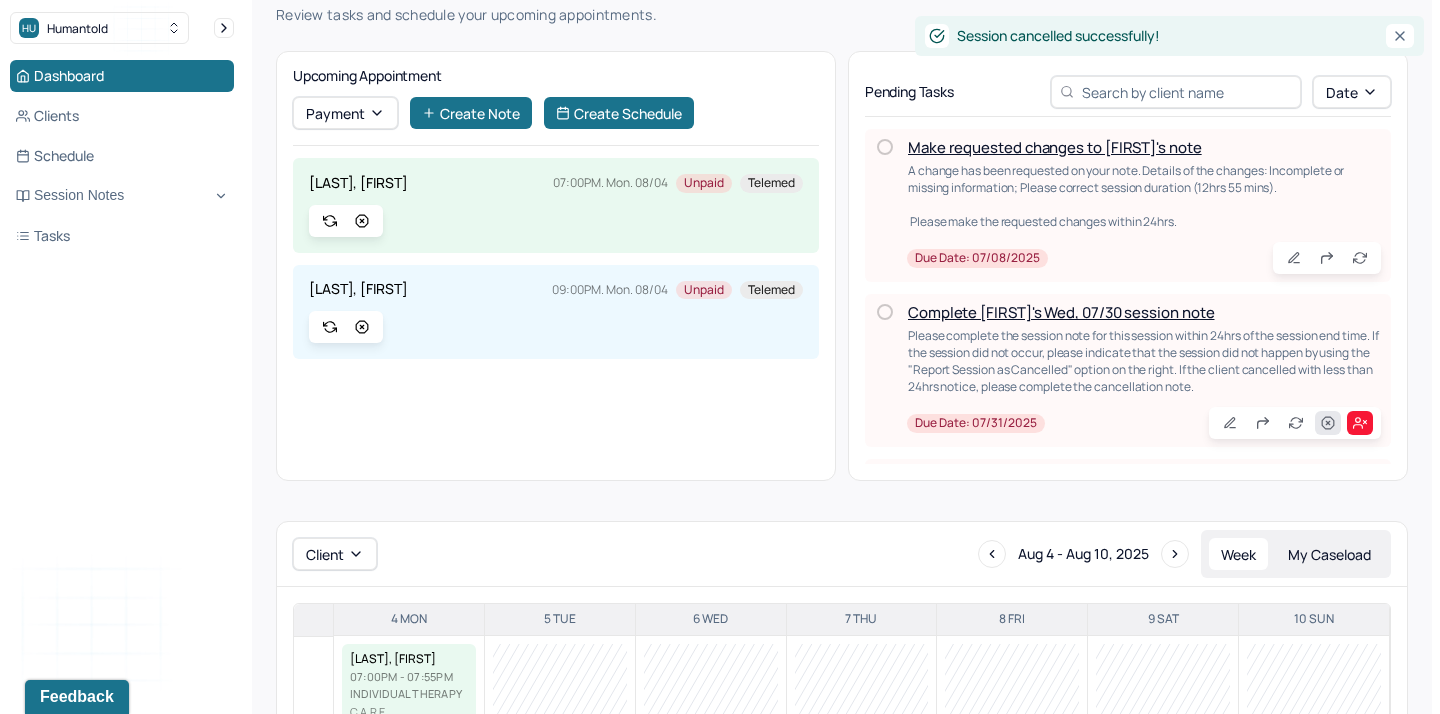 click 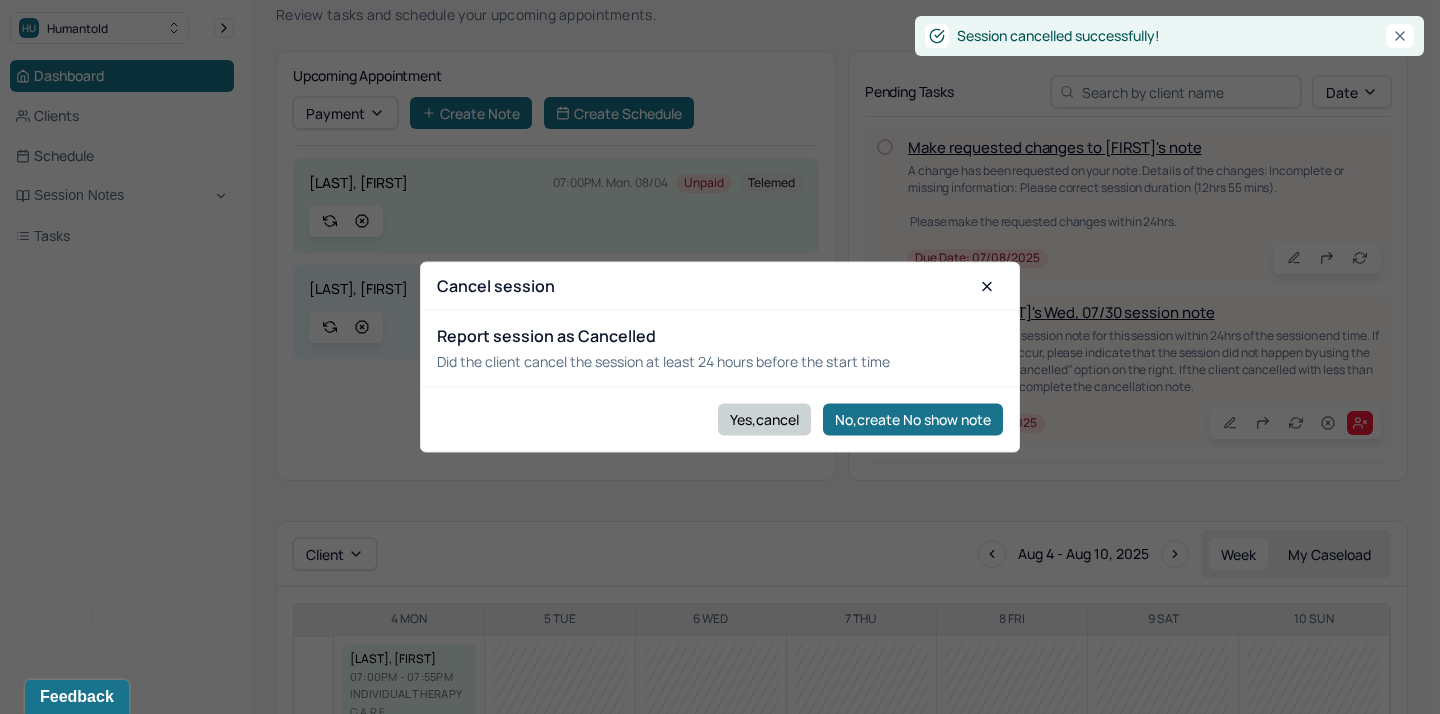 click on "Yes,cancel" at bounding box center (764, 419) 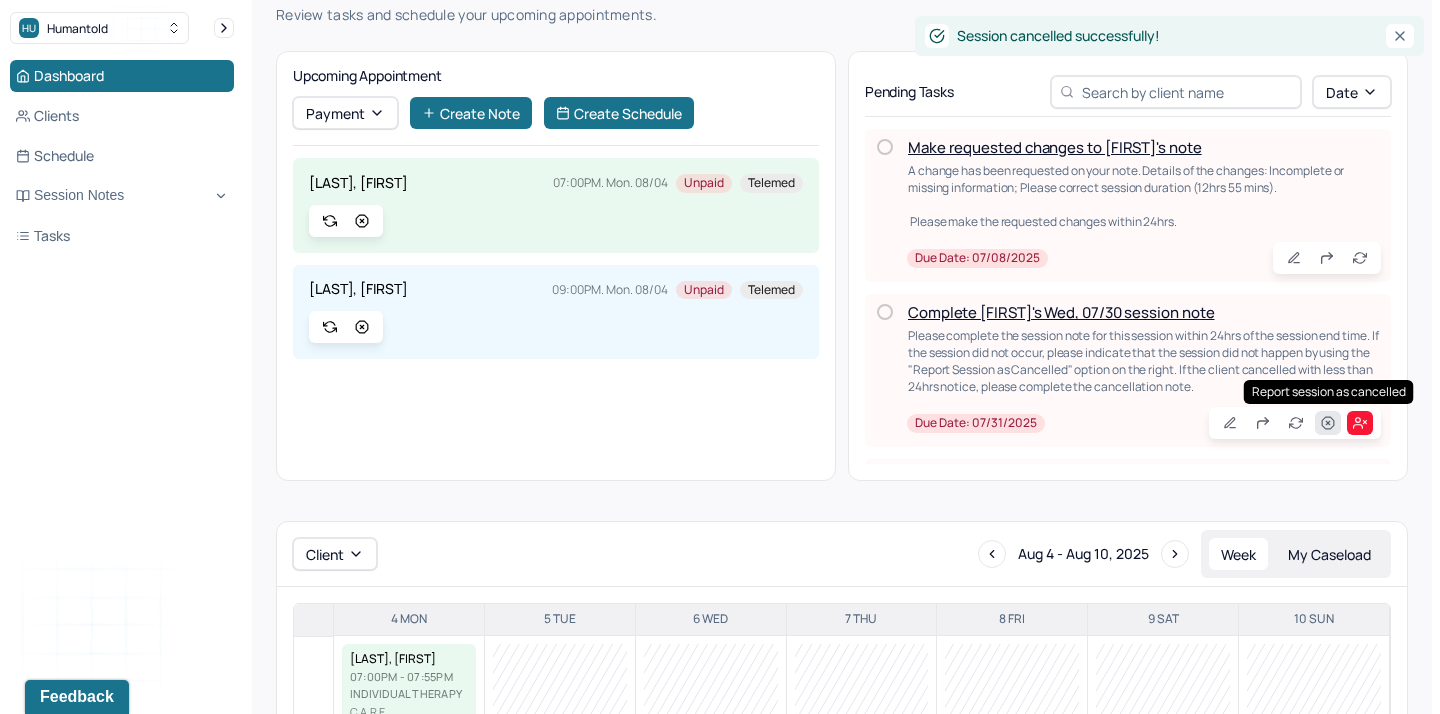 click 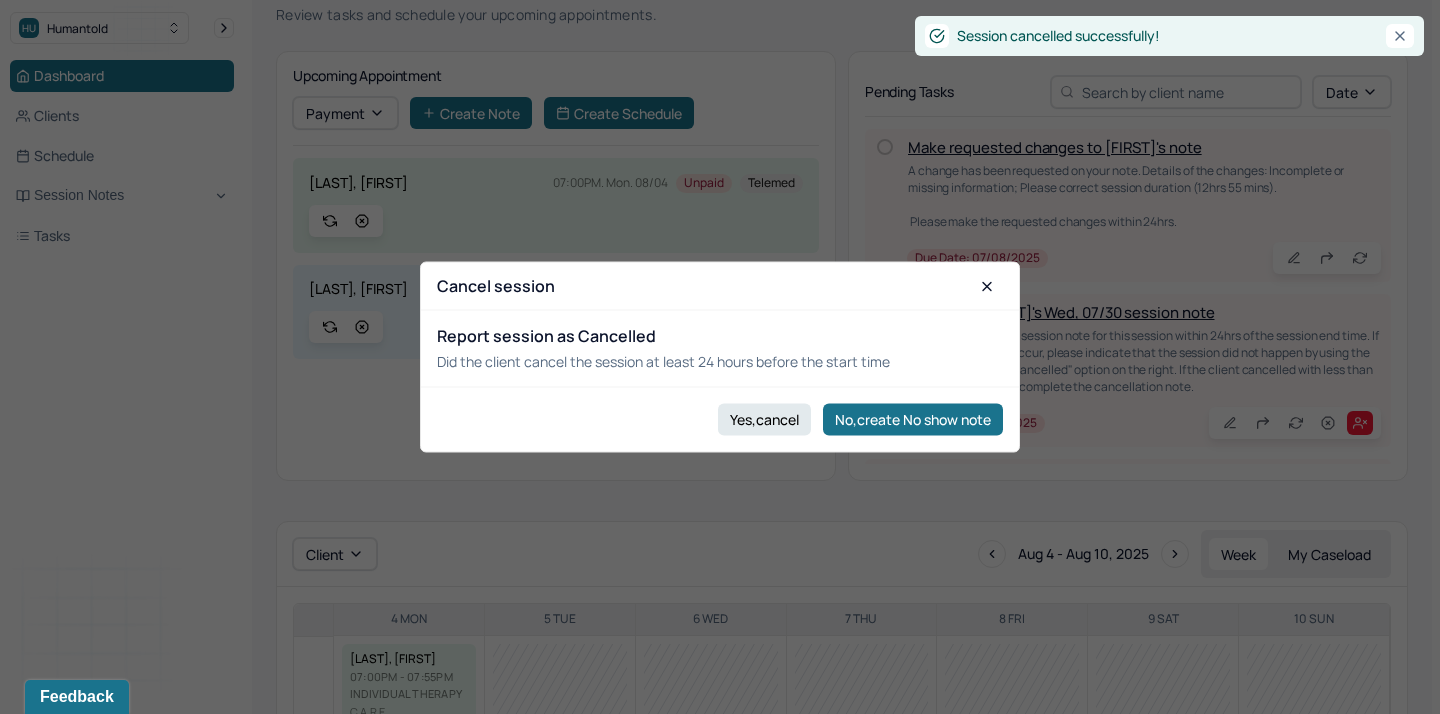 click on "Yes,cancel No,create No show note" at bounding box center (720, 418) 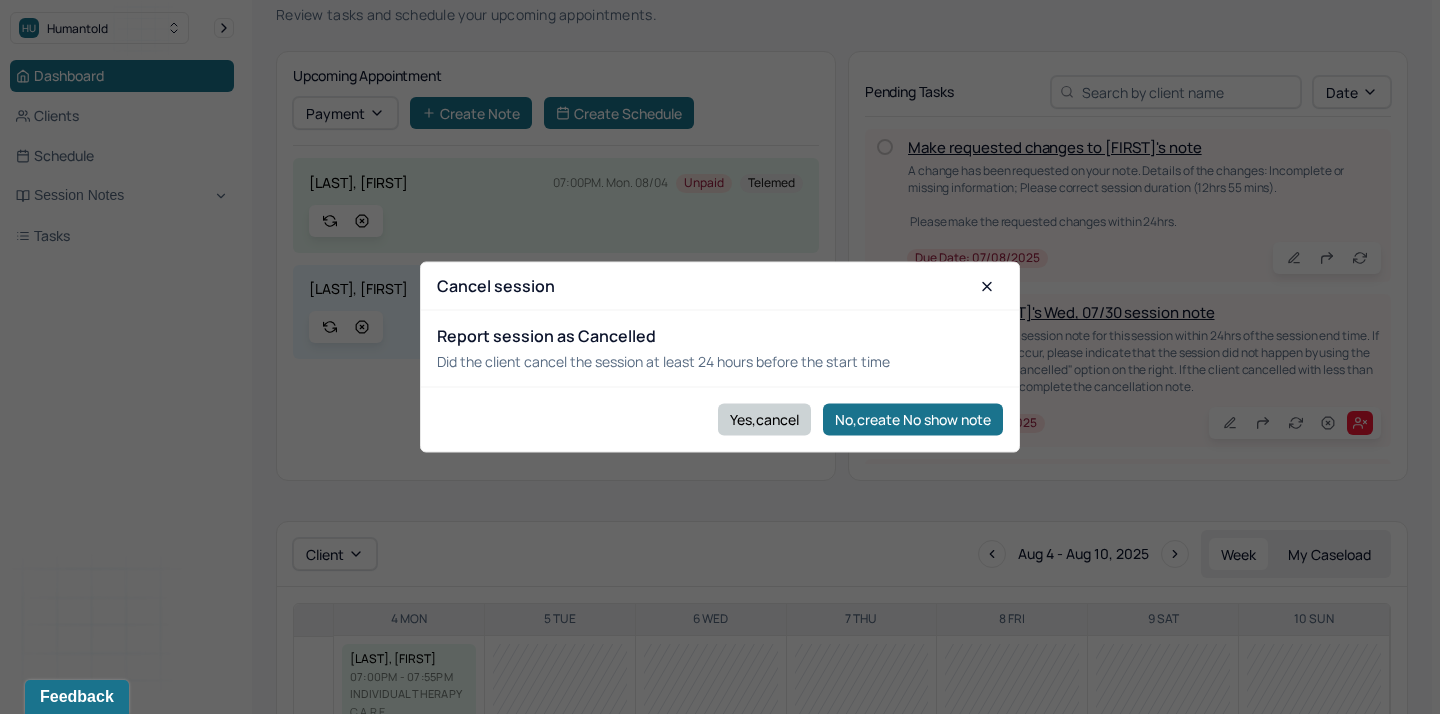 click on "Yes,cancel" at bounding box center [764, 419] 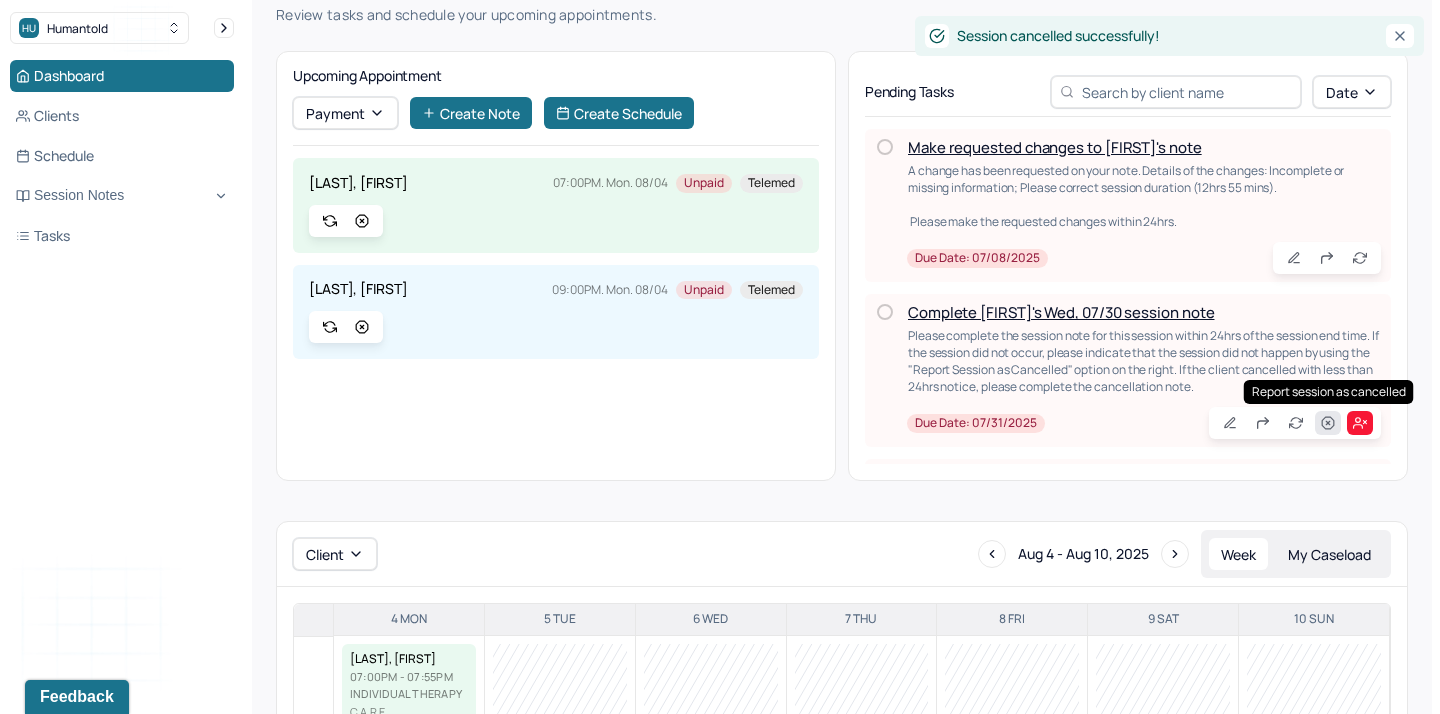 click 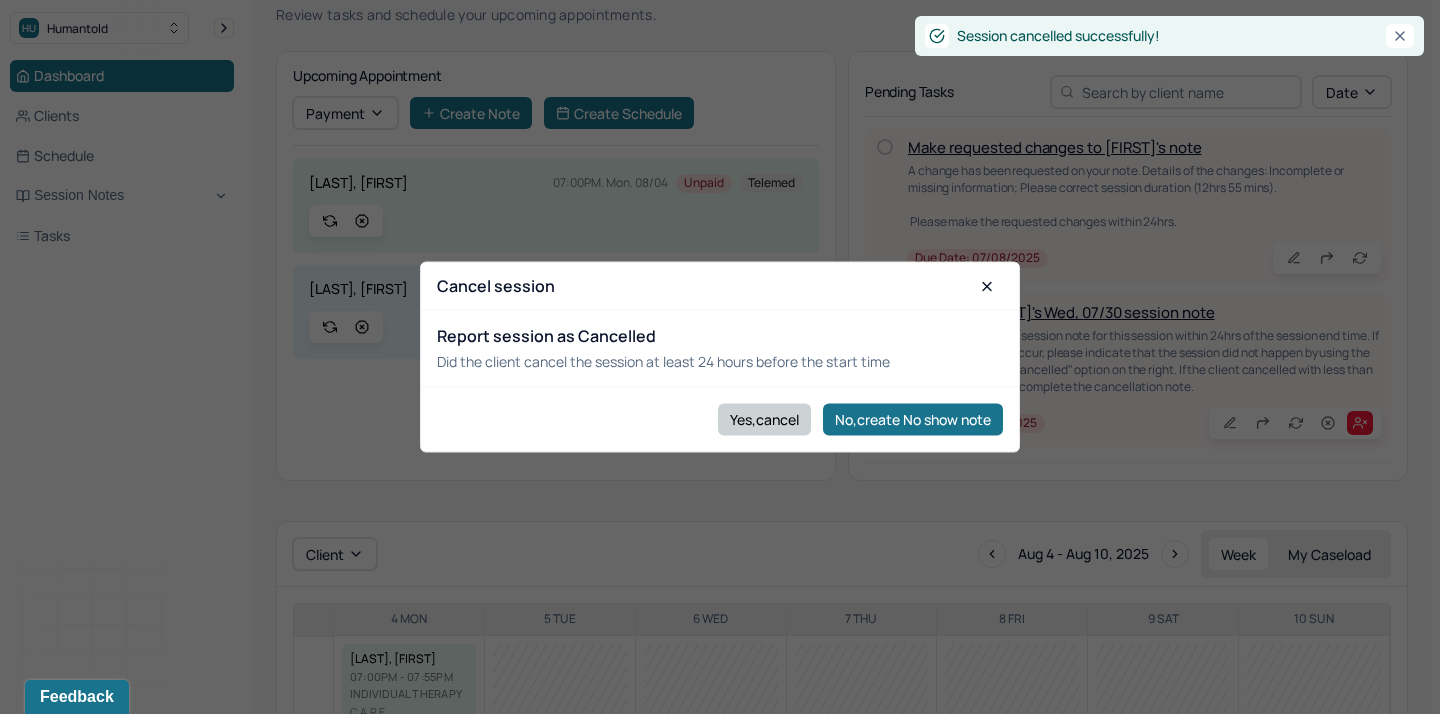 click on "Yes,cancel" at bounding box center (764, 419) 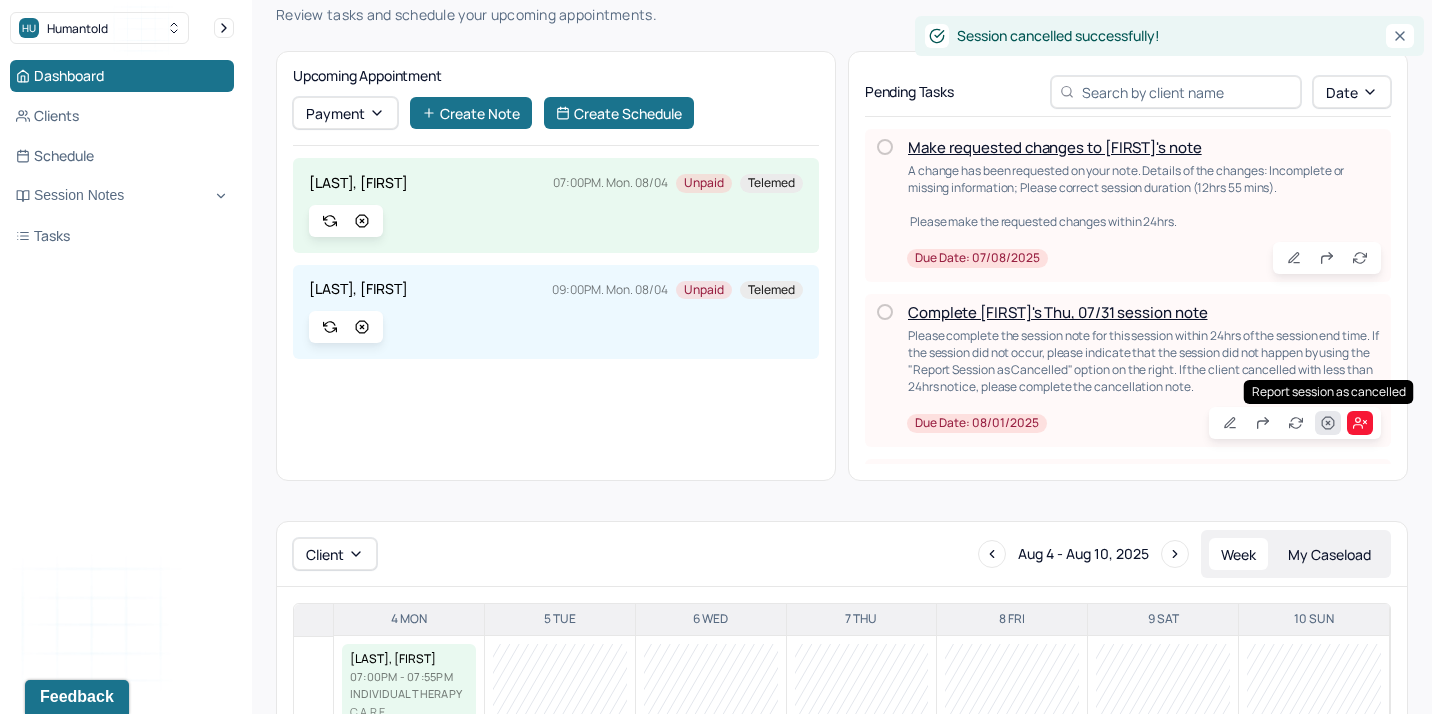 click 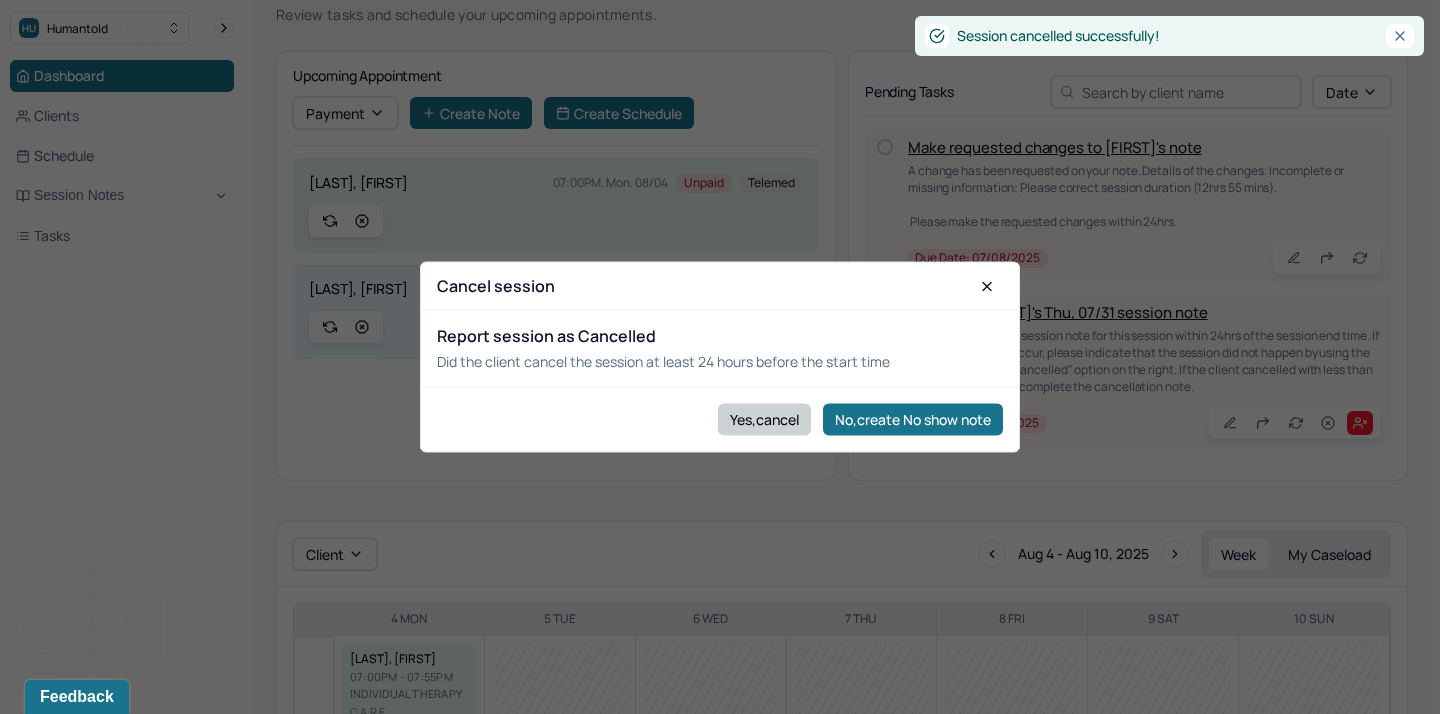 click on "Yes,cancel" at bounding box center (764, 419) 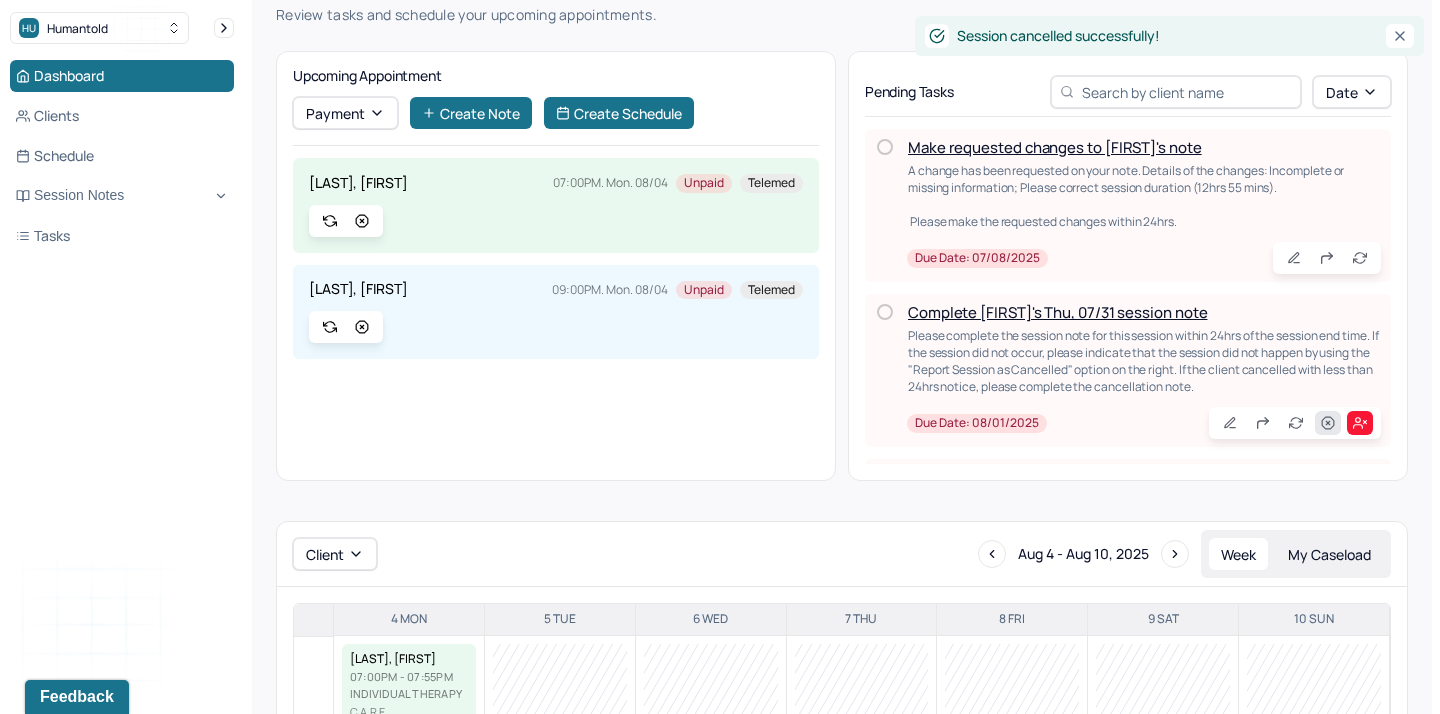 click 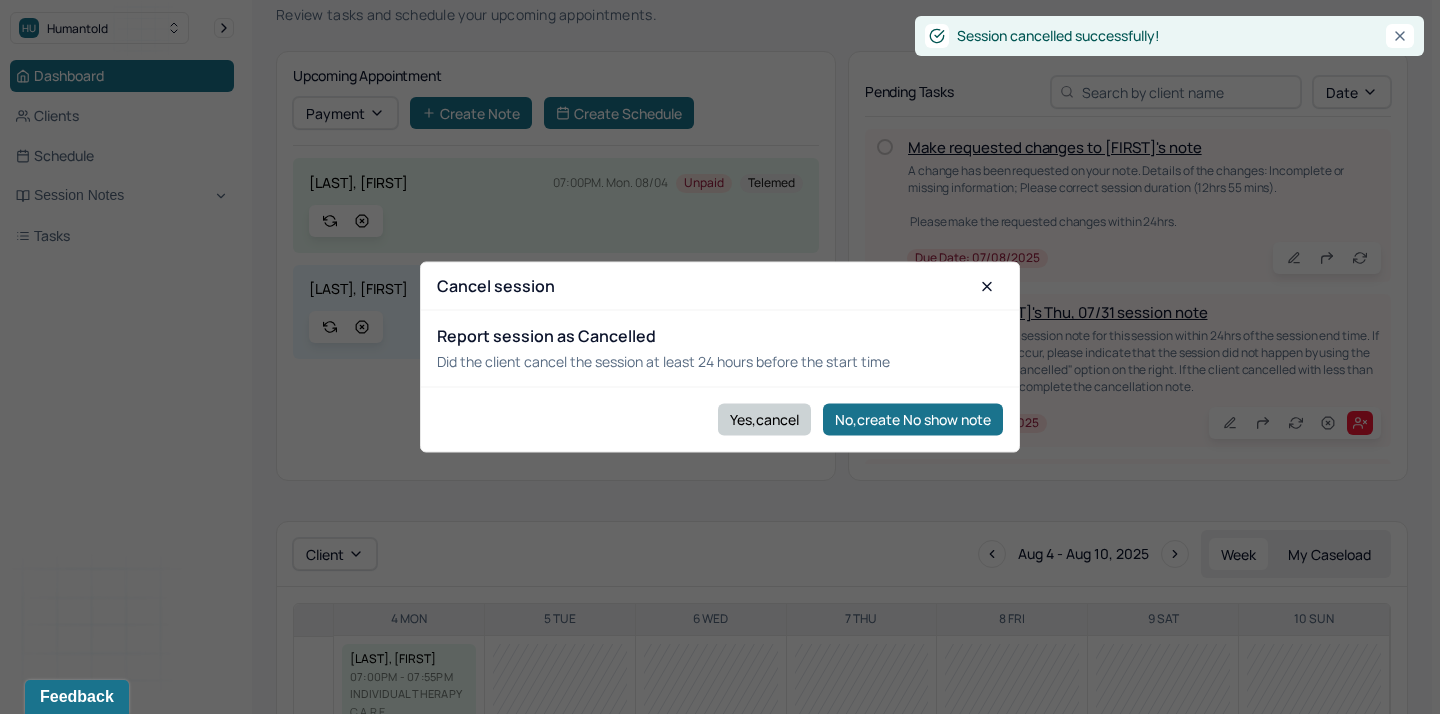 click on "Yes,cancel" at bounding box center (764, 419) 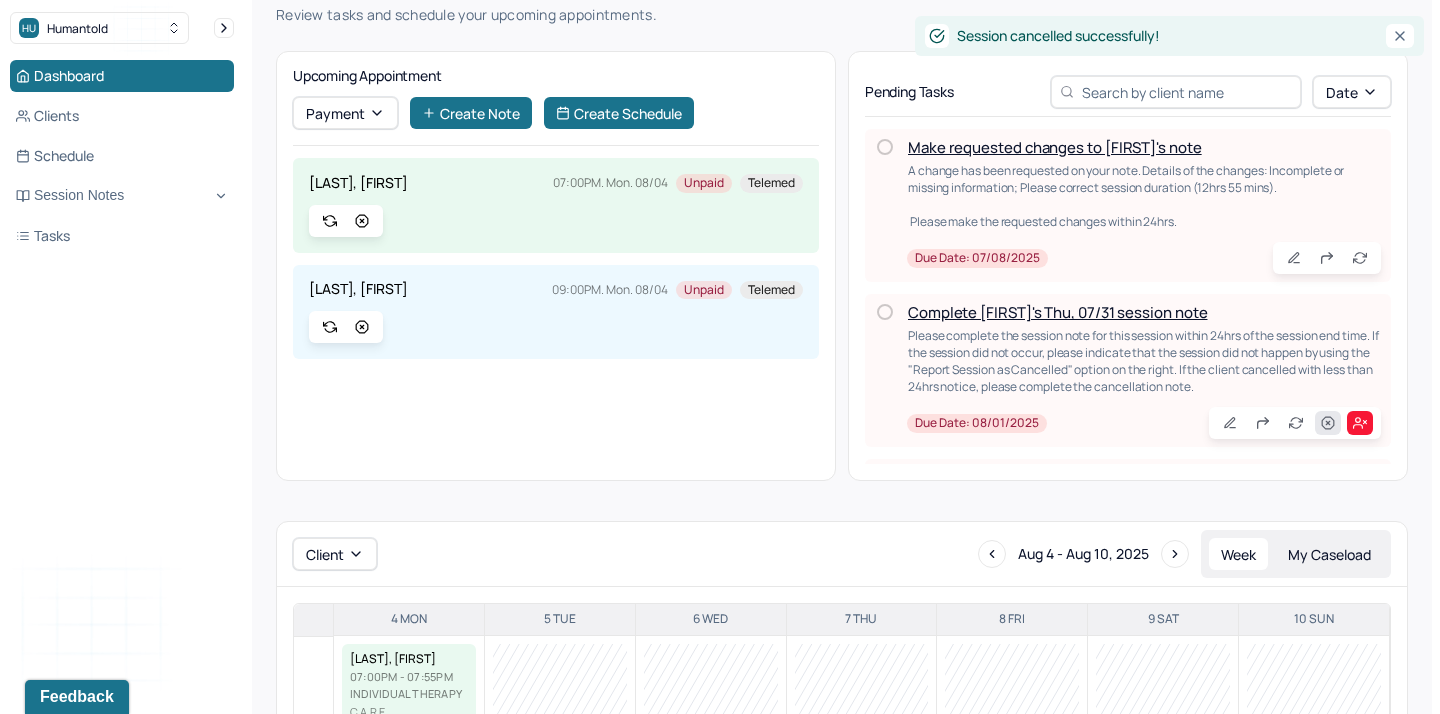 click 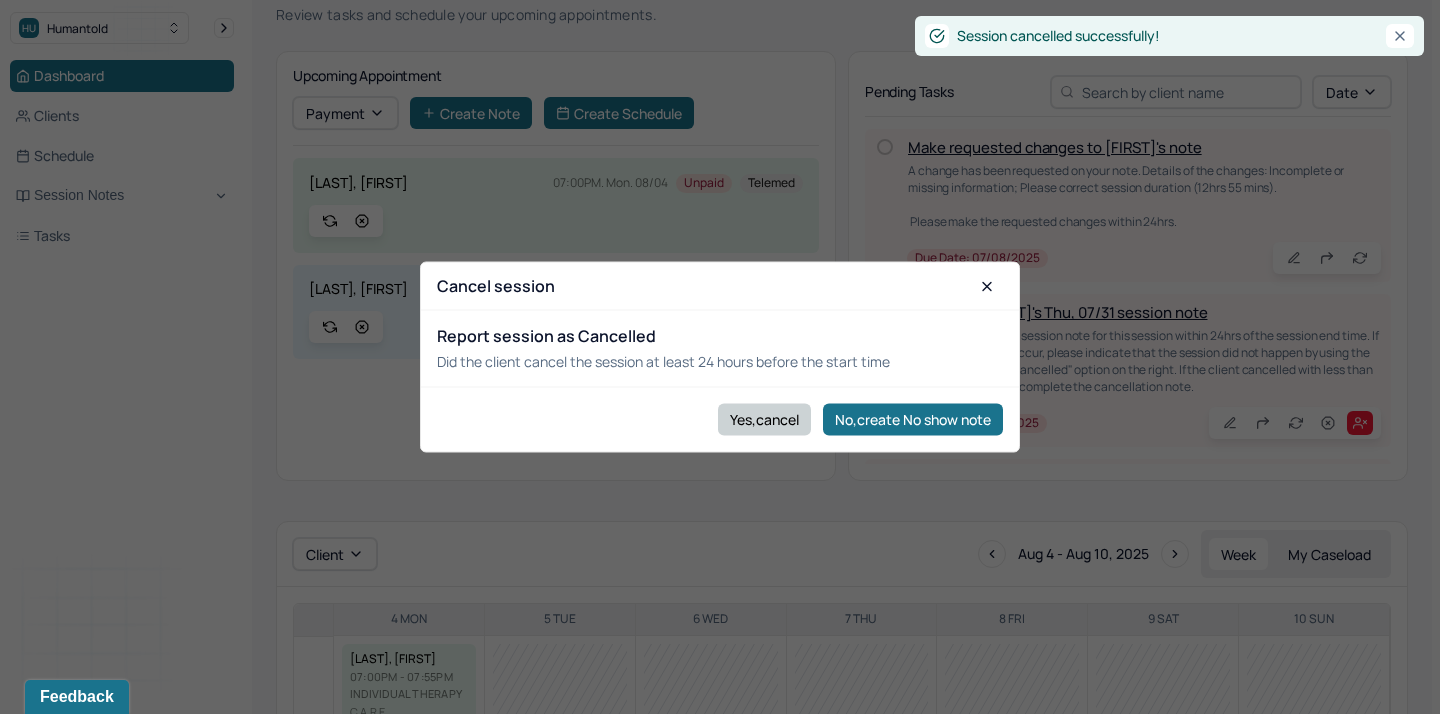 click on "Yes,cancel" at bounding box center (764, 419) 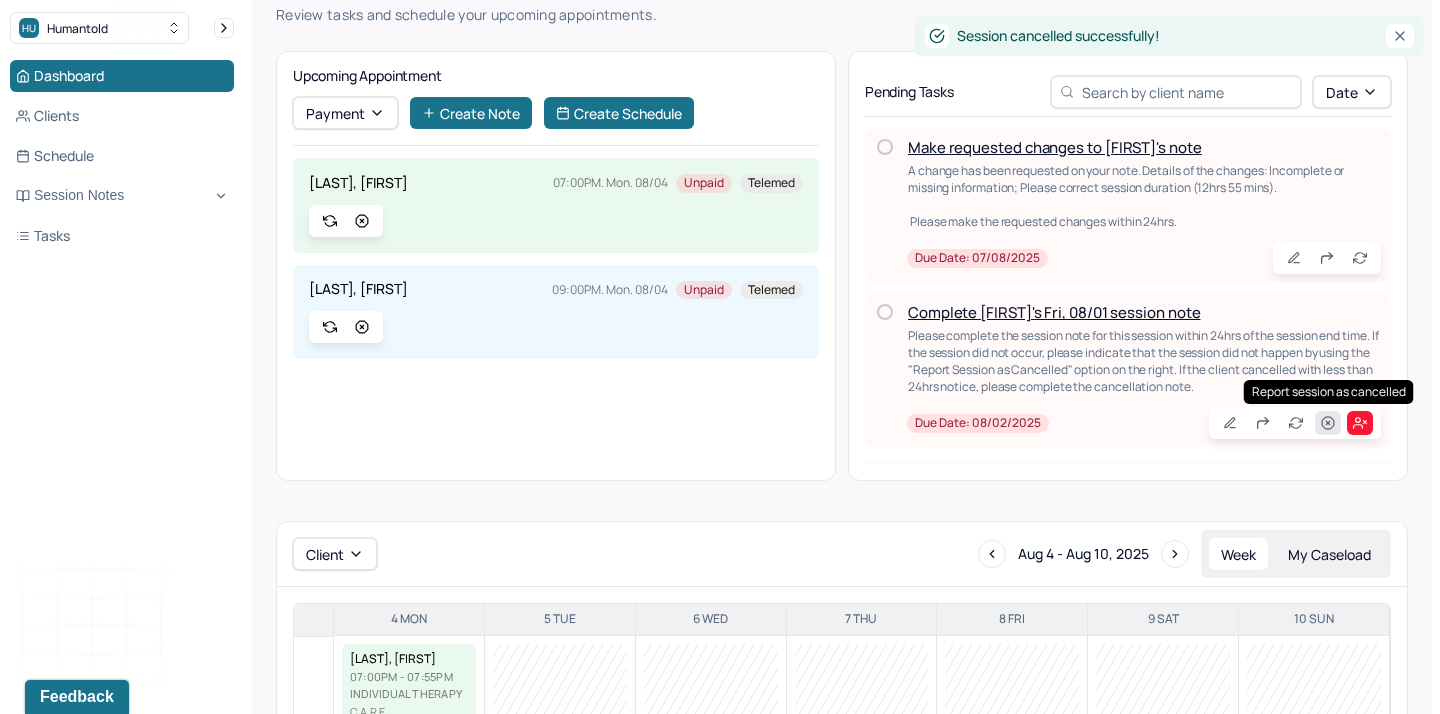 click 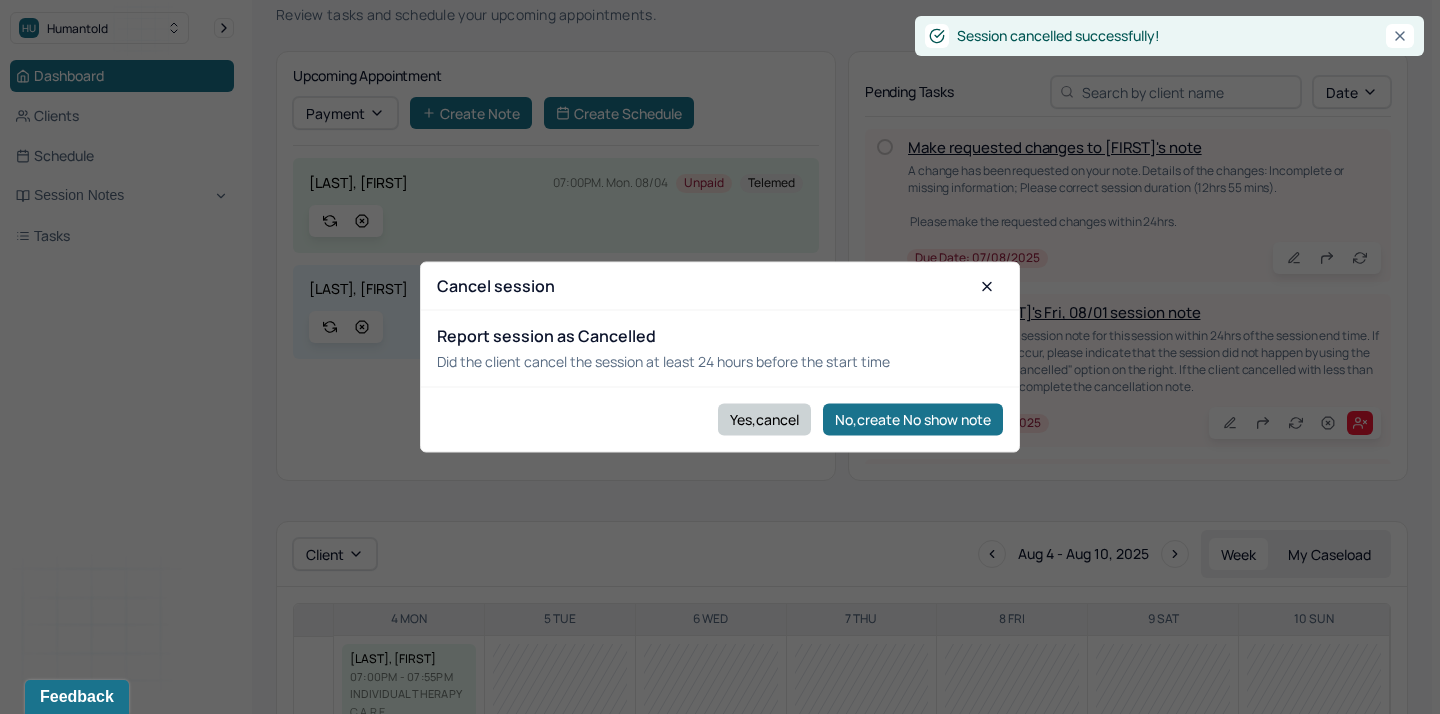 click on "Yes,cancel" at bounding box center (764, 419) 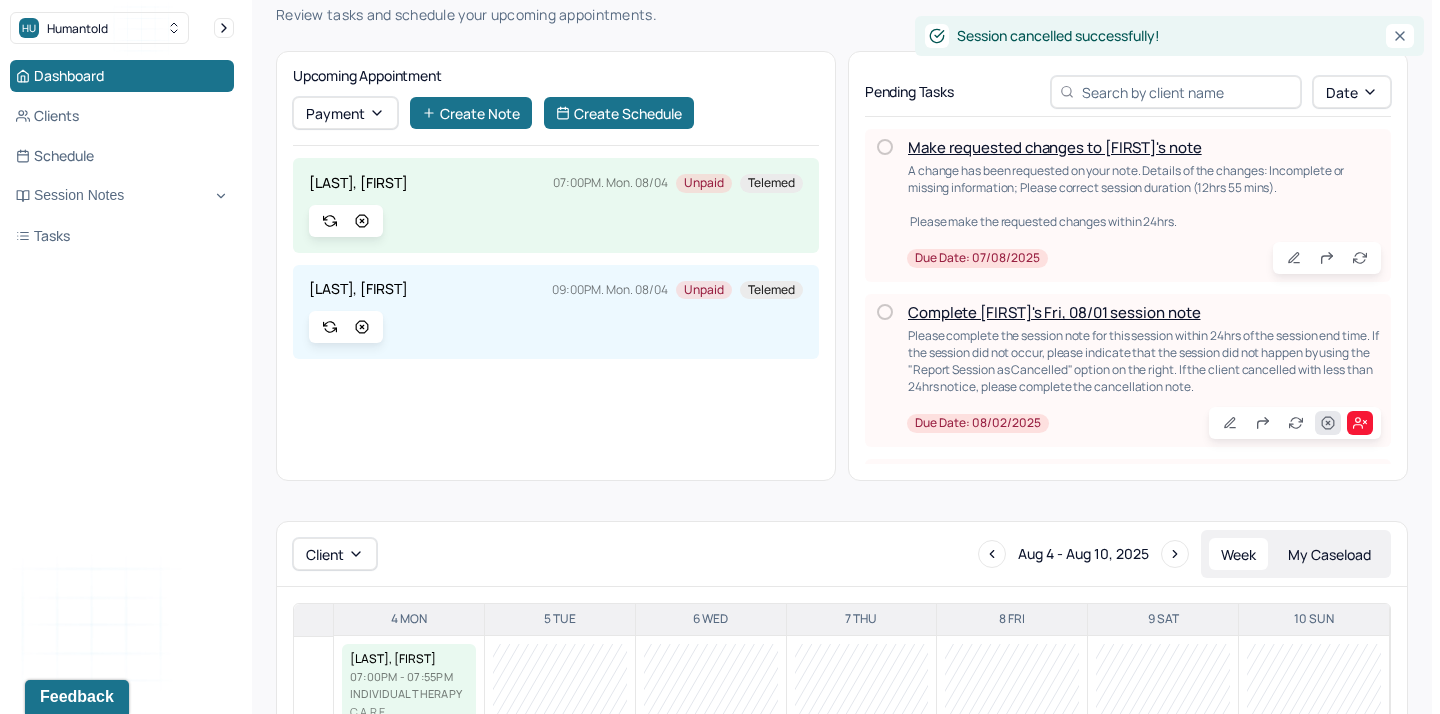 click 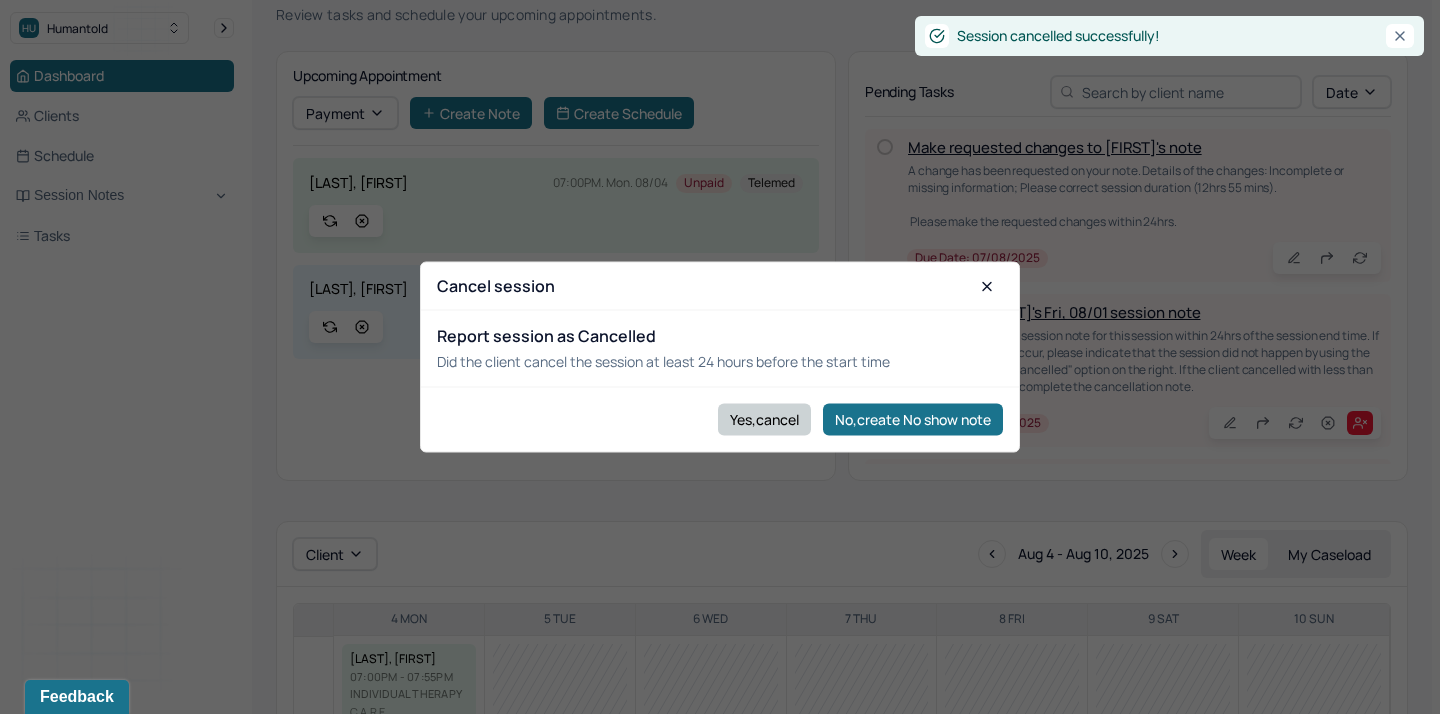 click on "Yes,cancel" at bounding box center [764, 419] 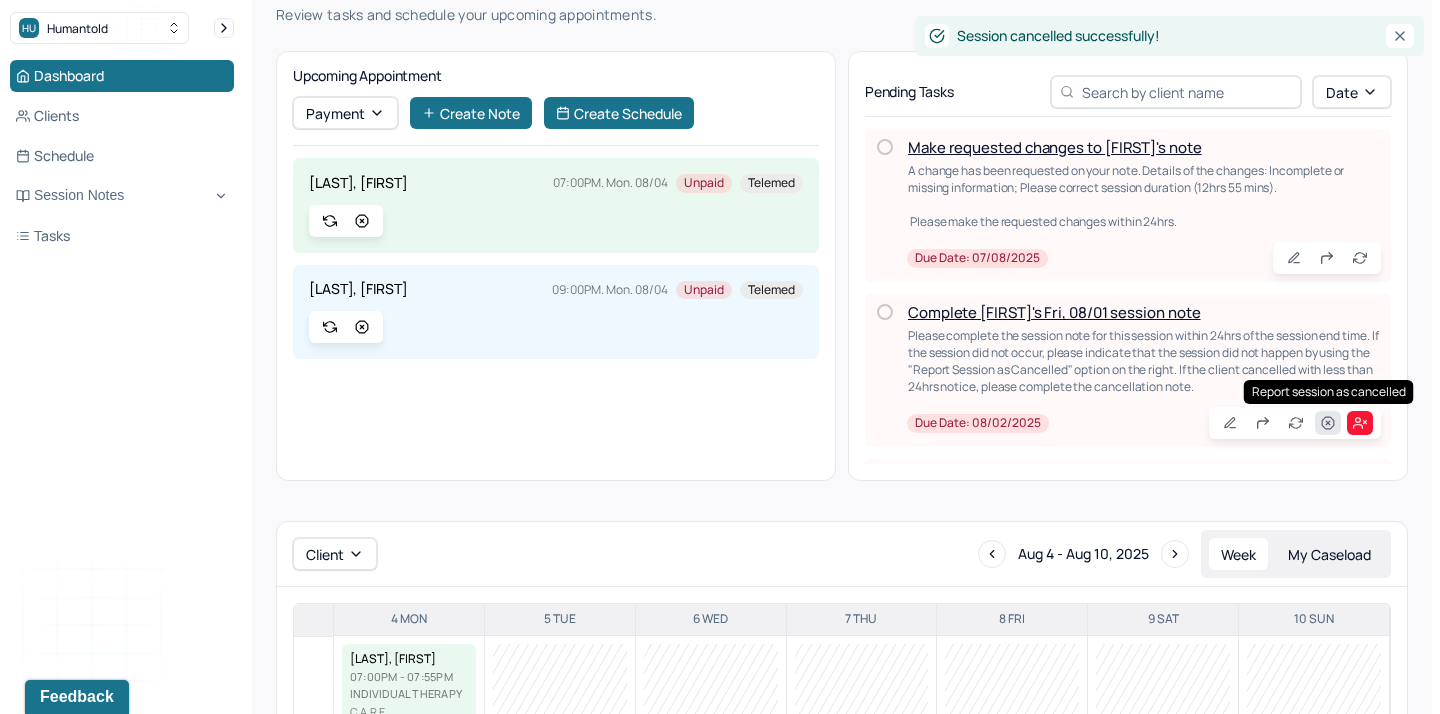 click 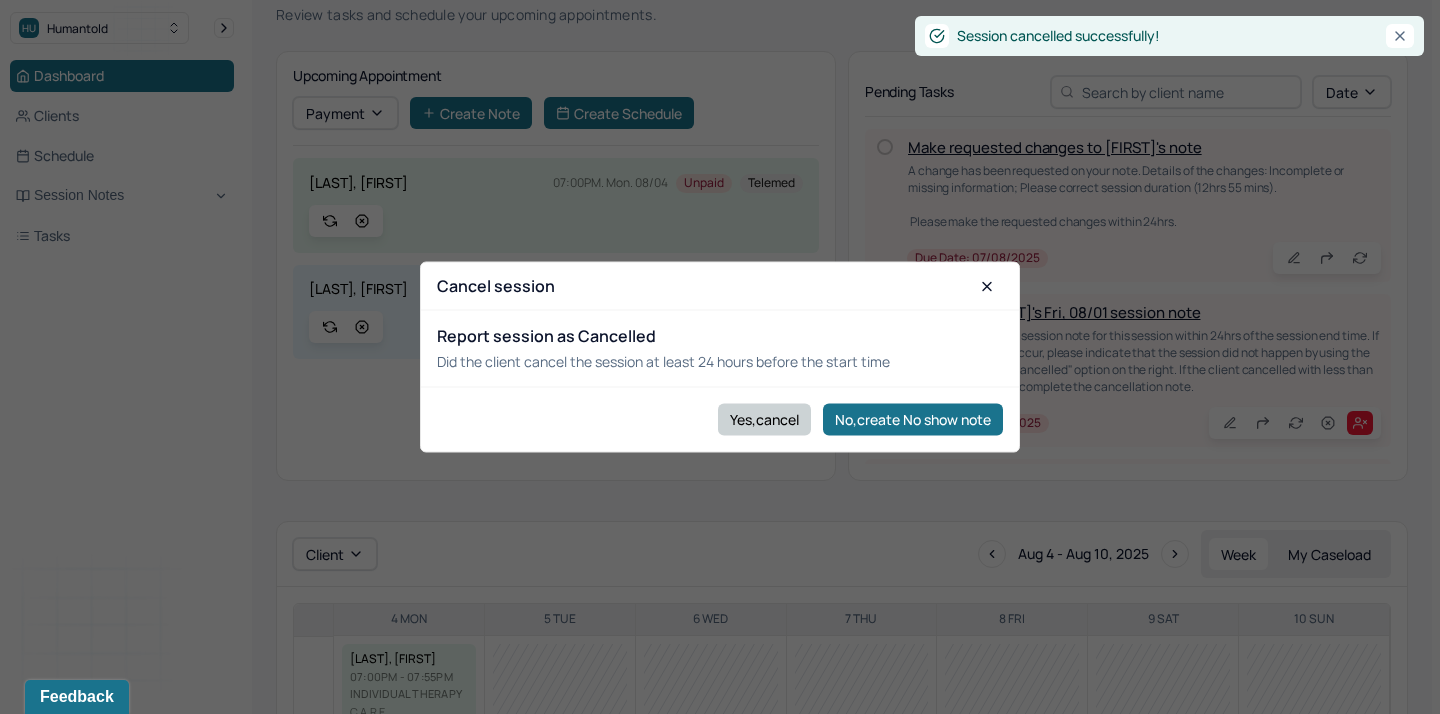 click on "Yes,cancel" at bounding box center [764, 419] 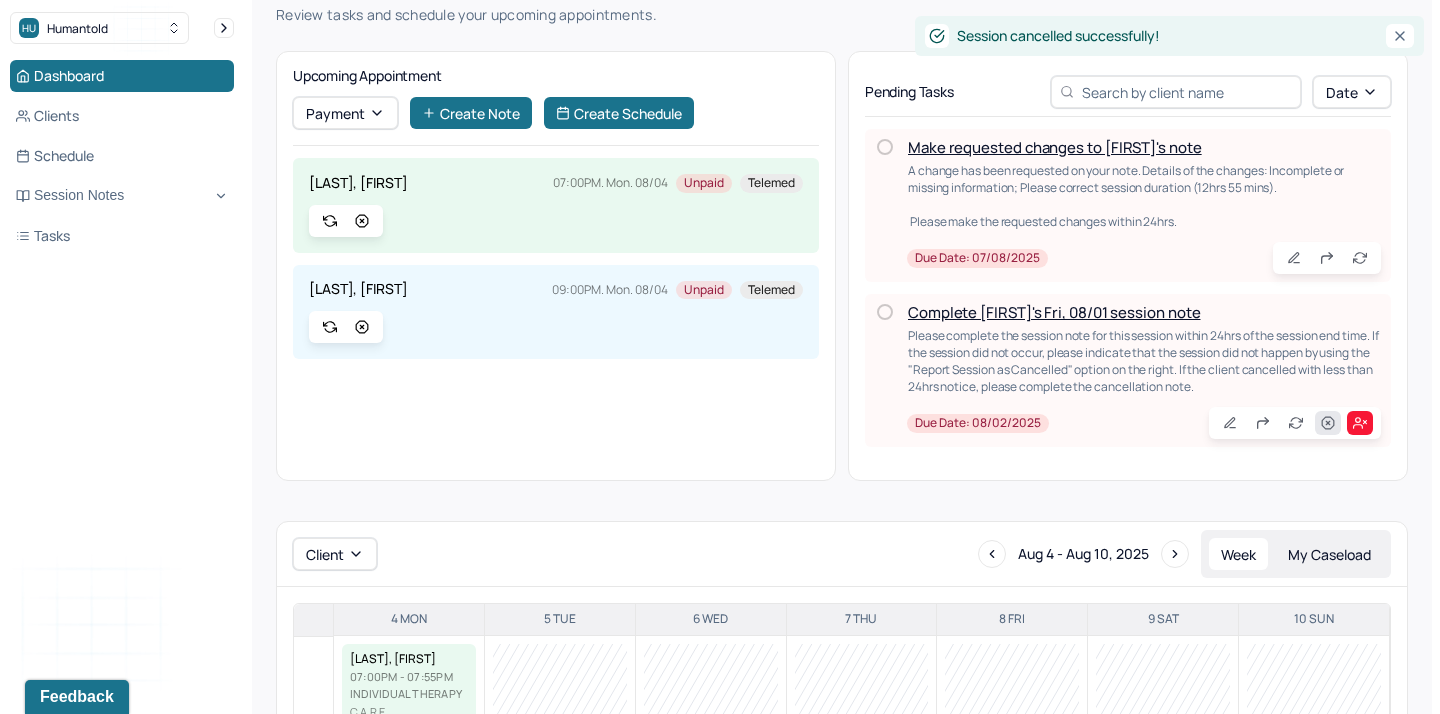 click 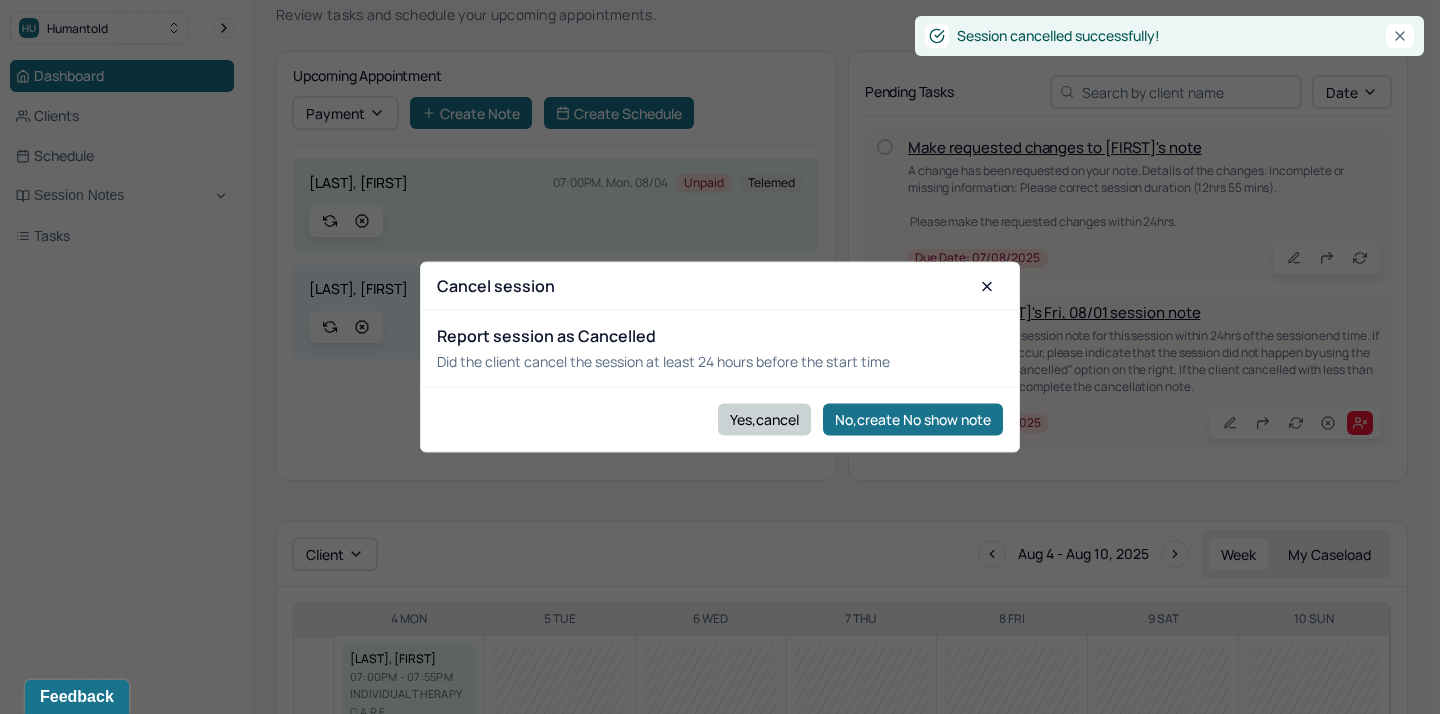 click on "Yes,cancel" at bounding box center [764, 419] 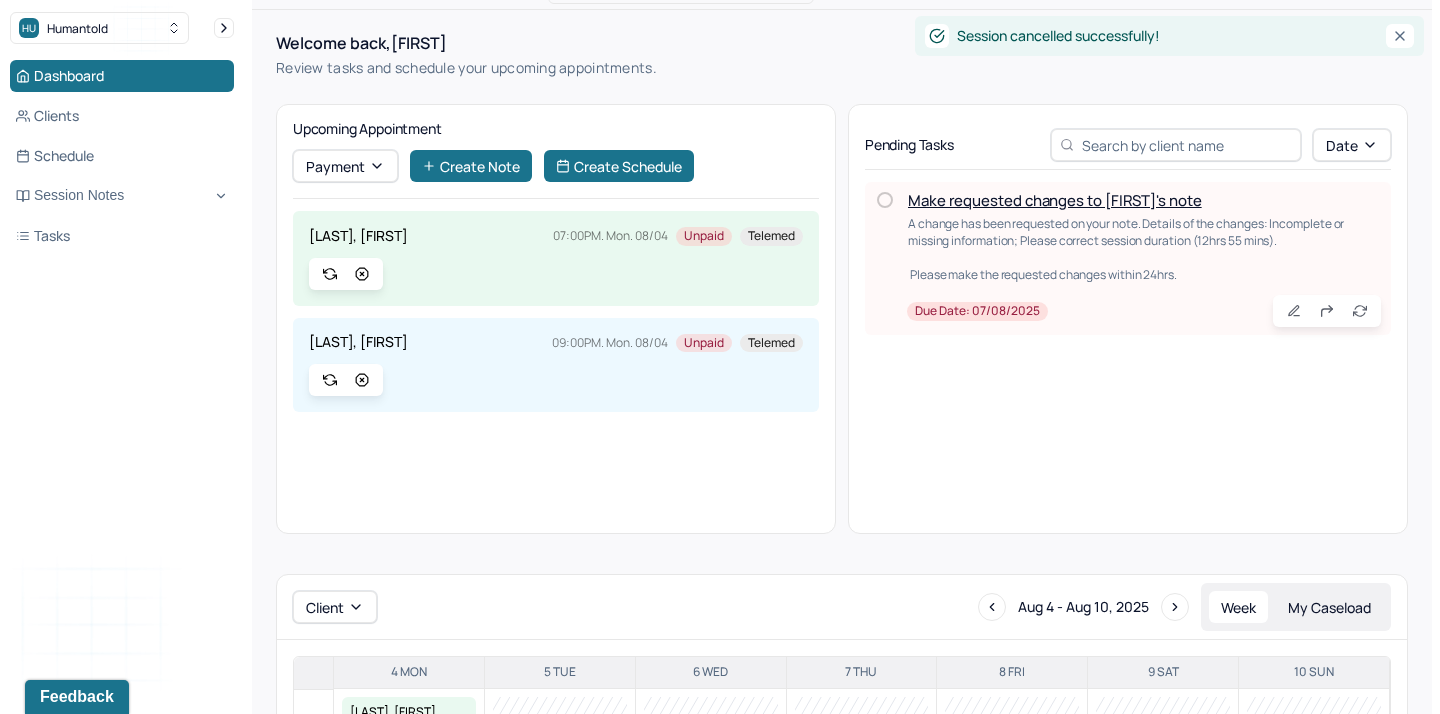 scroll, scrollTop: 0, scrollLeft: 0, axis: both 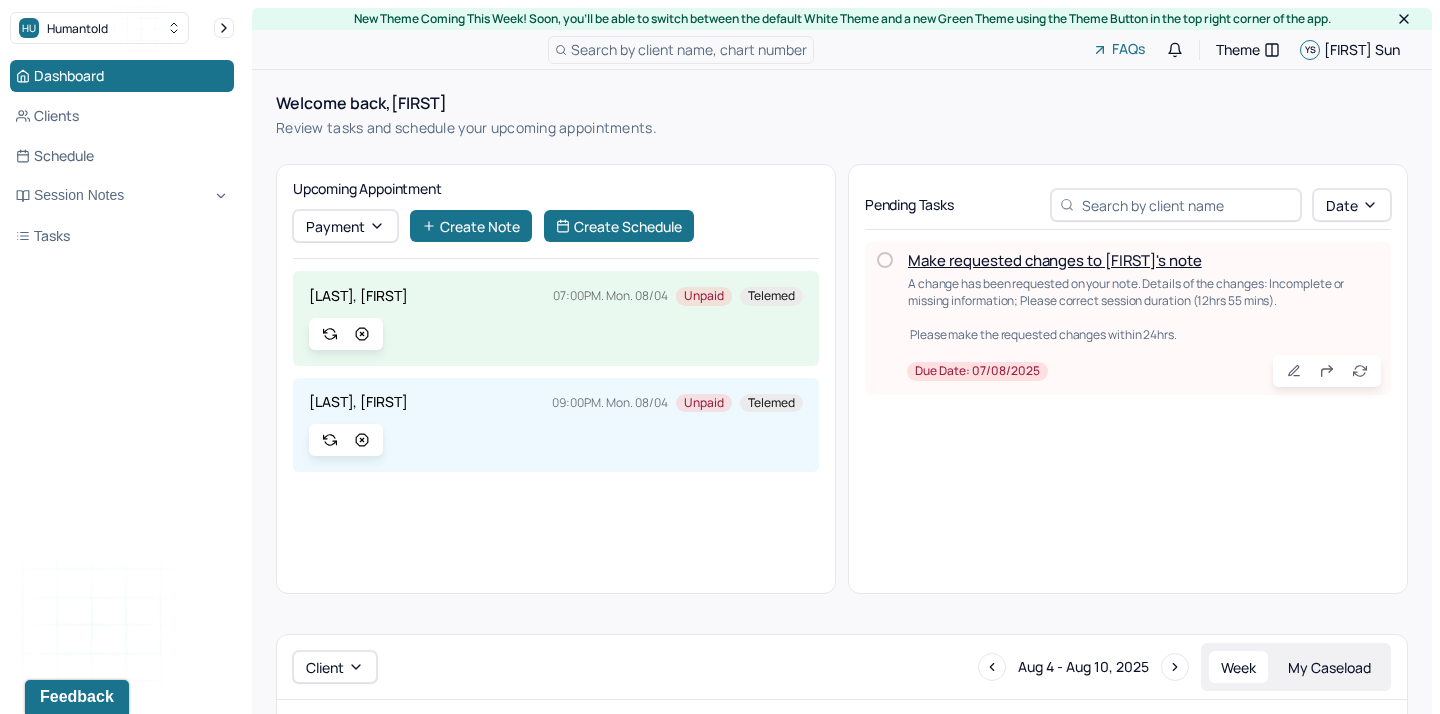 click on "Due date: 07/08/2025" at bounding box center [1144, 371] 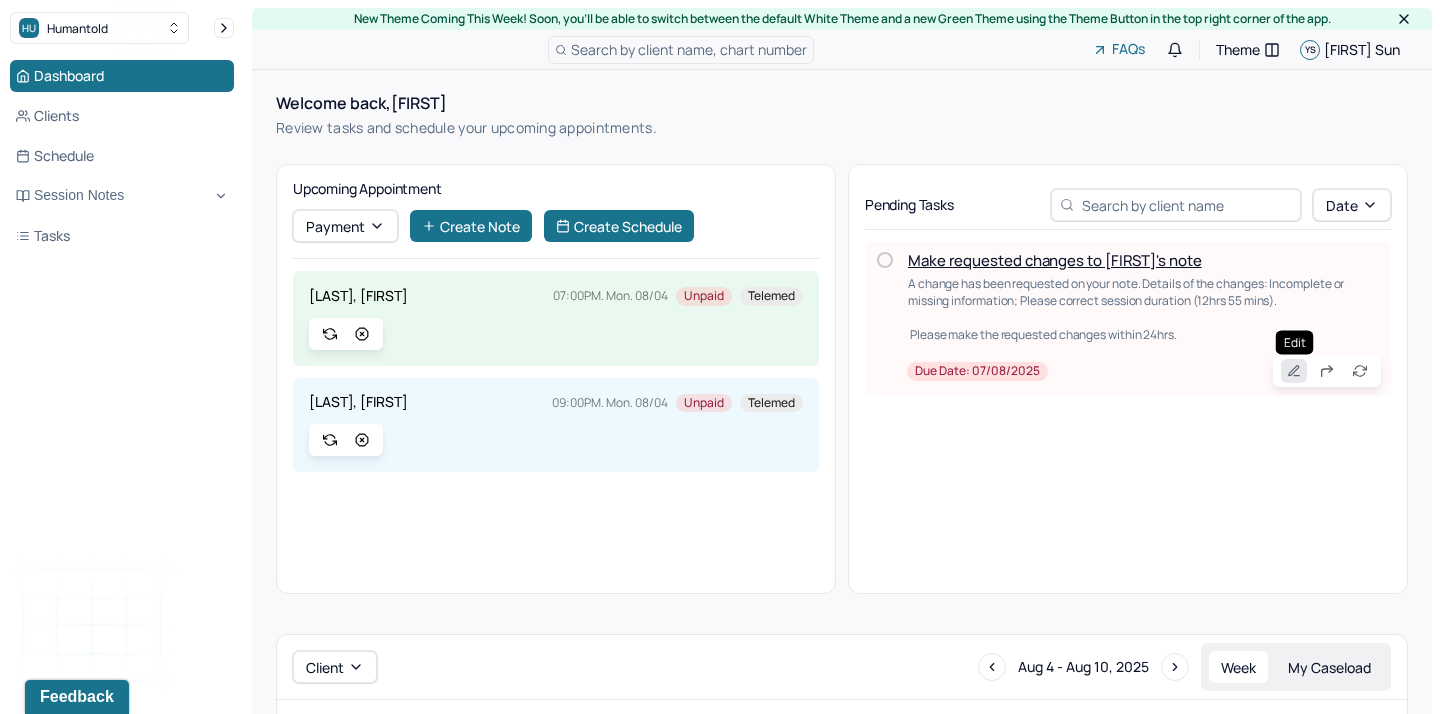 click 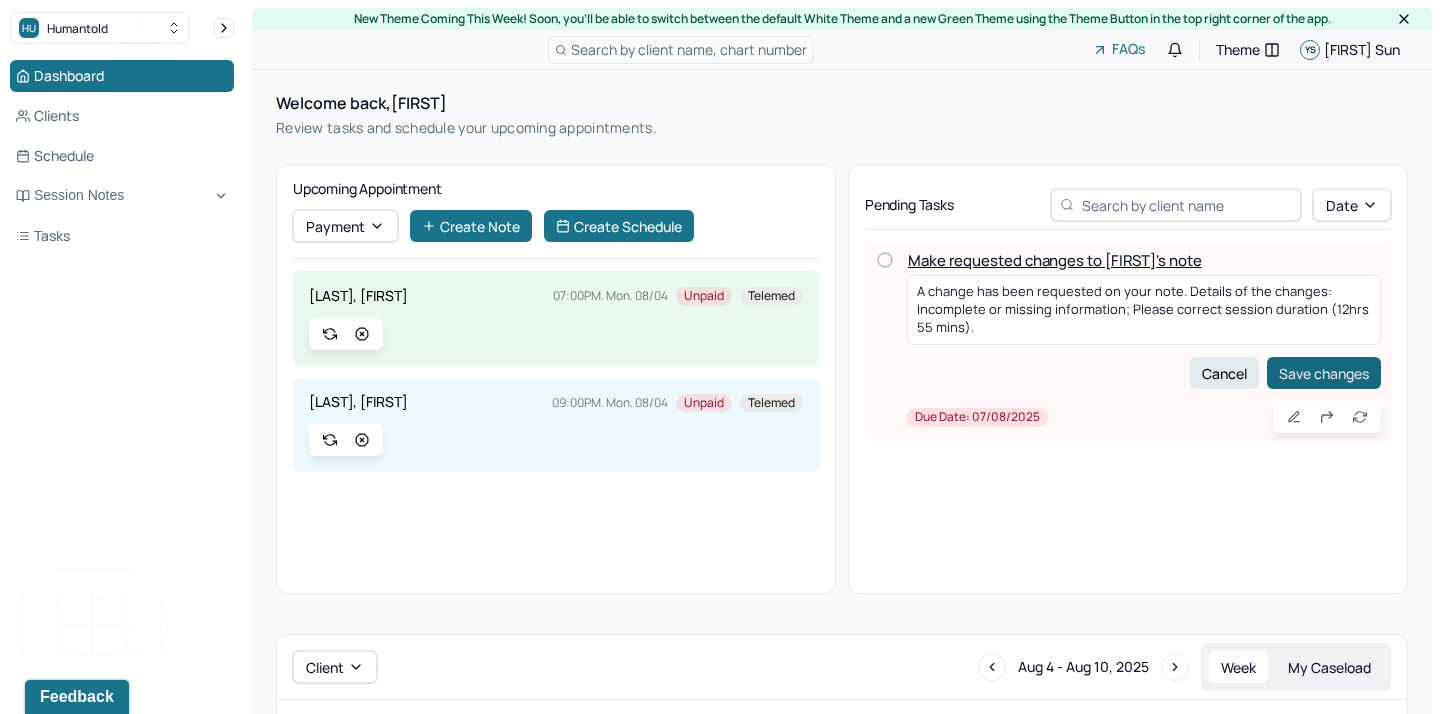 click on "Save changes" at bounding box center [1324, 373] 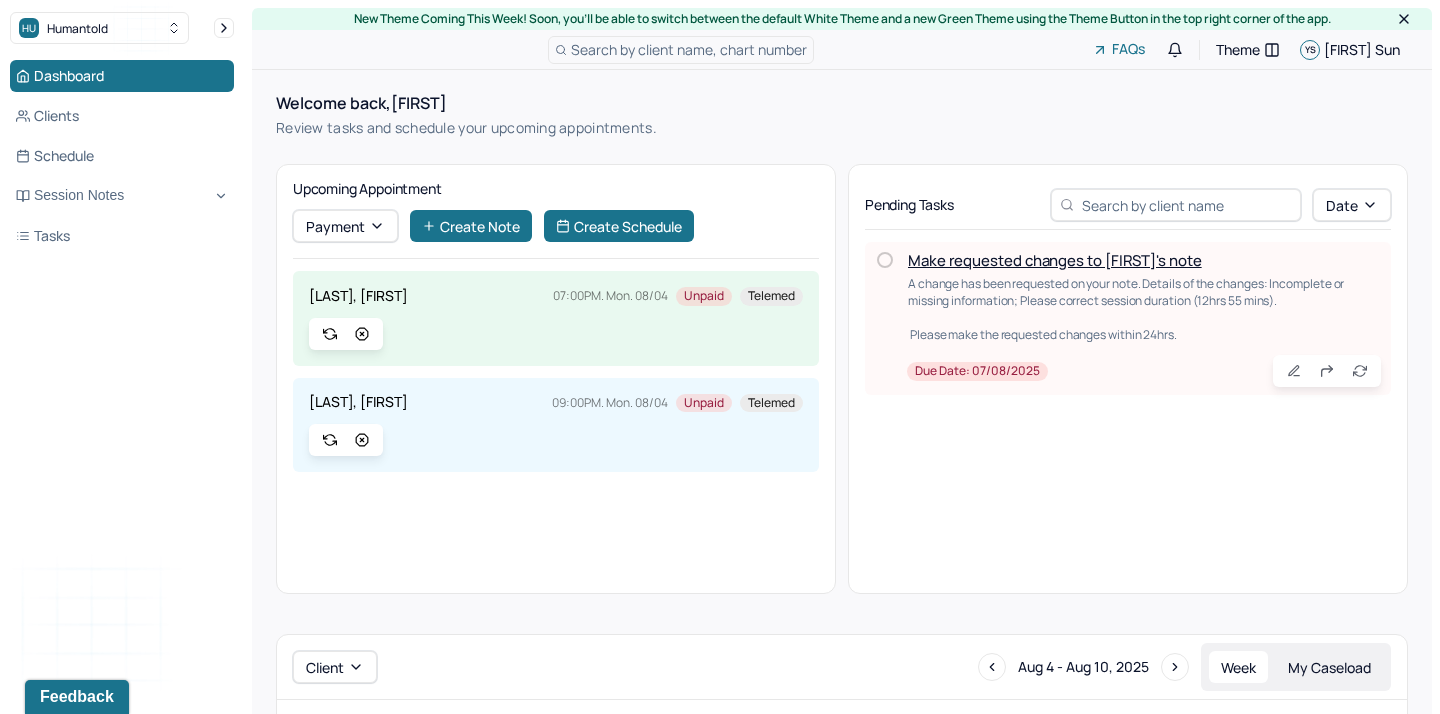 click at bounding box center (885, 260) 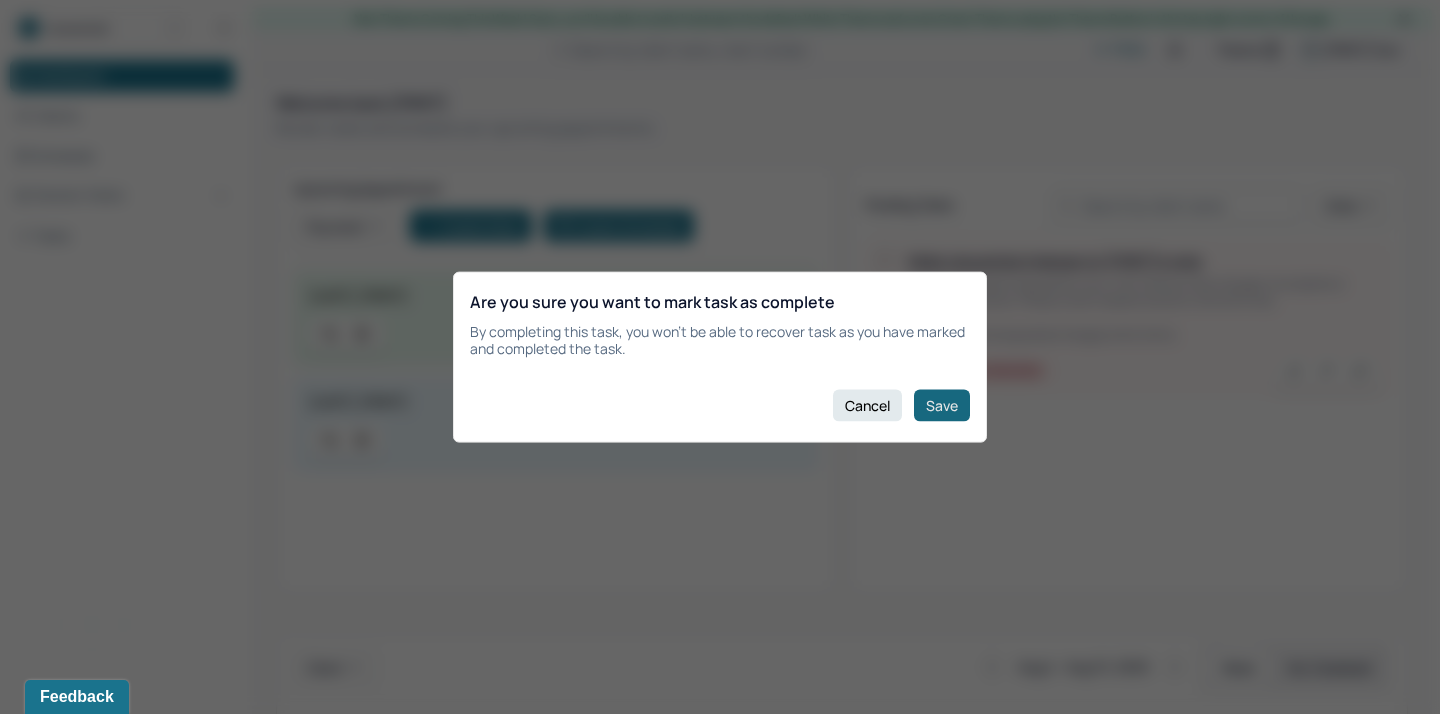 click on "Save" at bounding box center (942, 405) 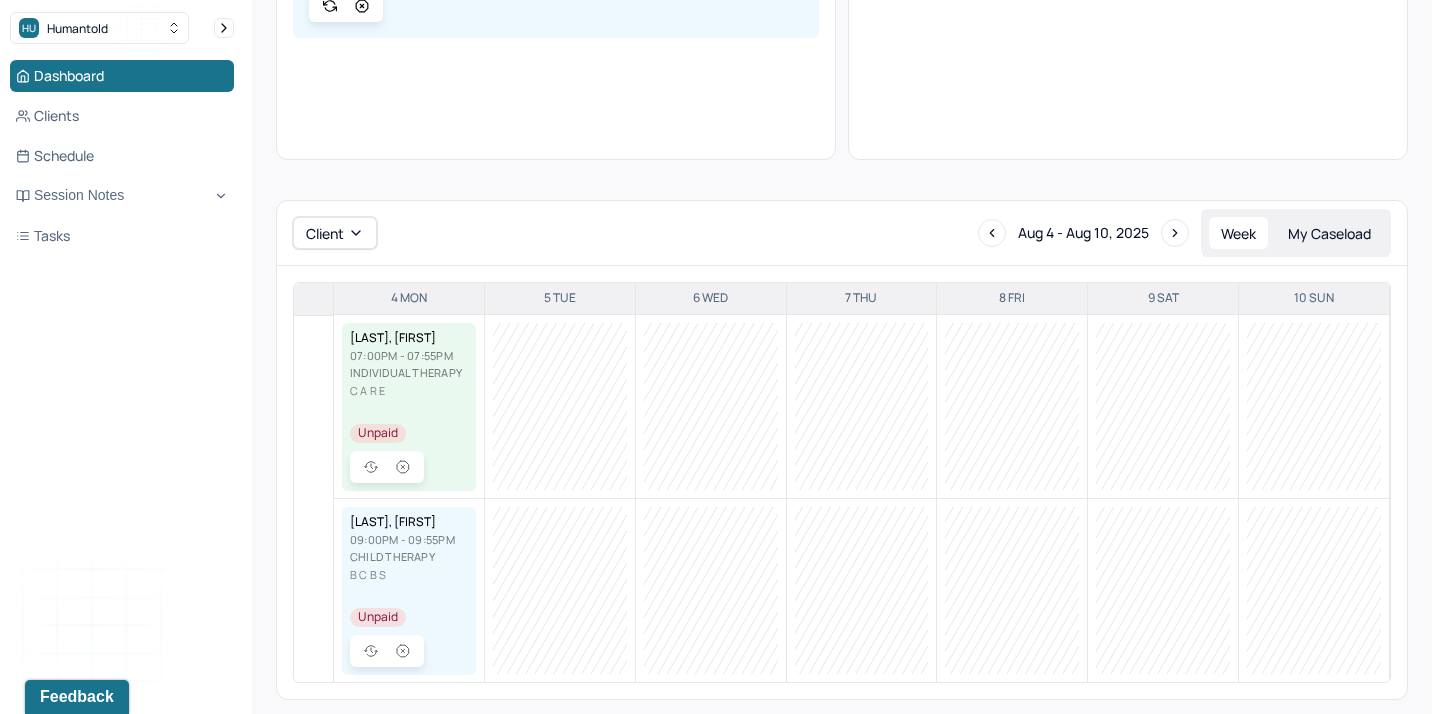 scroll, scrollTop: 432, scrollLeft: 0, axis: vertical 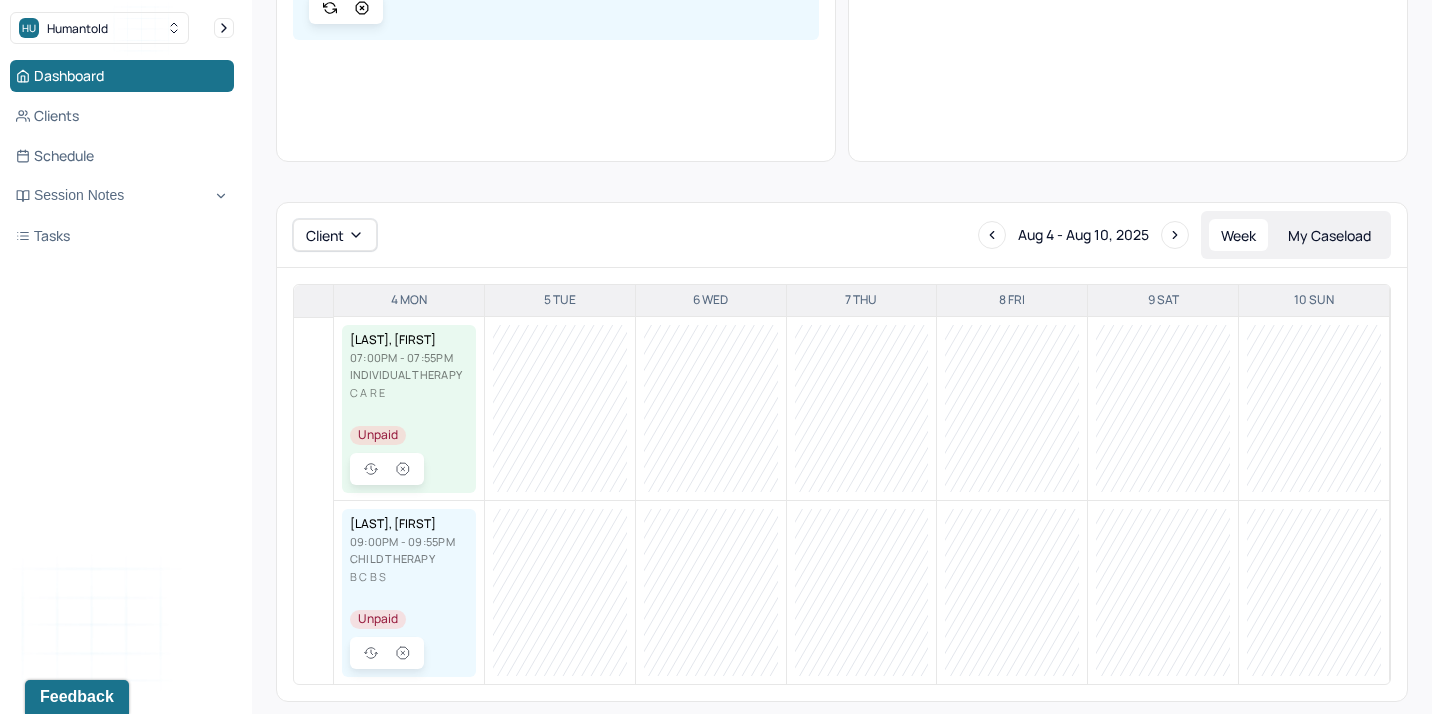 click on "My Caseload" at bounding box center (1329, 235) 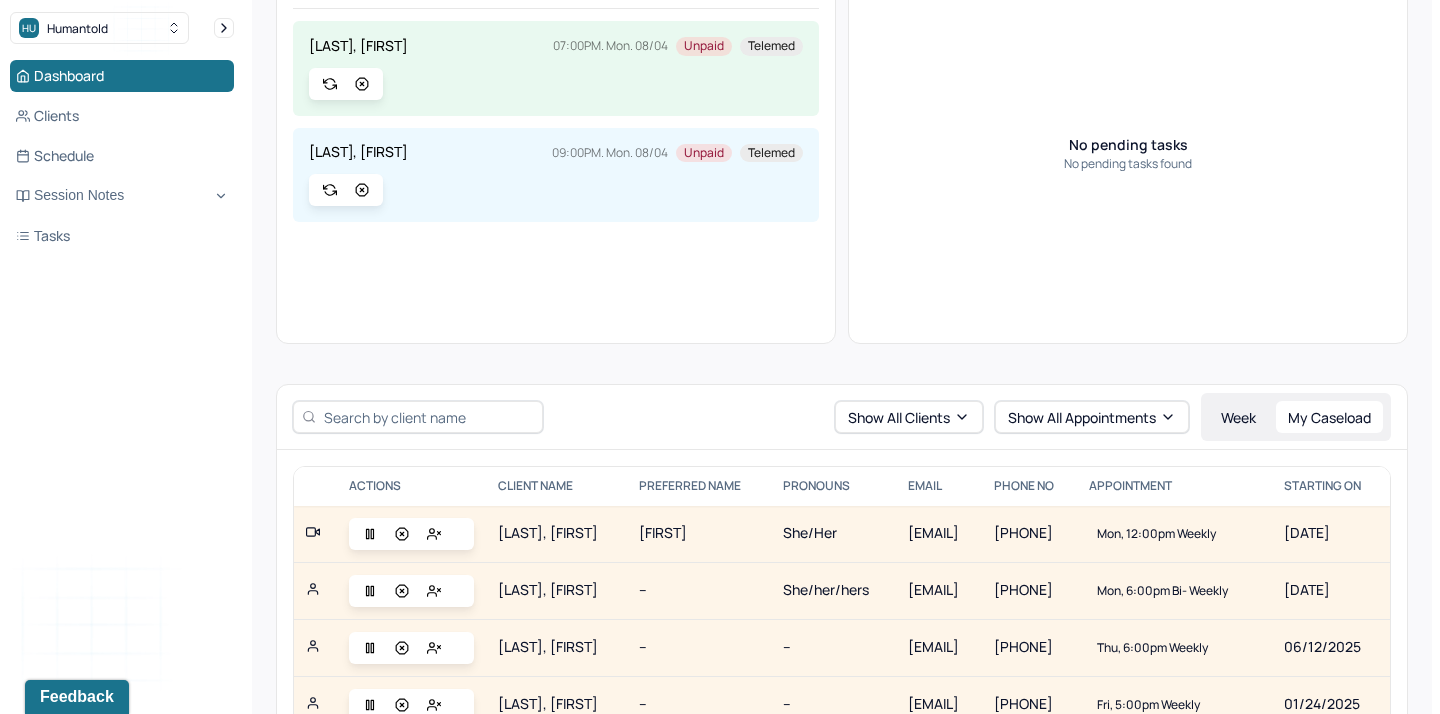 scroll, scrollTop: 432, scrollLeft: 0, axis: vertical 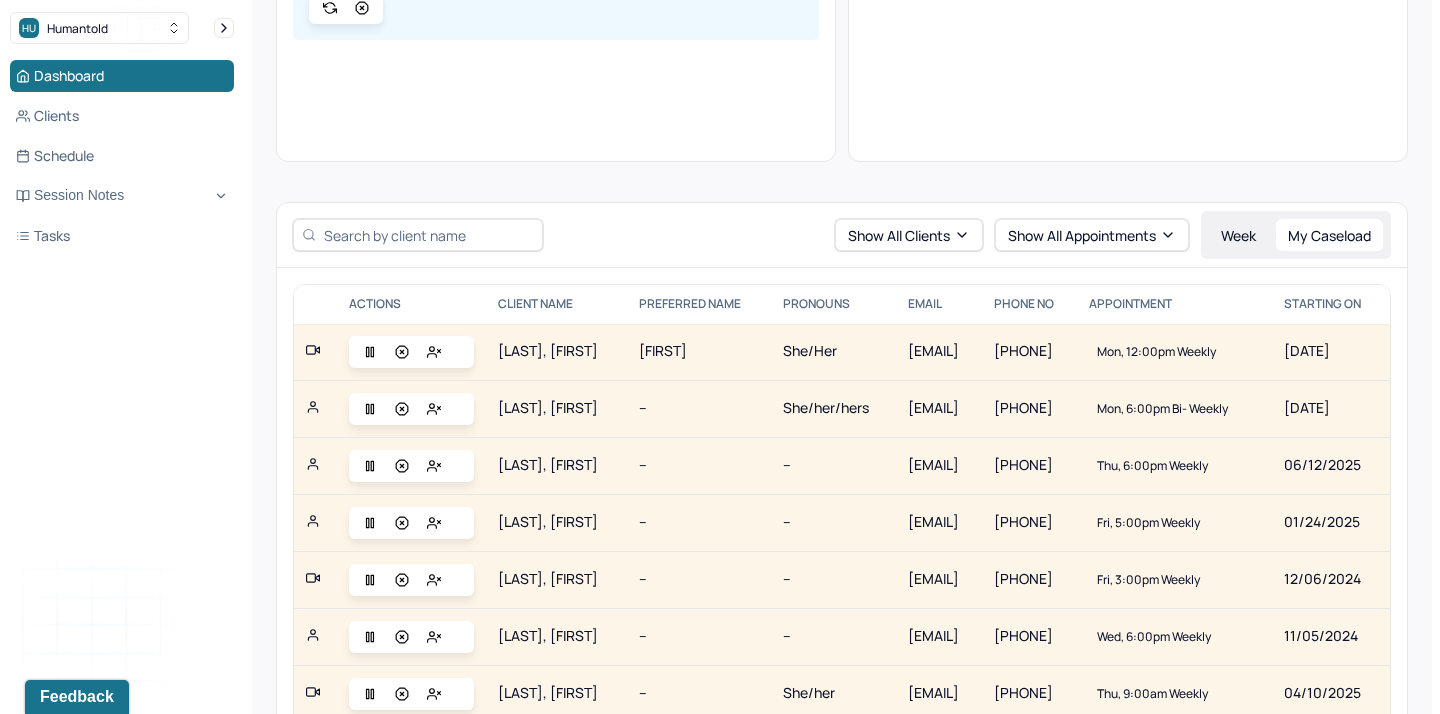 click on "Week" at bounding box center [1238, 235] 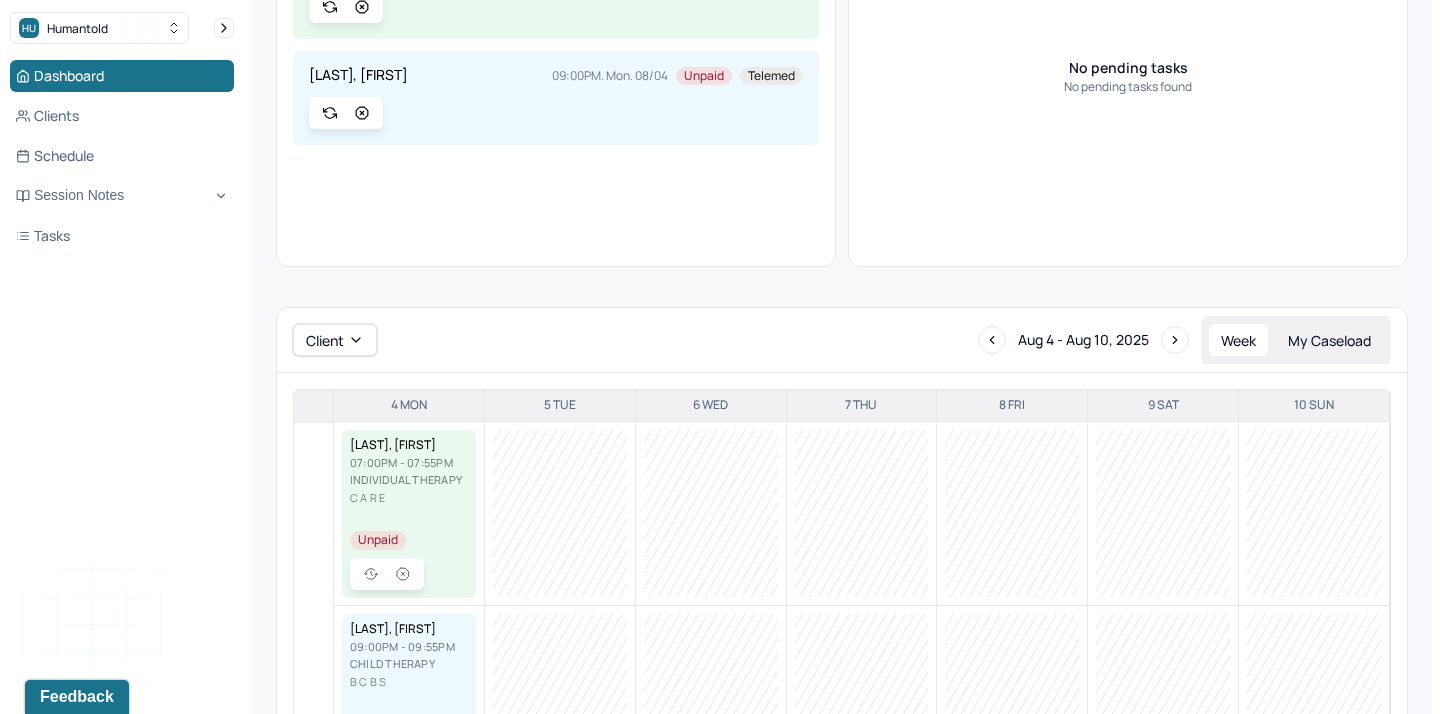 scroll, scrollTop: 301, scrollLeft: 0, axis: vertical 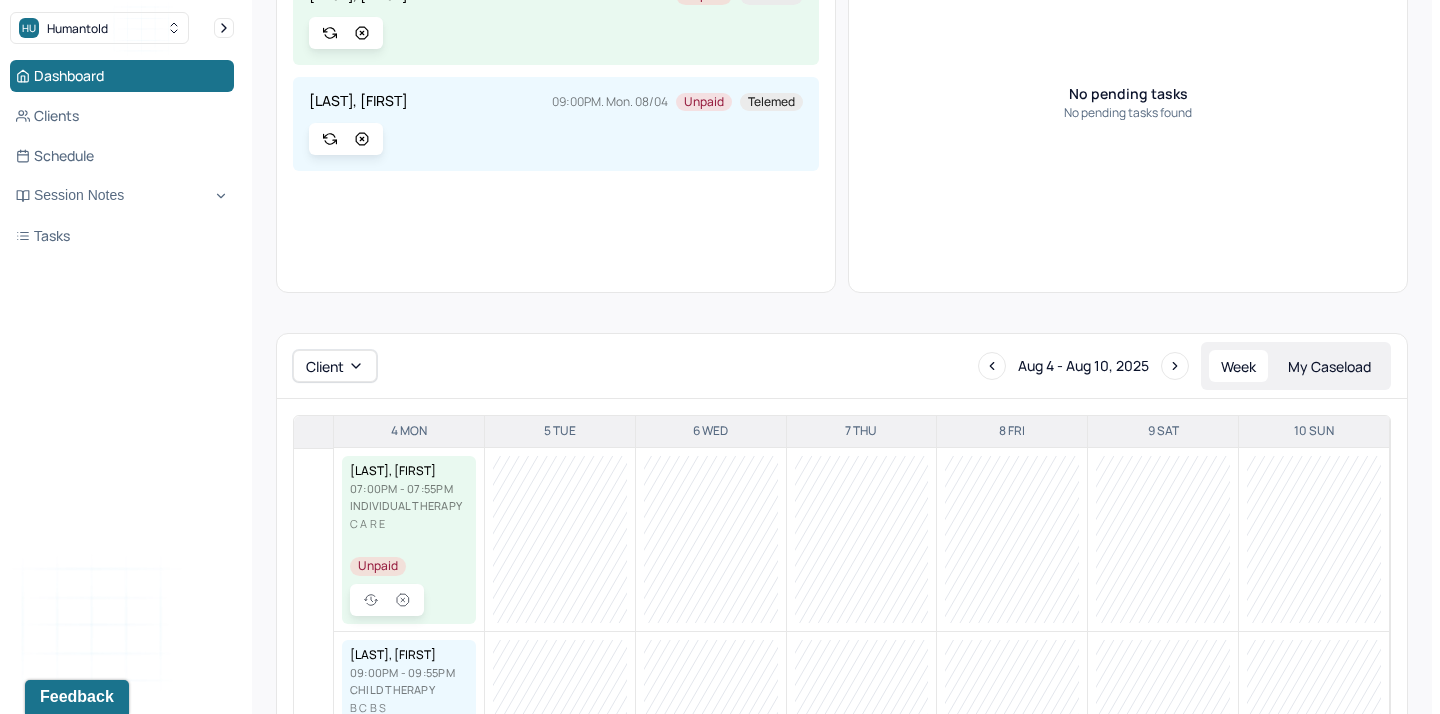 click on "[LAST], [FIRST]" at bounding box center [409, 655] 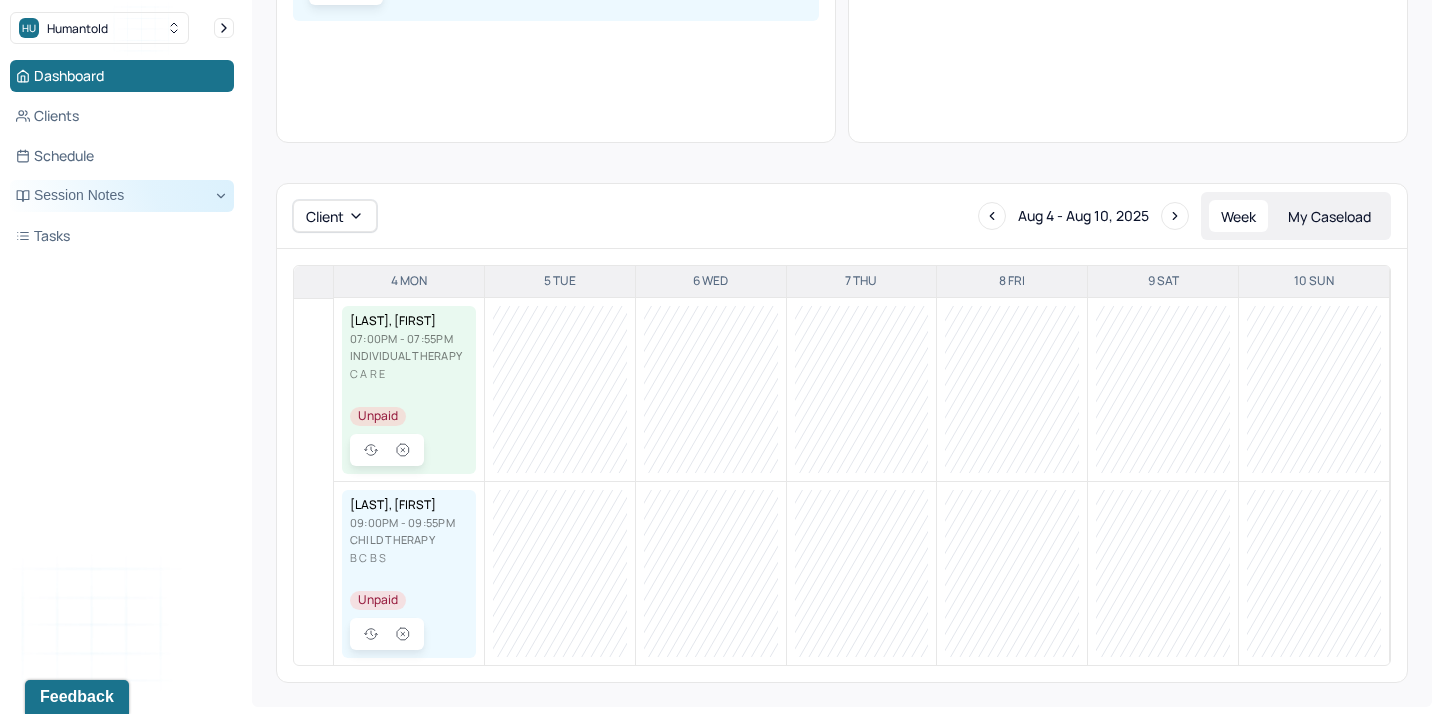 click on "Session Notes" at bounding box center [122, 196] 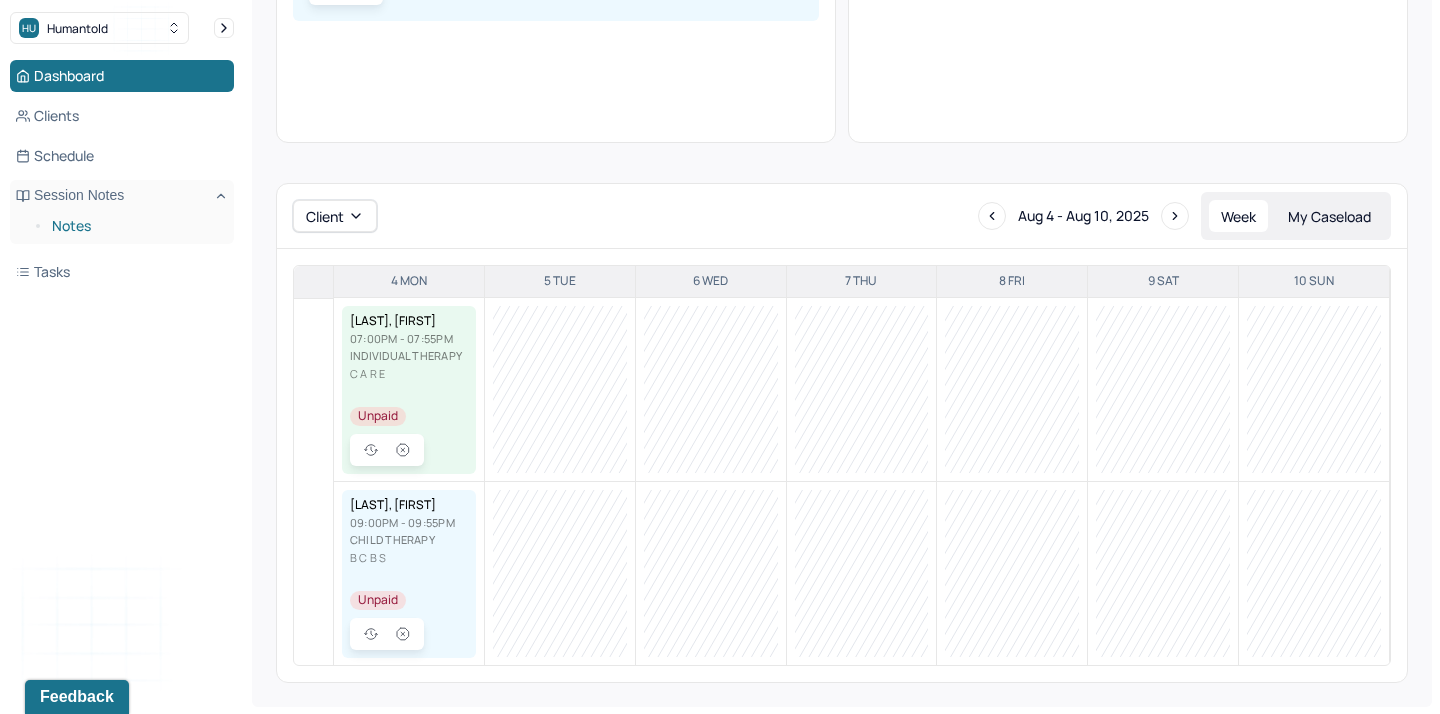 click on "Notes" at bounding box center (135, 226) 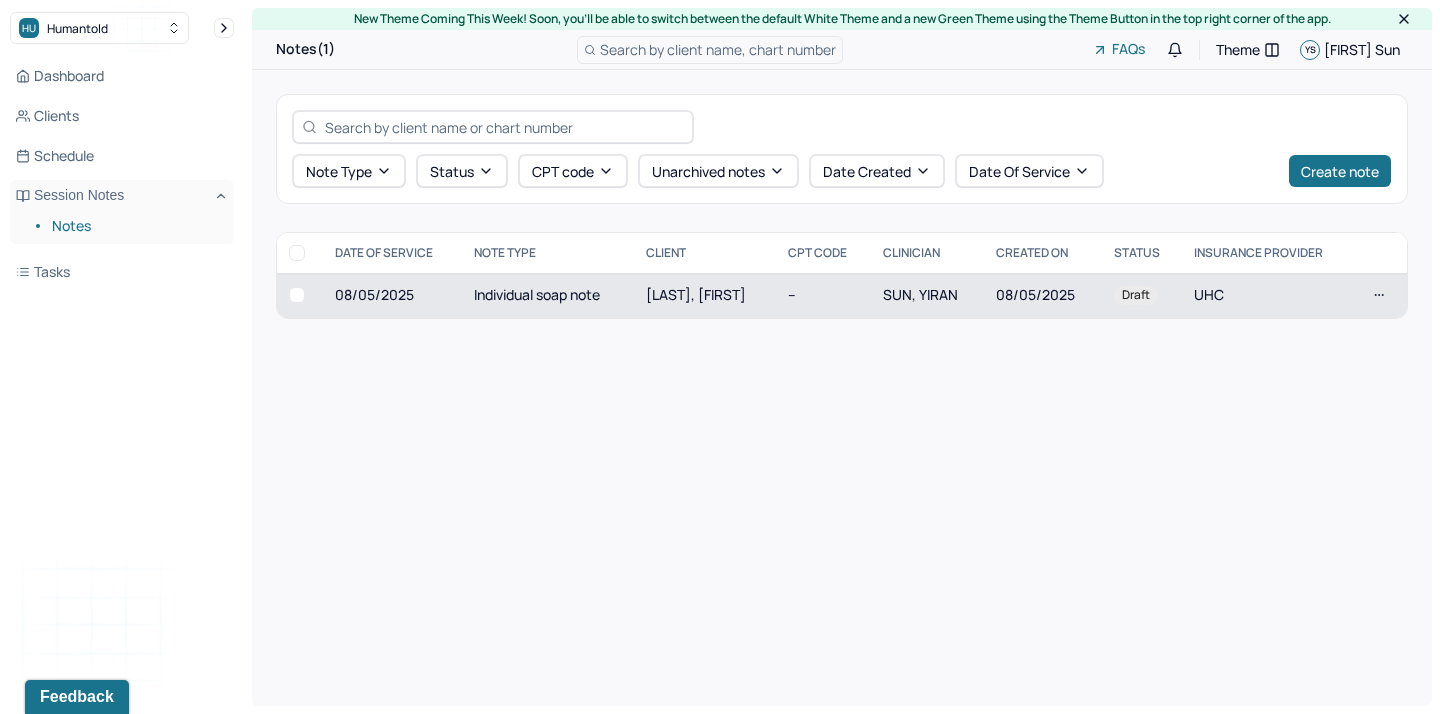 click on "[LAST], [FIRST]" at bounding box center (696, 294) 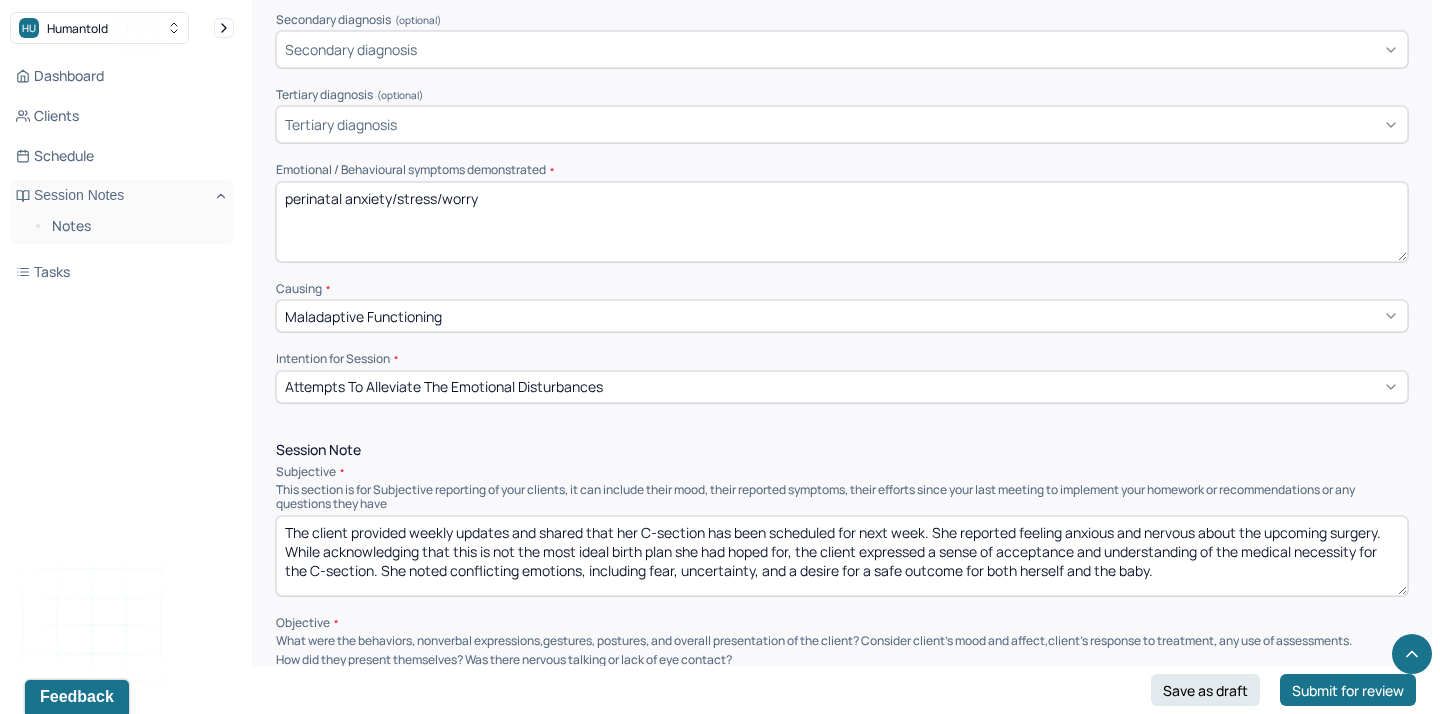 scroll, scrollTop: 776, scrollLeft: 0, axis: vertical 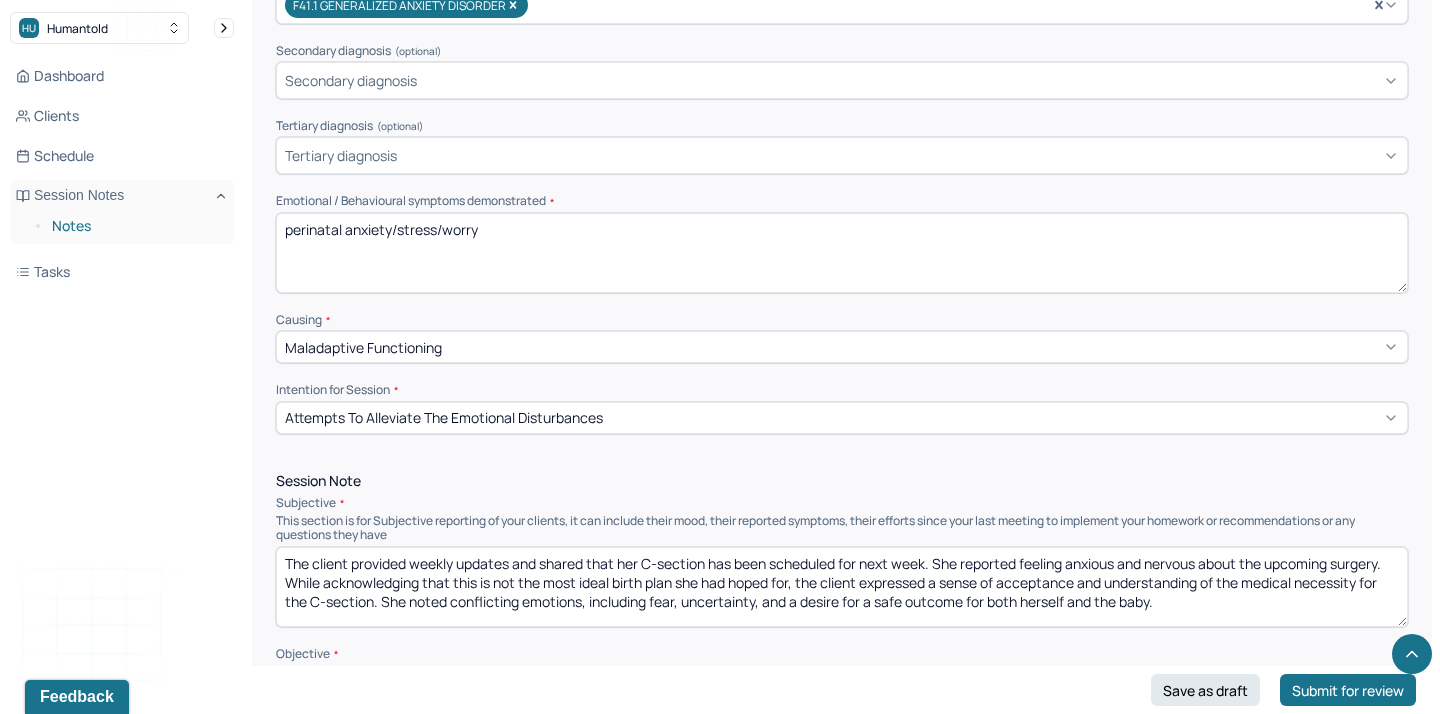 click on "Notes" at bounding box center (135, 226) 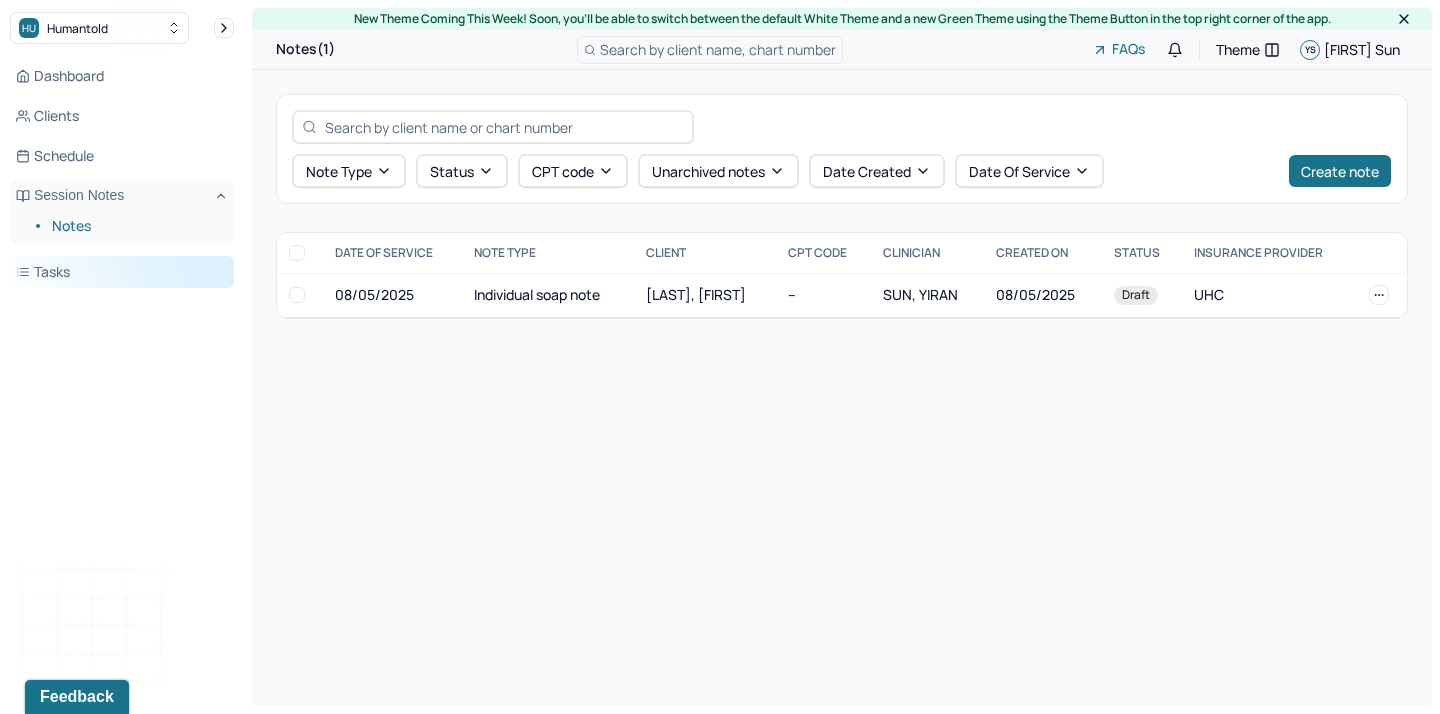 click on "Tasks" at bounding box center [122, 272] 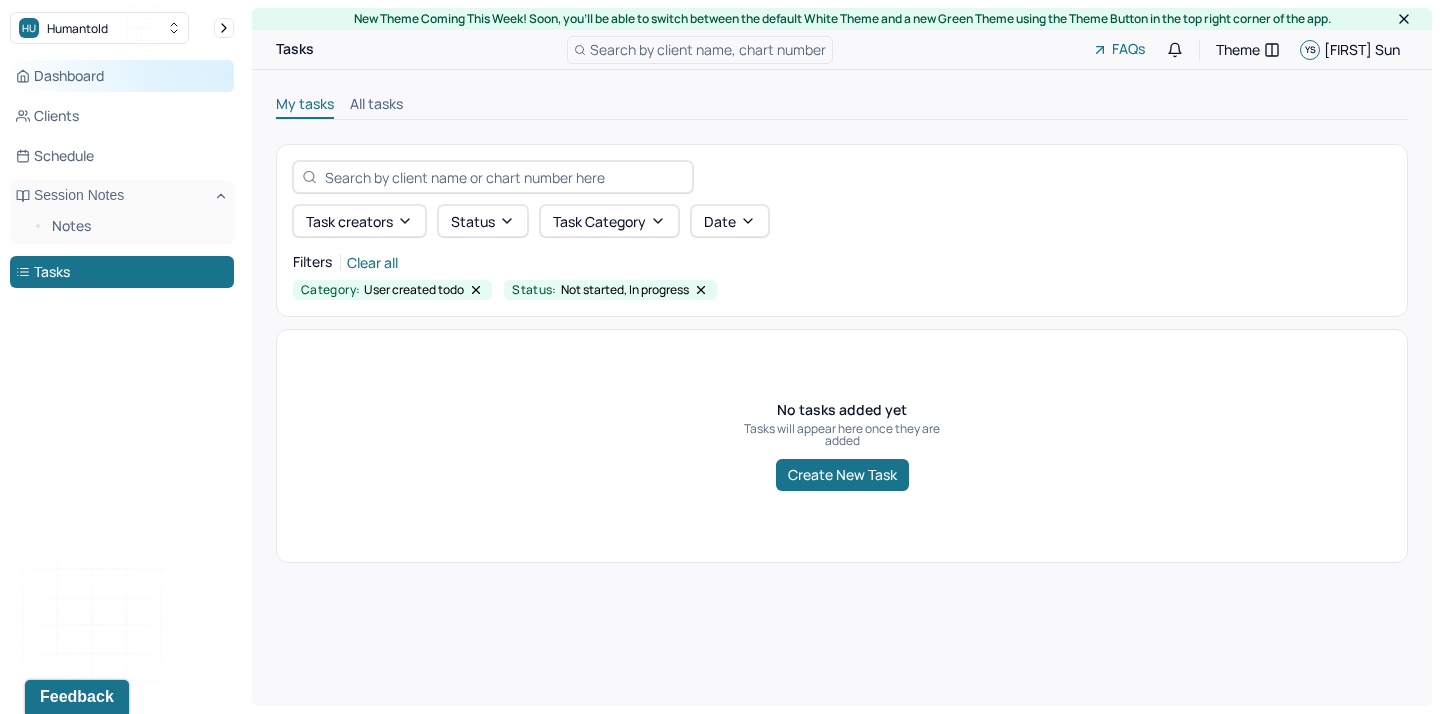 click on "Dashboard" at bounding box center (122, 76) 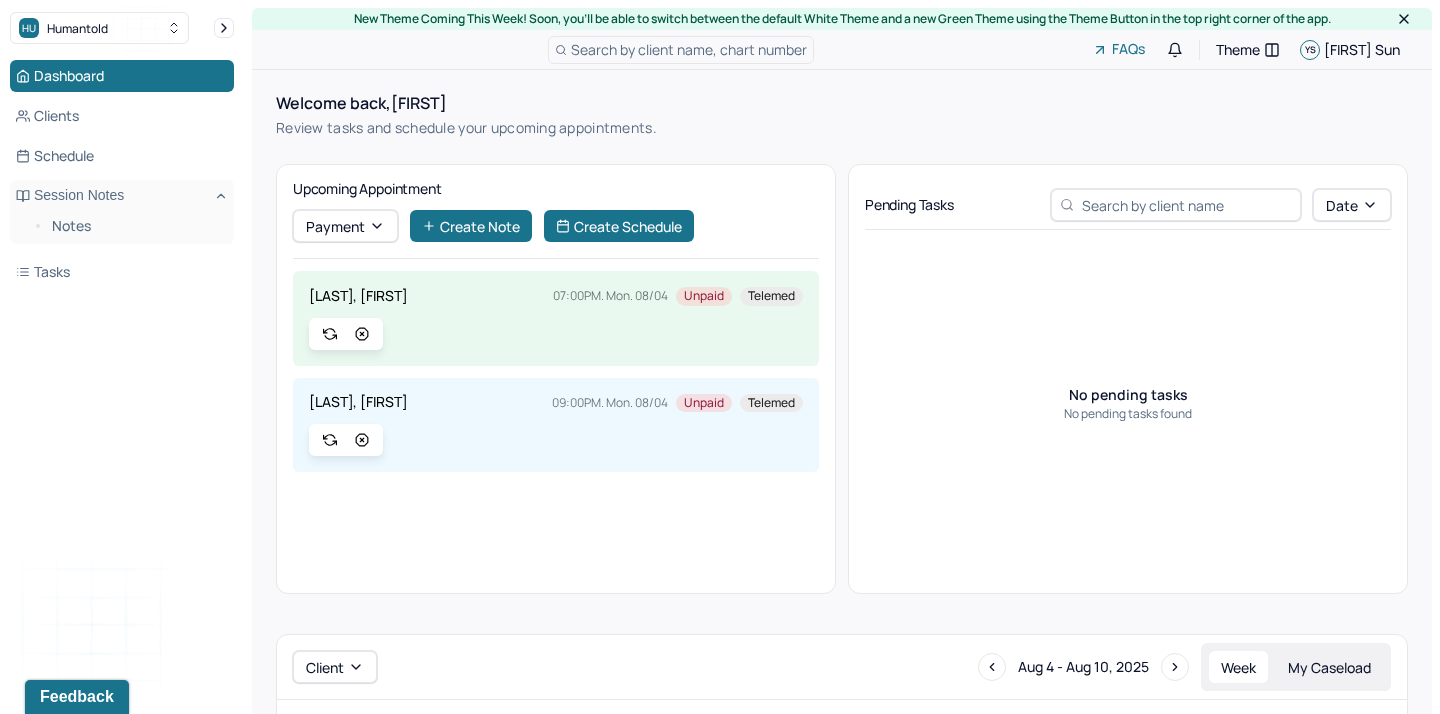 click at bounding box center (1187, 205) 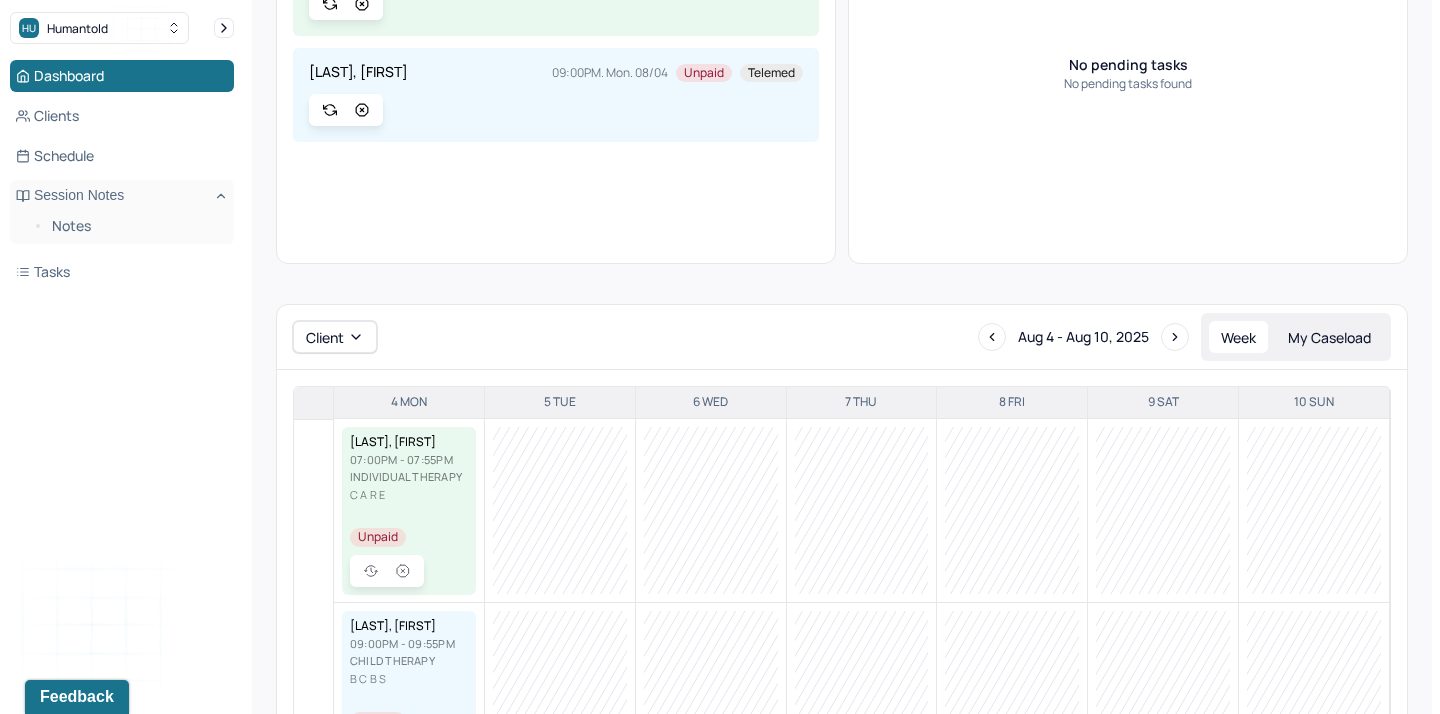 scroll, scrollTop: 451, scrollLeft: 0, axis: vertical 